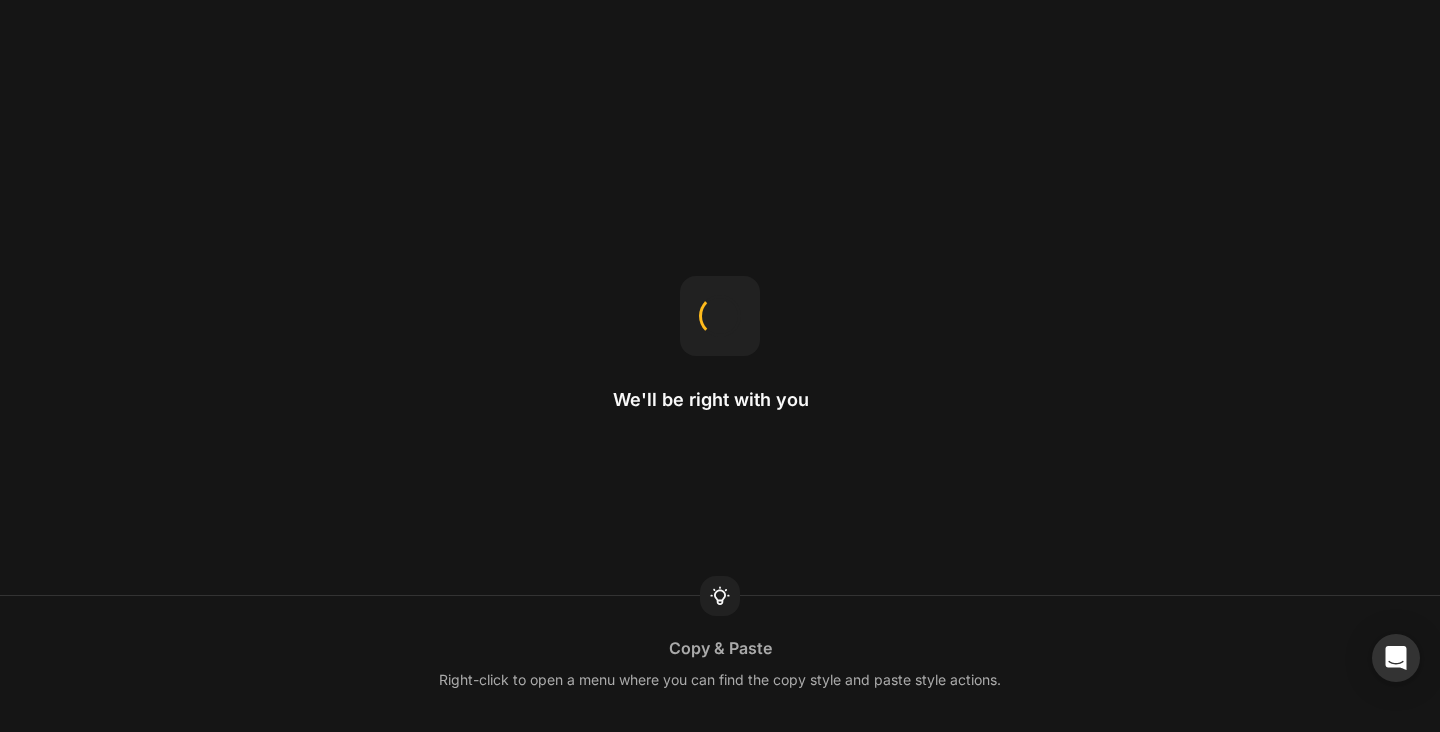 scroll, scrollTop: 0, scrollLeft: 0, axis: both 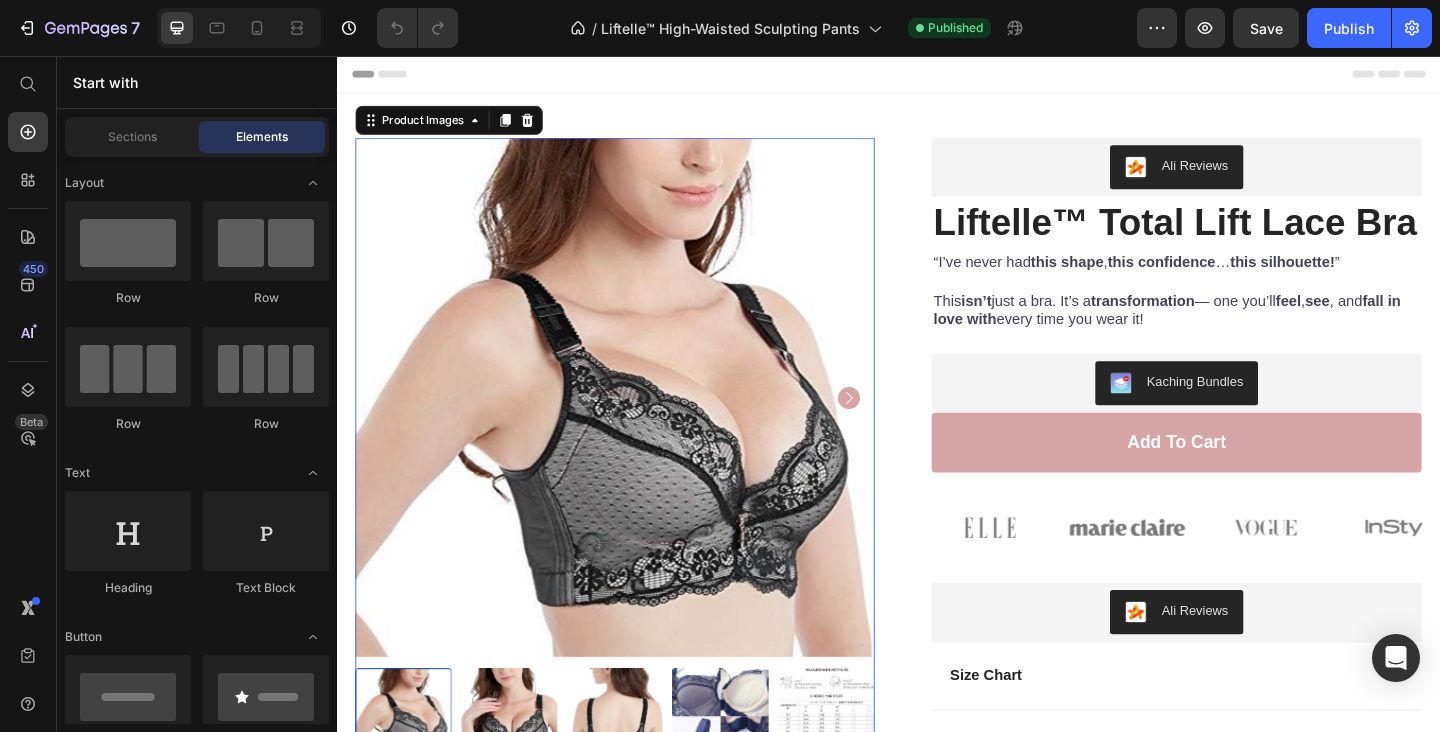 click at bounding box center (639, 427) 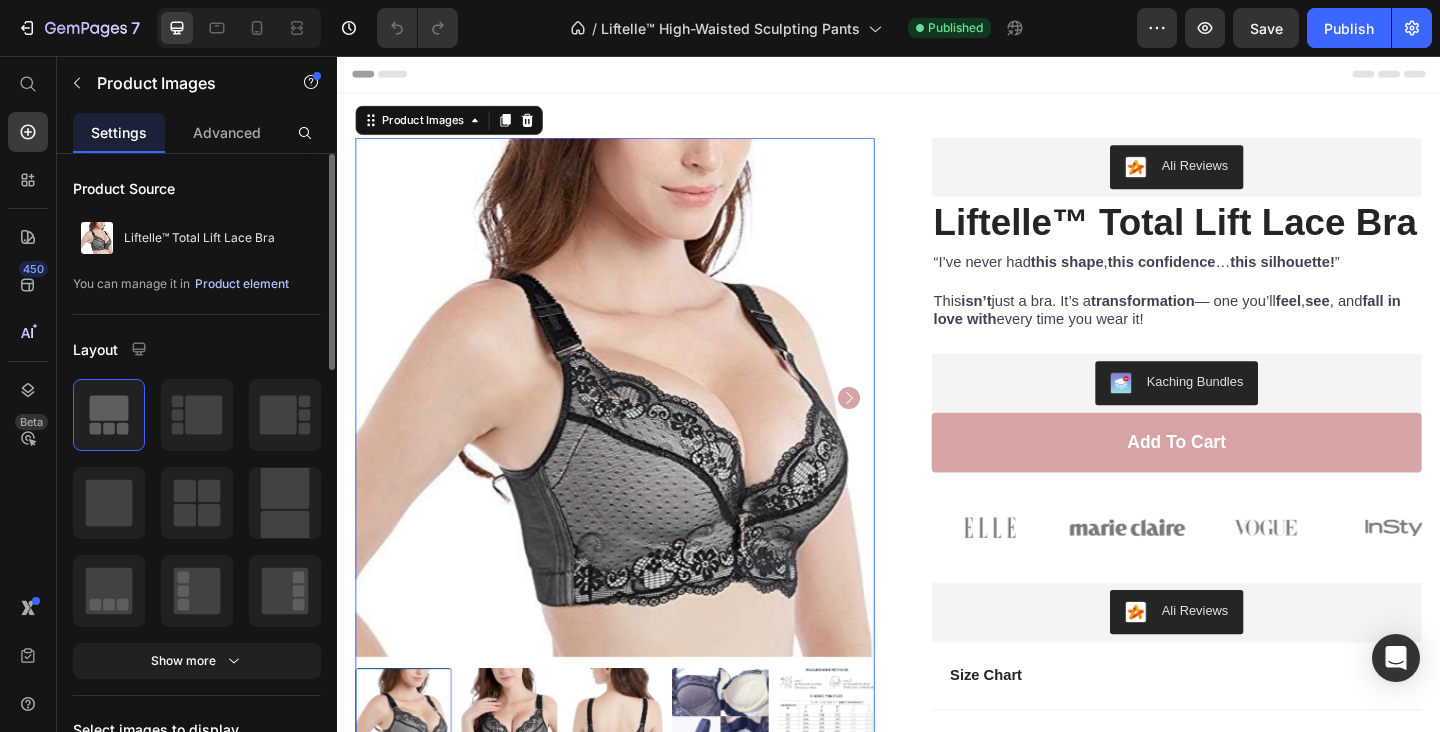 click on "Product element" at bounding box center [242, 284] 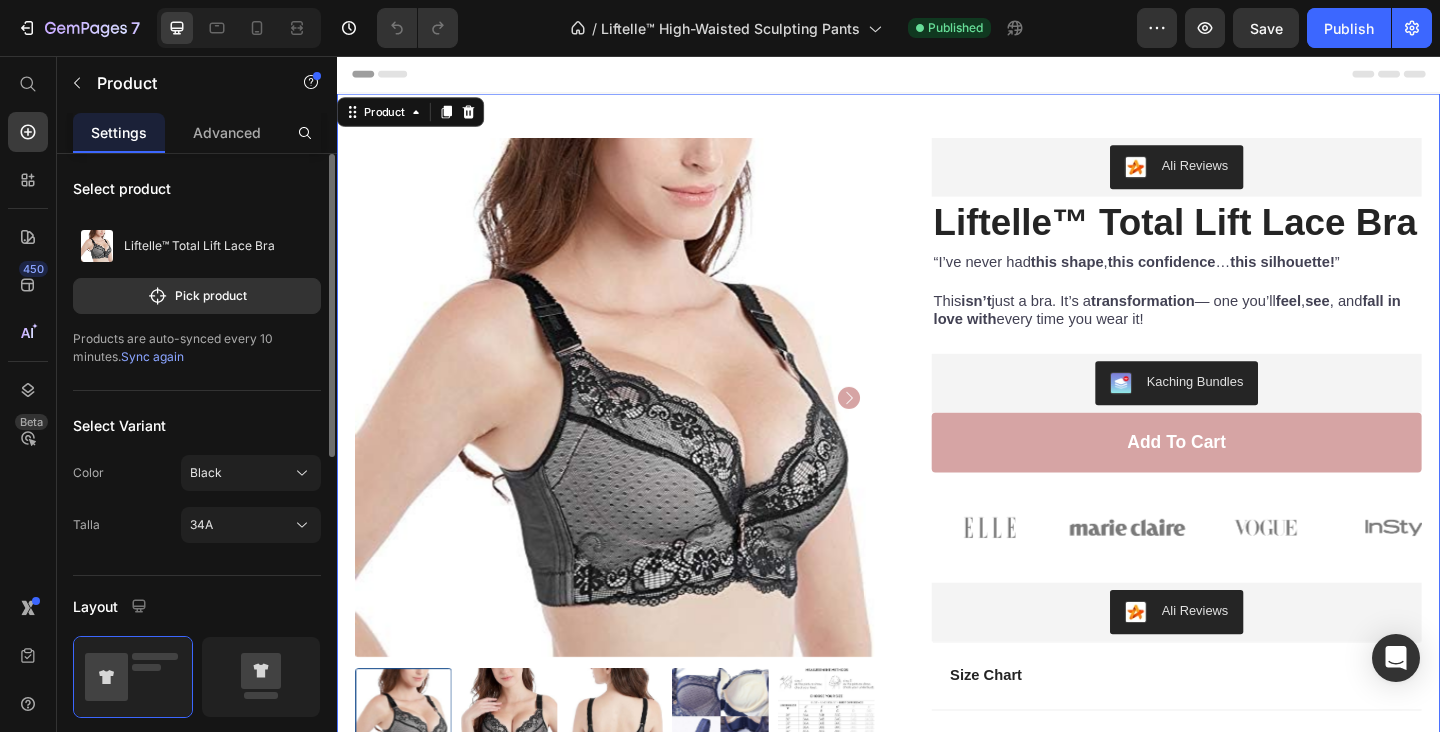 click on "Sync again" at bounding box center [152, 356] 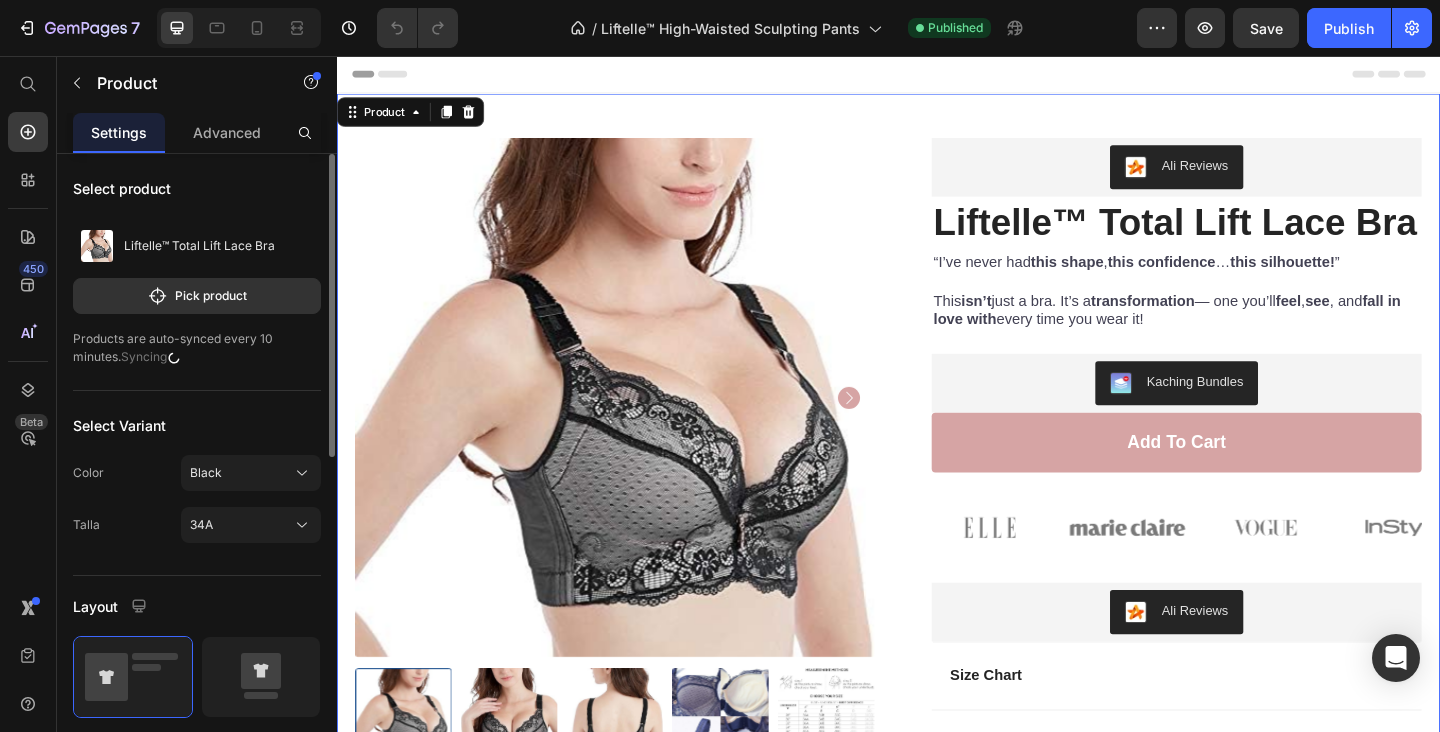 click on "Products are auto-synced every 10 minutes.   Syncing" at bounding box center (197, 348) 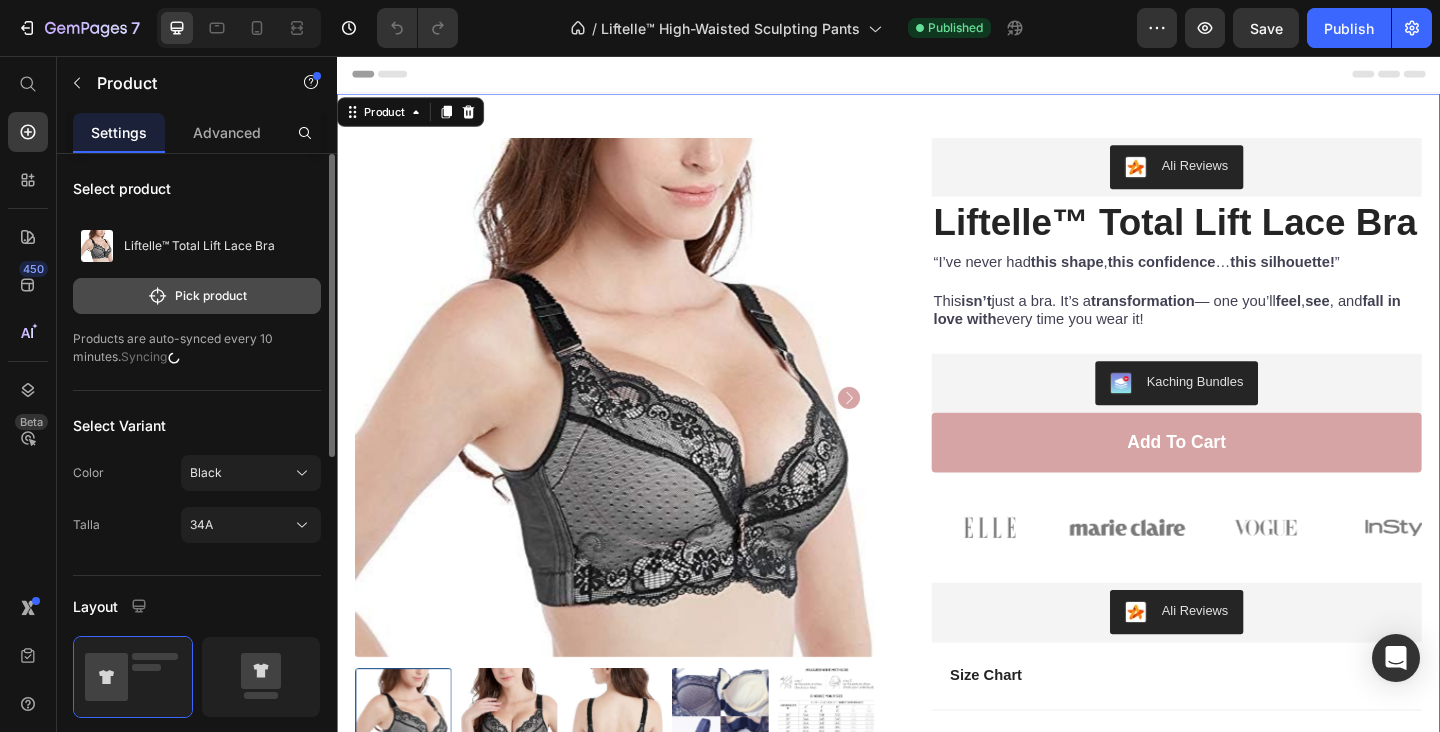 click on "Pick product" 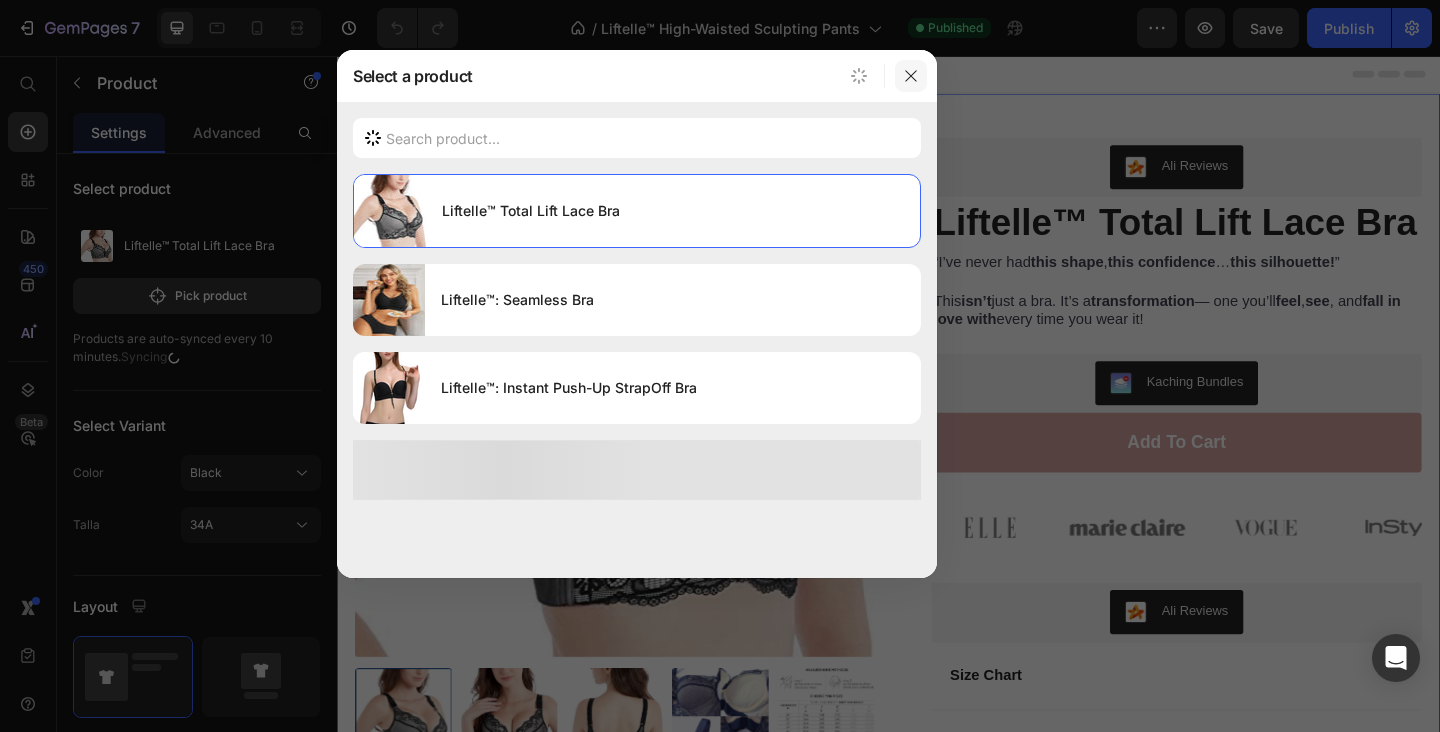 click 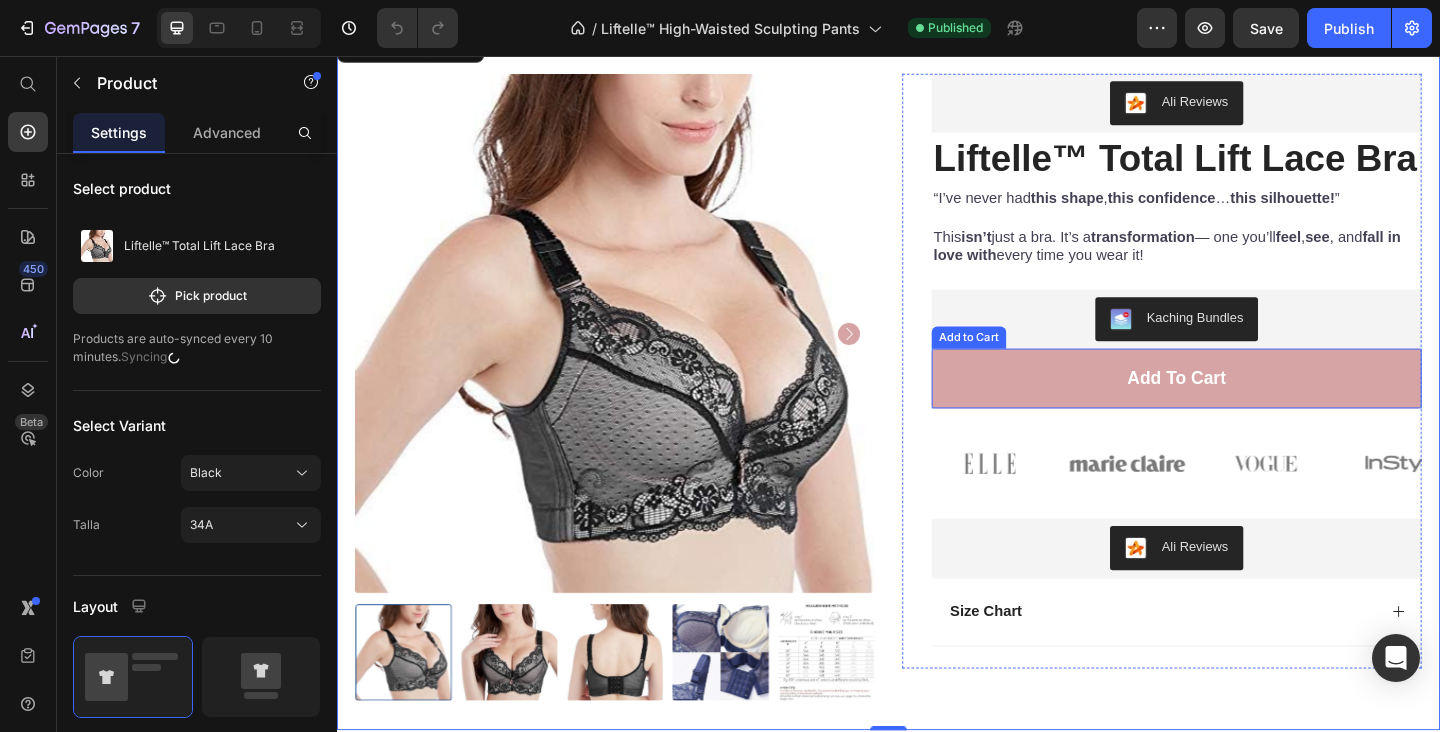 scroll, scrollTop: 87, scrollLeft: 0, axis: vertical 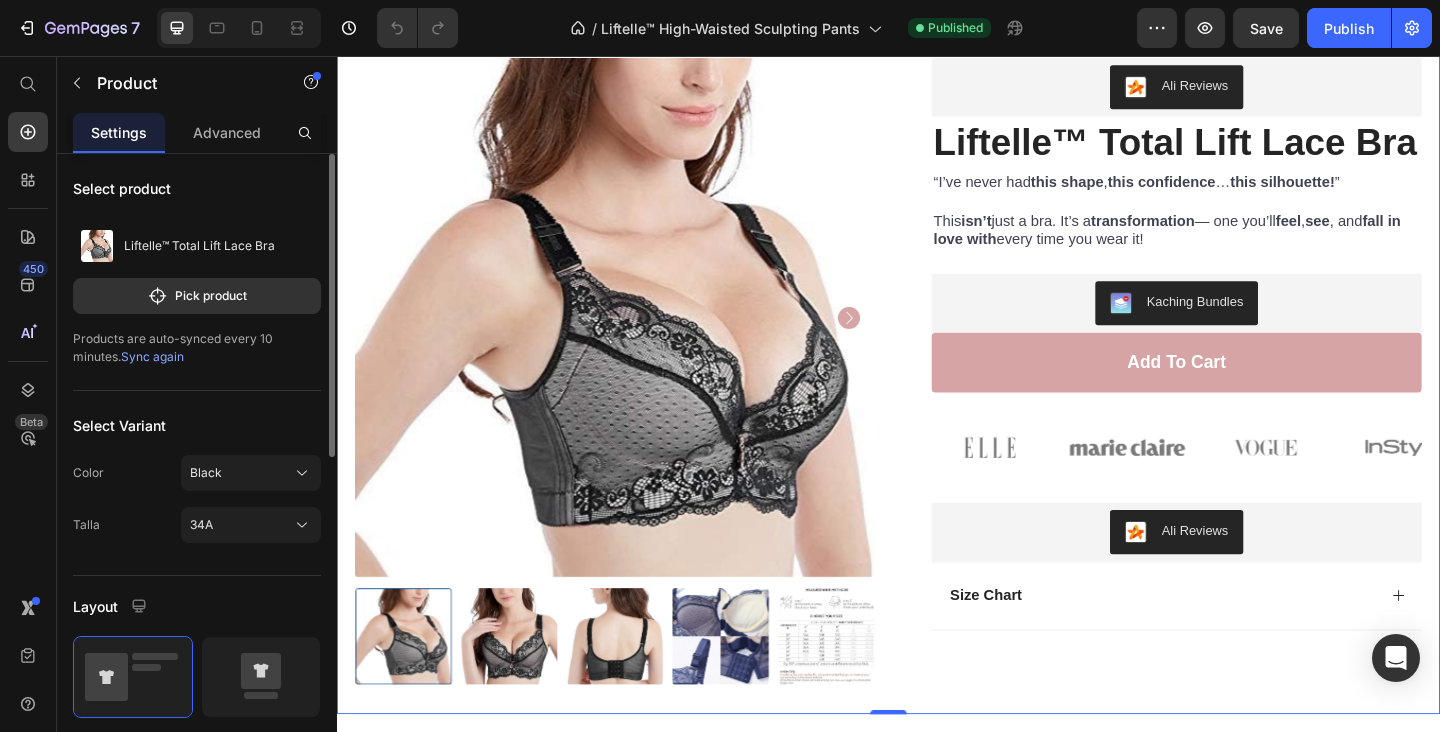 click on "Select product Liftelle™ Total Lift Lace Bra Pick product  Products are auto-synced every 10 minutes.  Sync again" at bounding box center [197, 272] 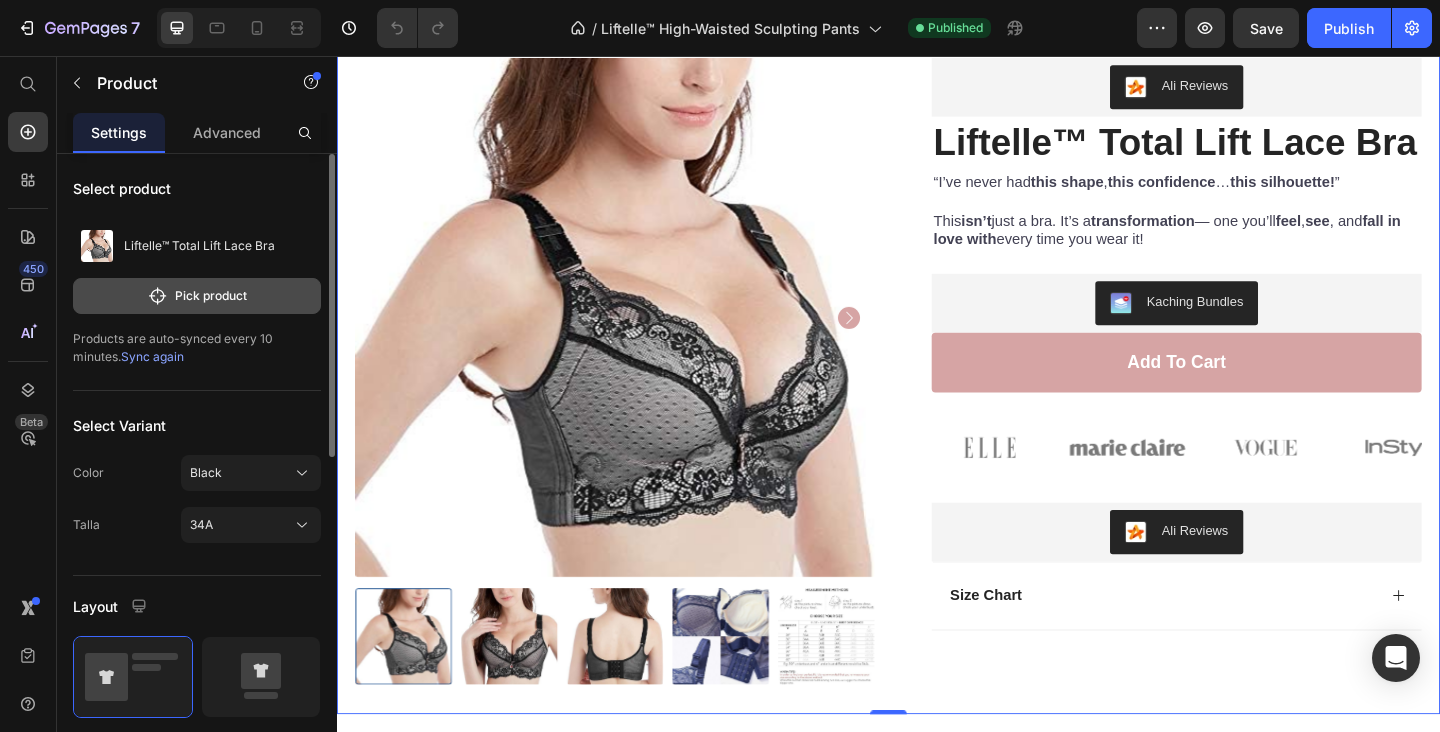 click on "Pick product" 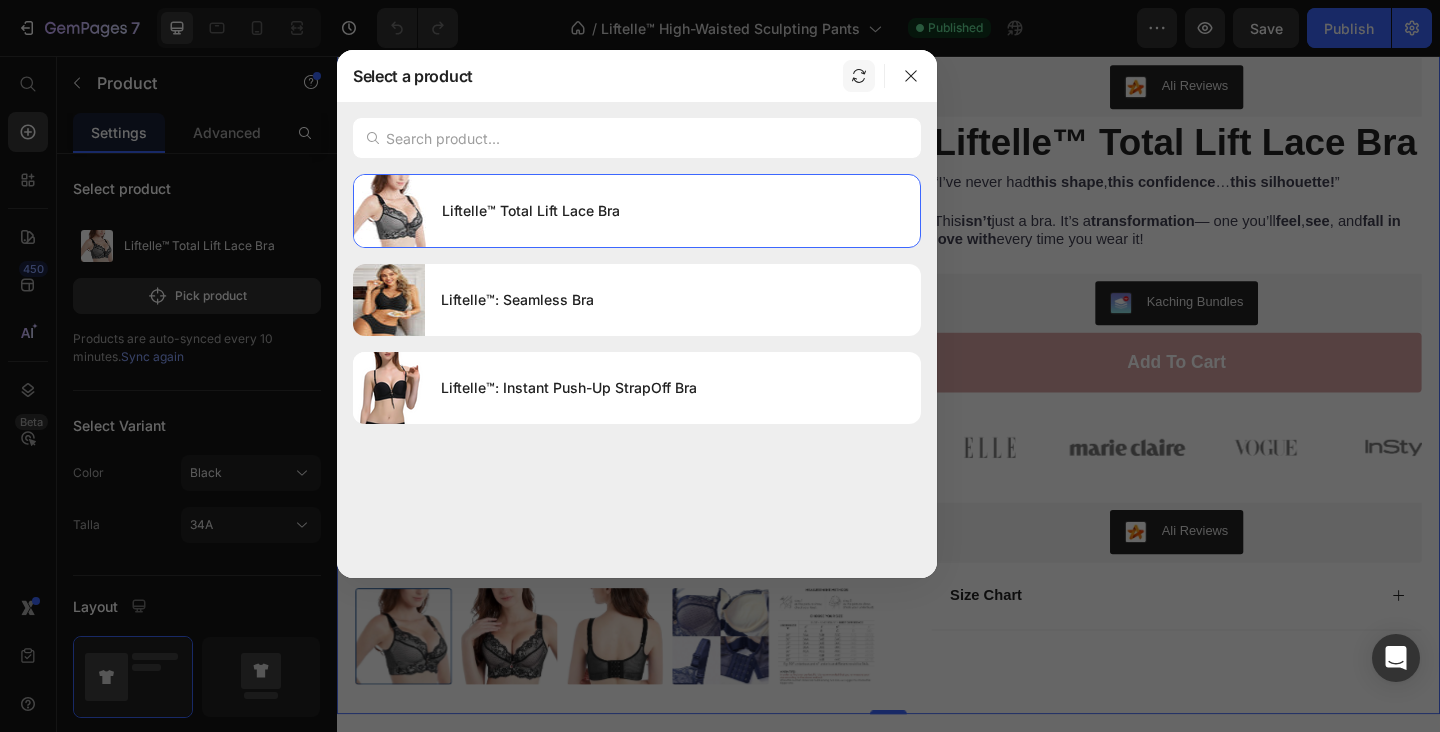 click at bounding box center (859, 76) 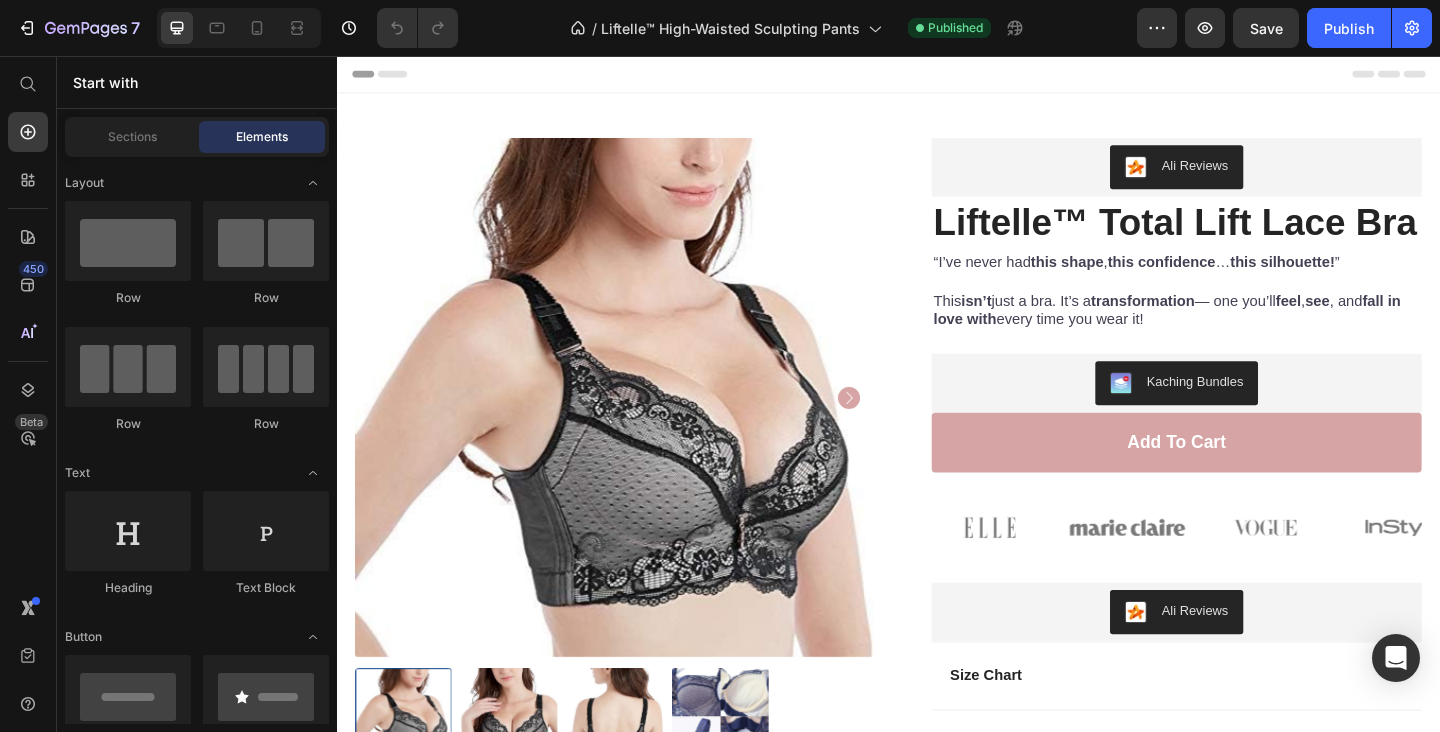 scroll, scrollTop: 0, scrollLeft: 0, axis: both 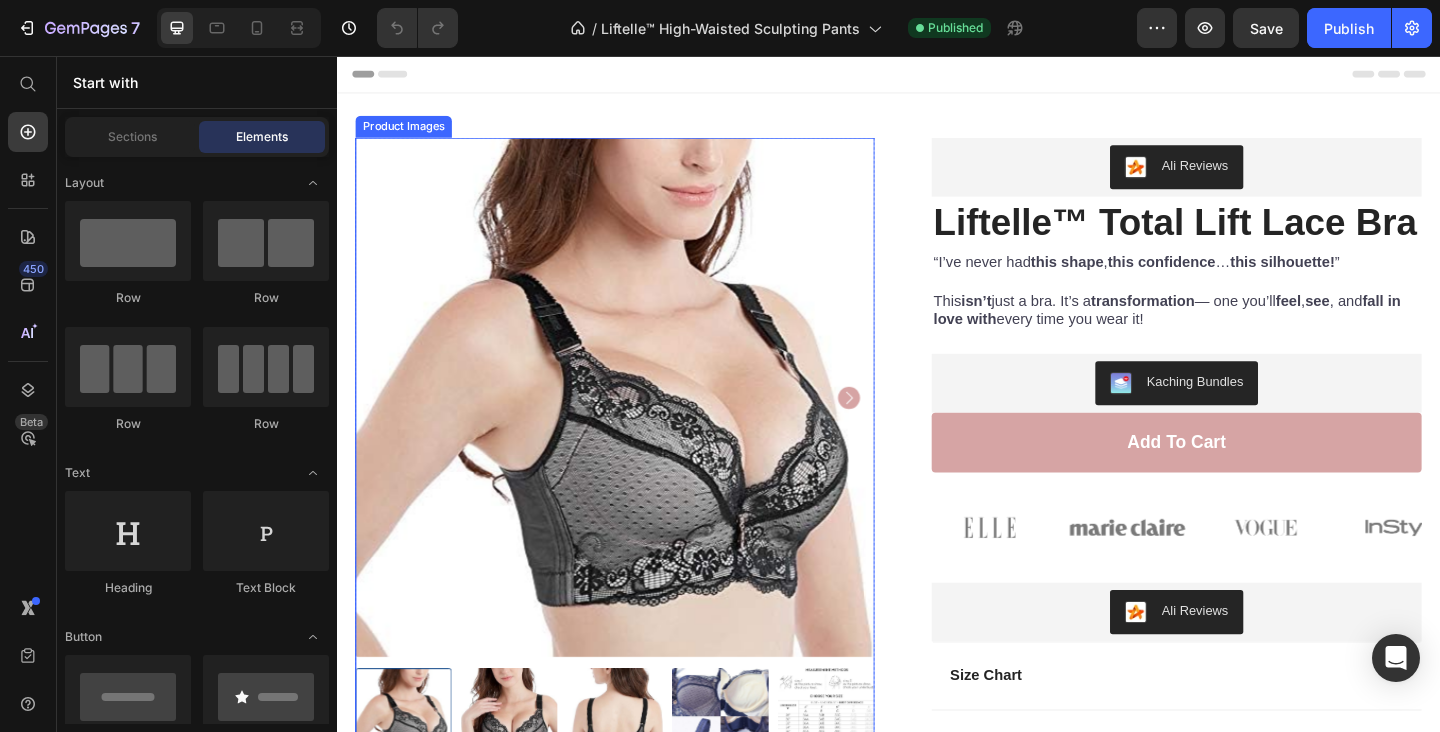 click at bounding box center [639, 427] 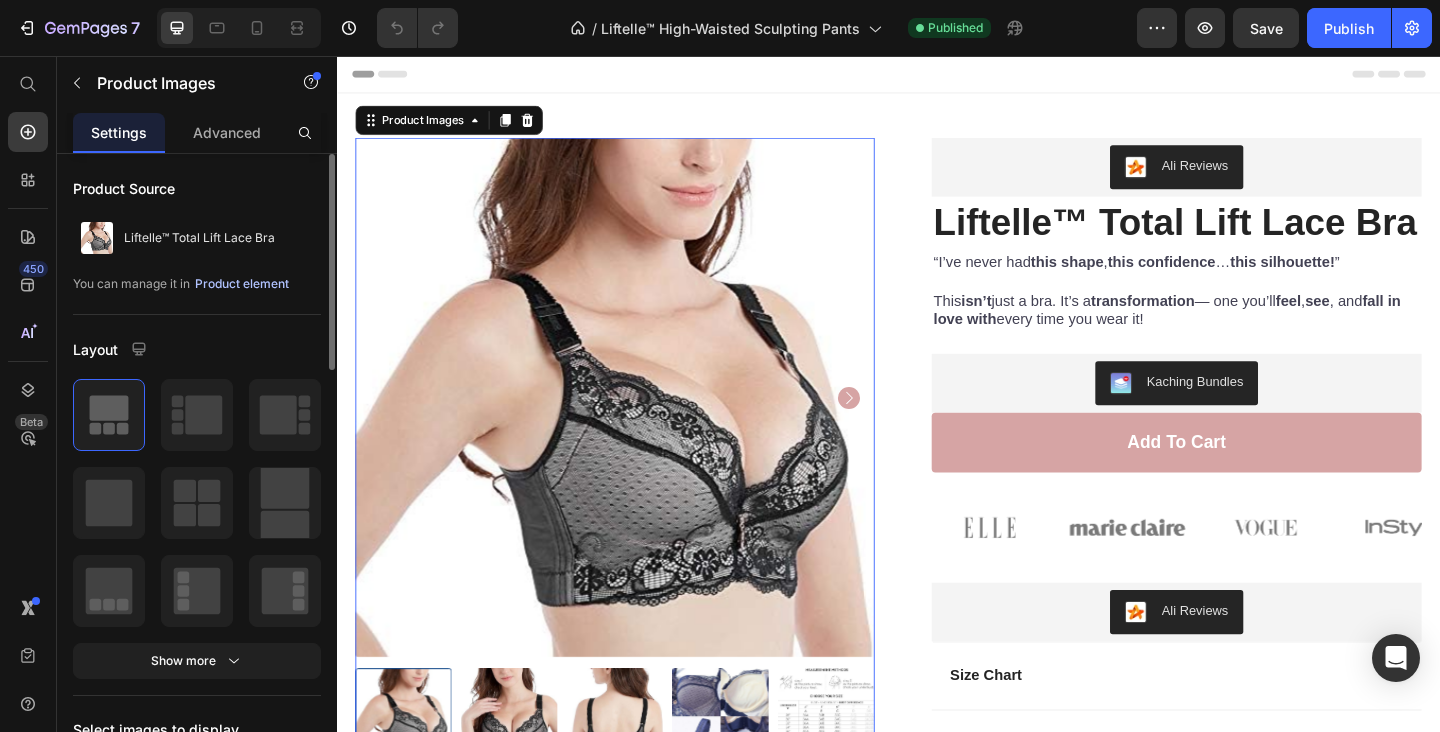 click on "Product element" at bounding box center (242, 284) 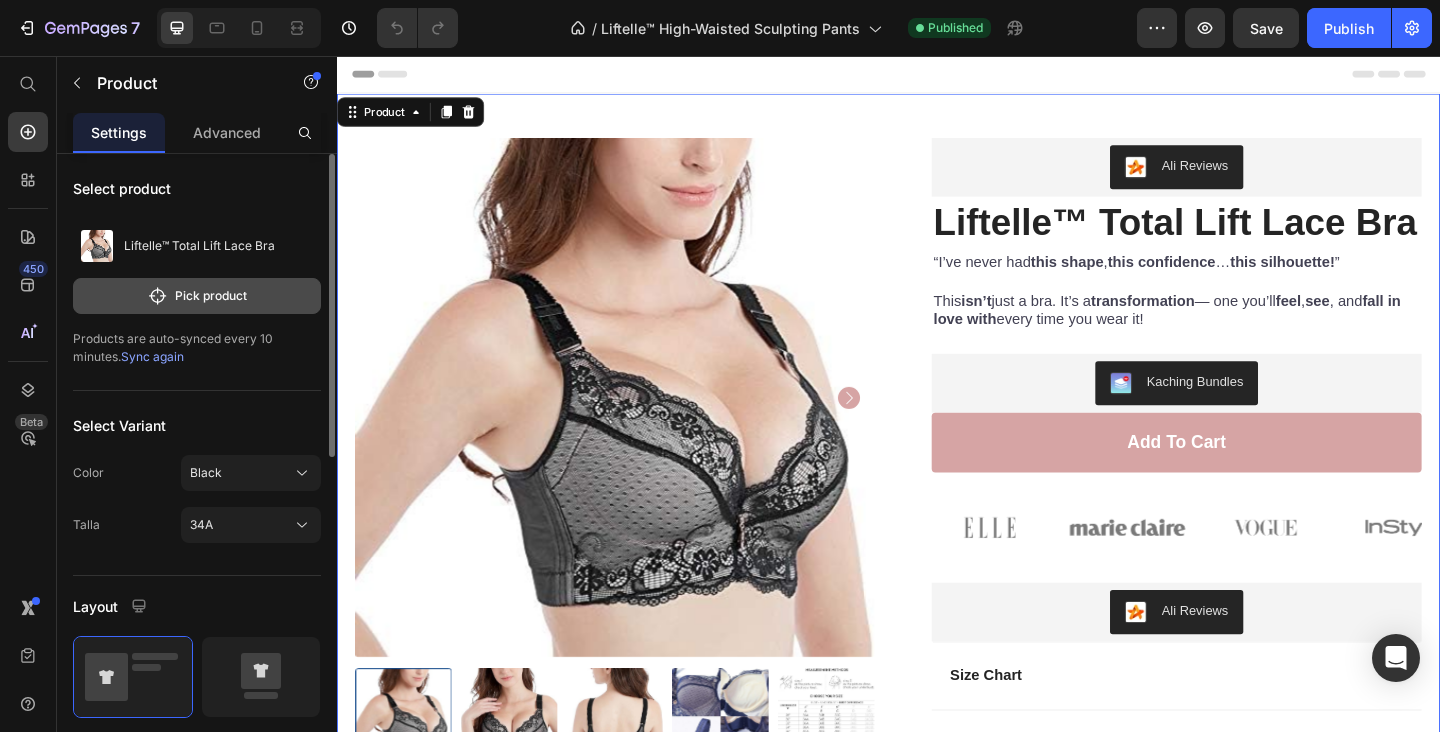 click on "Pick product" at bounding box center (197, 296) 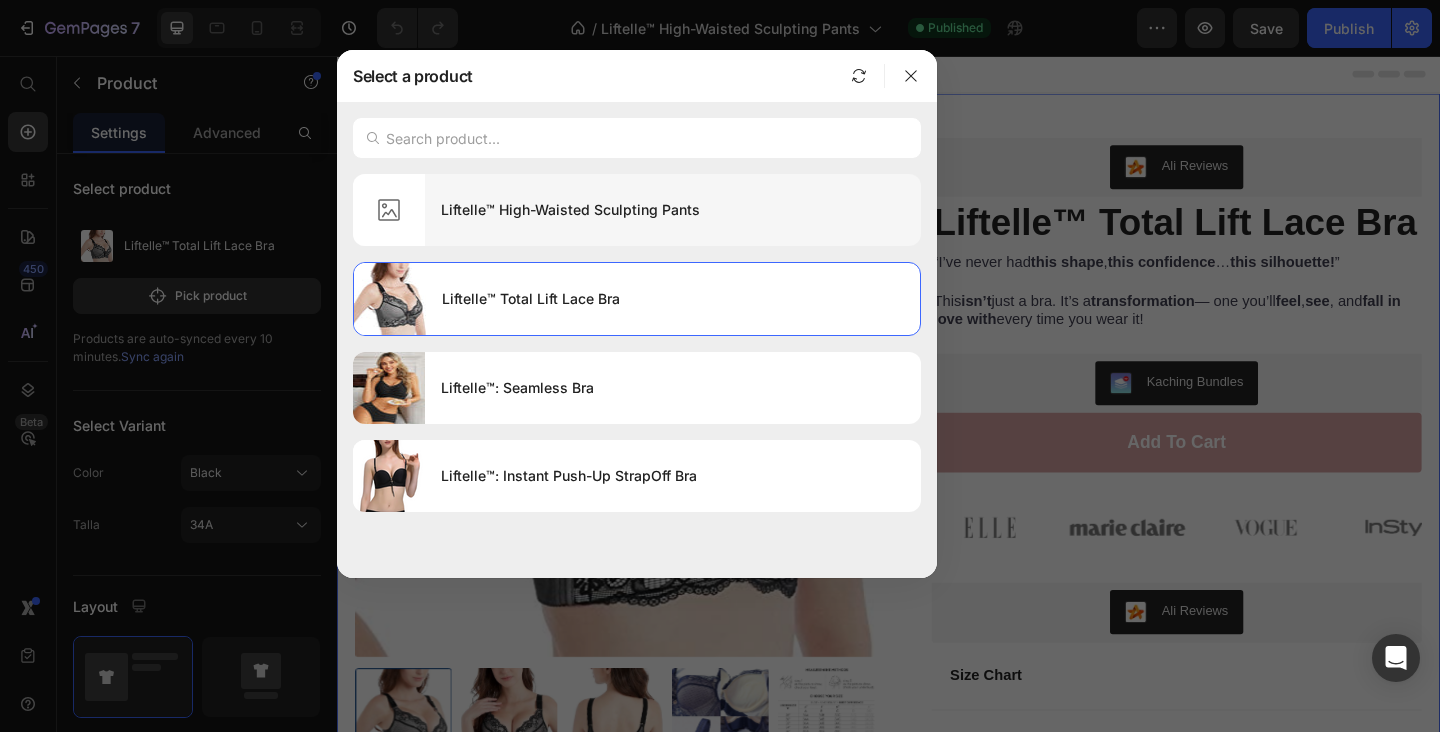 click on "Liftelle™ High-Waisted Sculpting Pants" at bounding box center (673, 210) 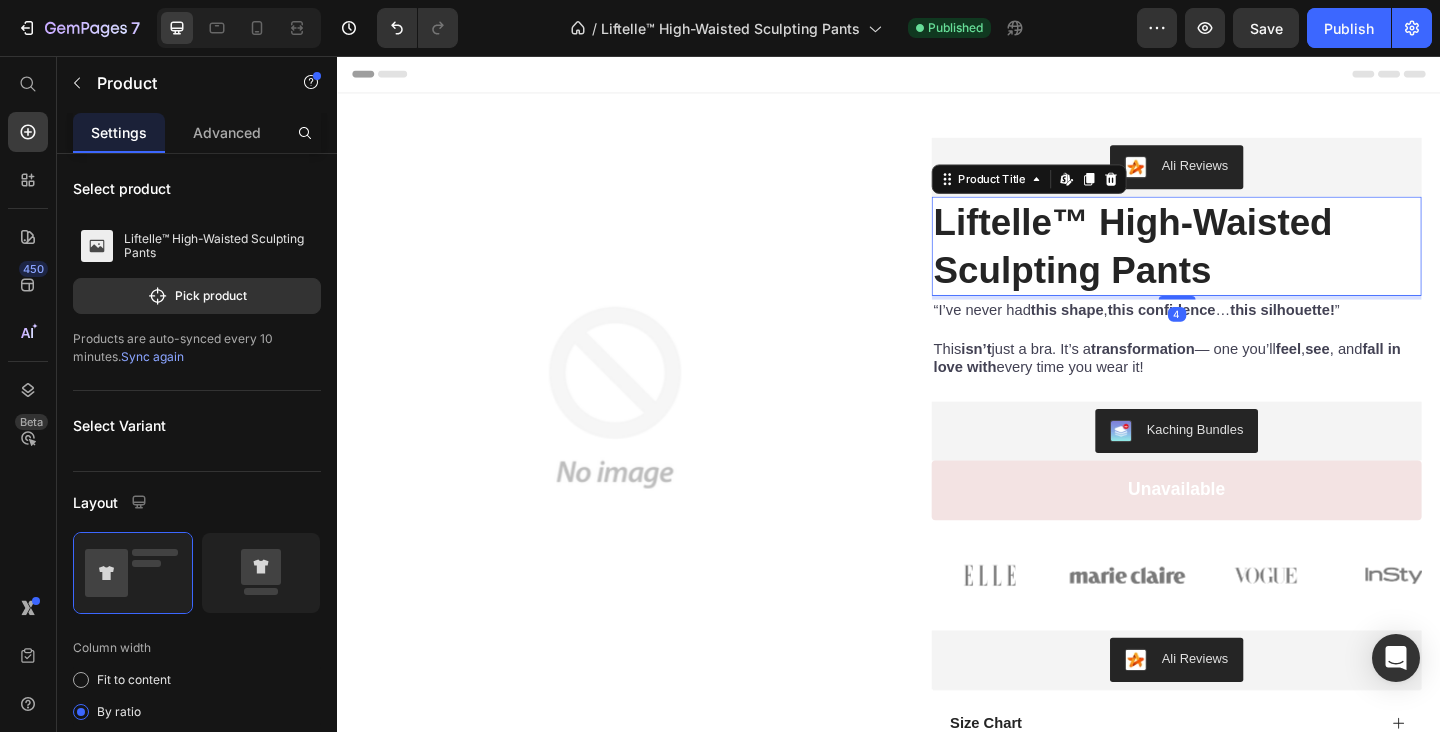 click on "Liftelle™ High-Waisted Sculpting Pants" at bounding box center (1250, 263) 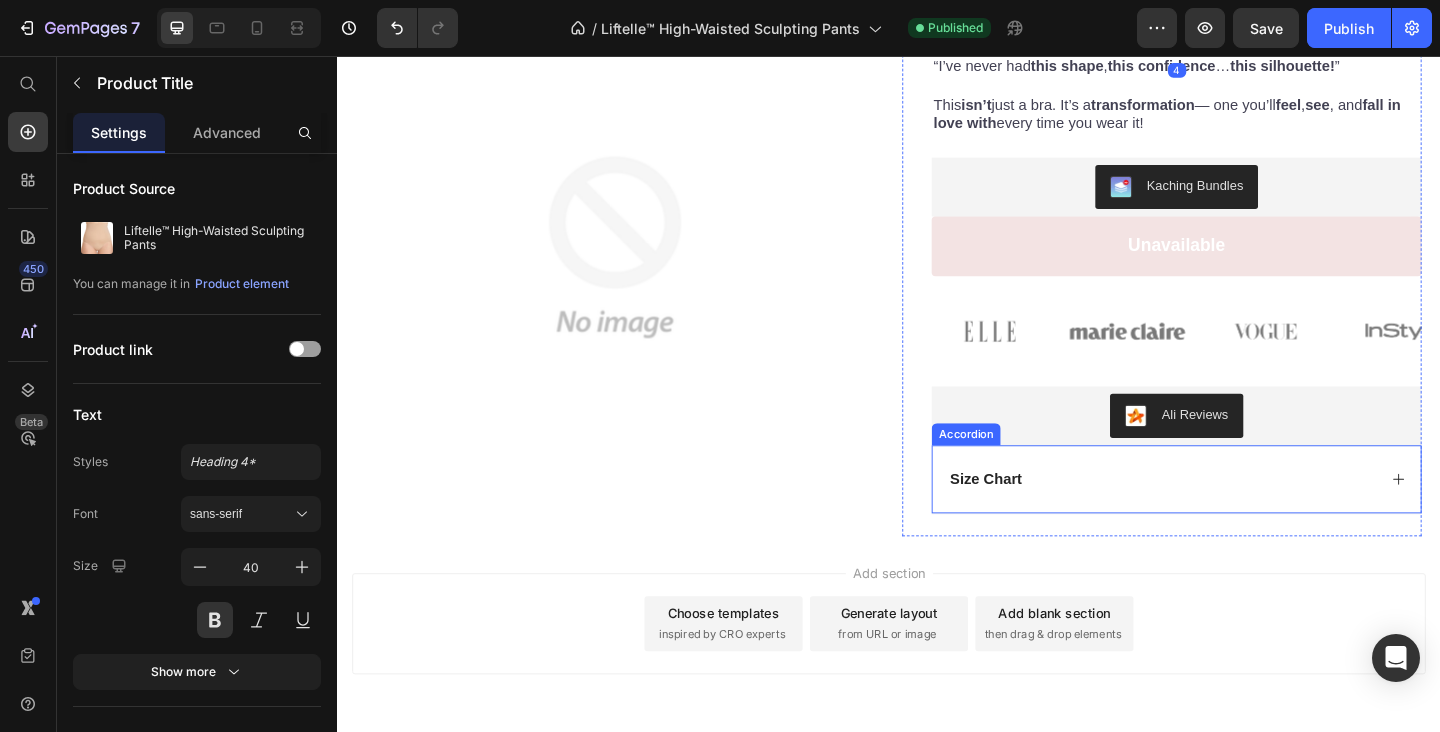 click on "Size Chart" at bounding box center (1234, 517) 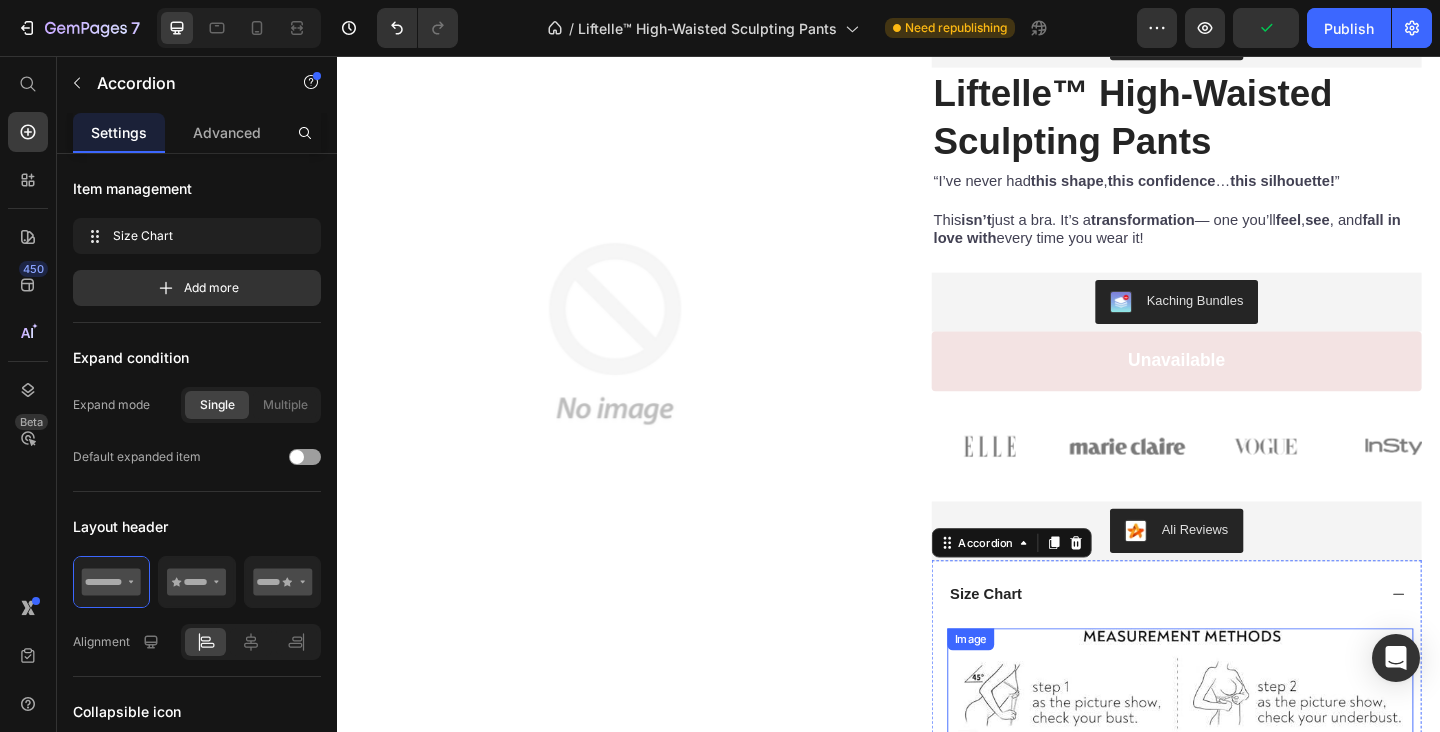 scroll, scrollTop: 102, scrollLeft: 0, axis: vertical 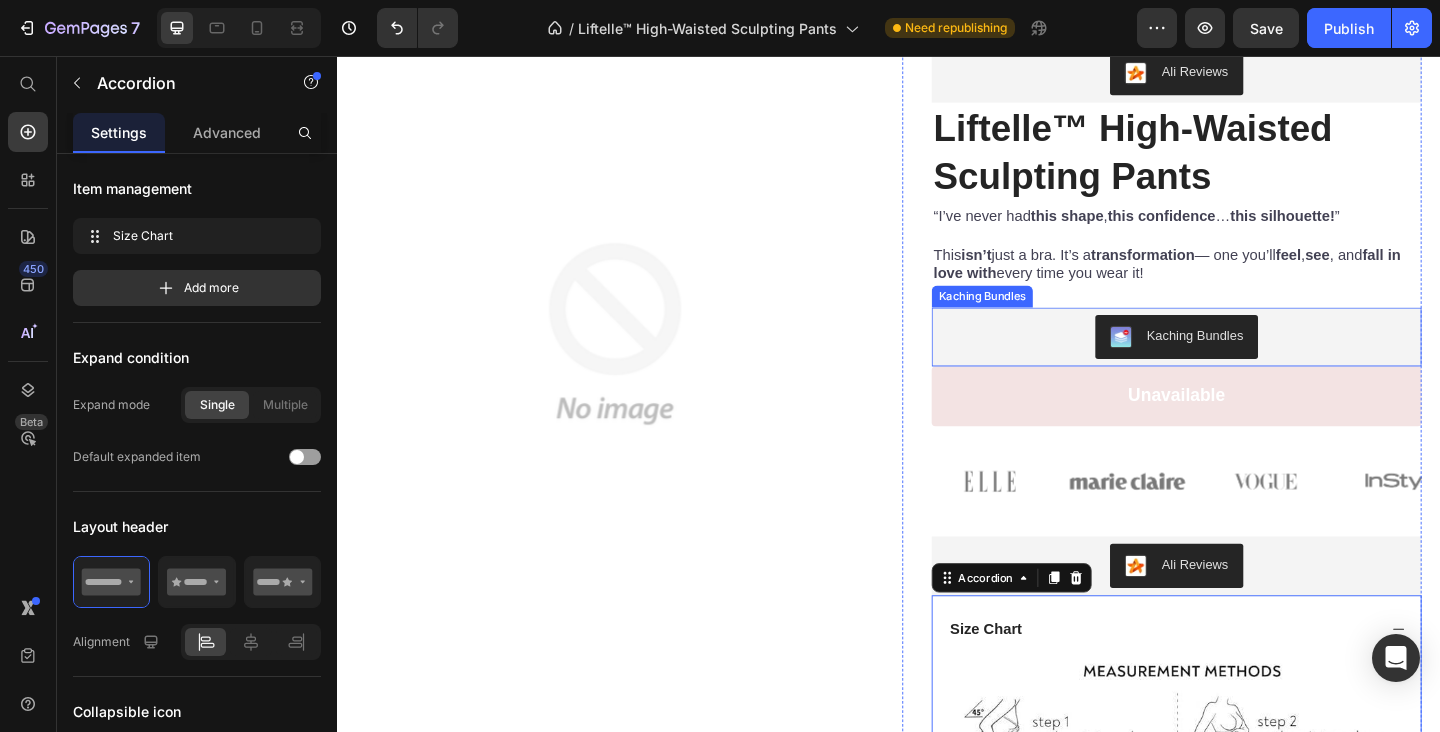click on "This  isn’t  just a bra. It’s a  transformation  — one you’ll  feel ,  see , and  fall in love with  every time you wear it!" at bounding box center [1250, 284] 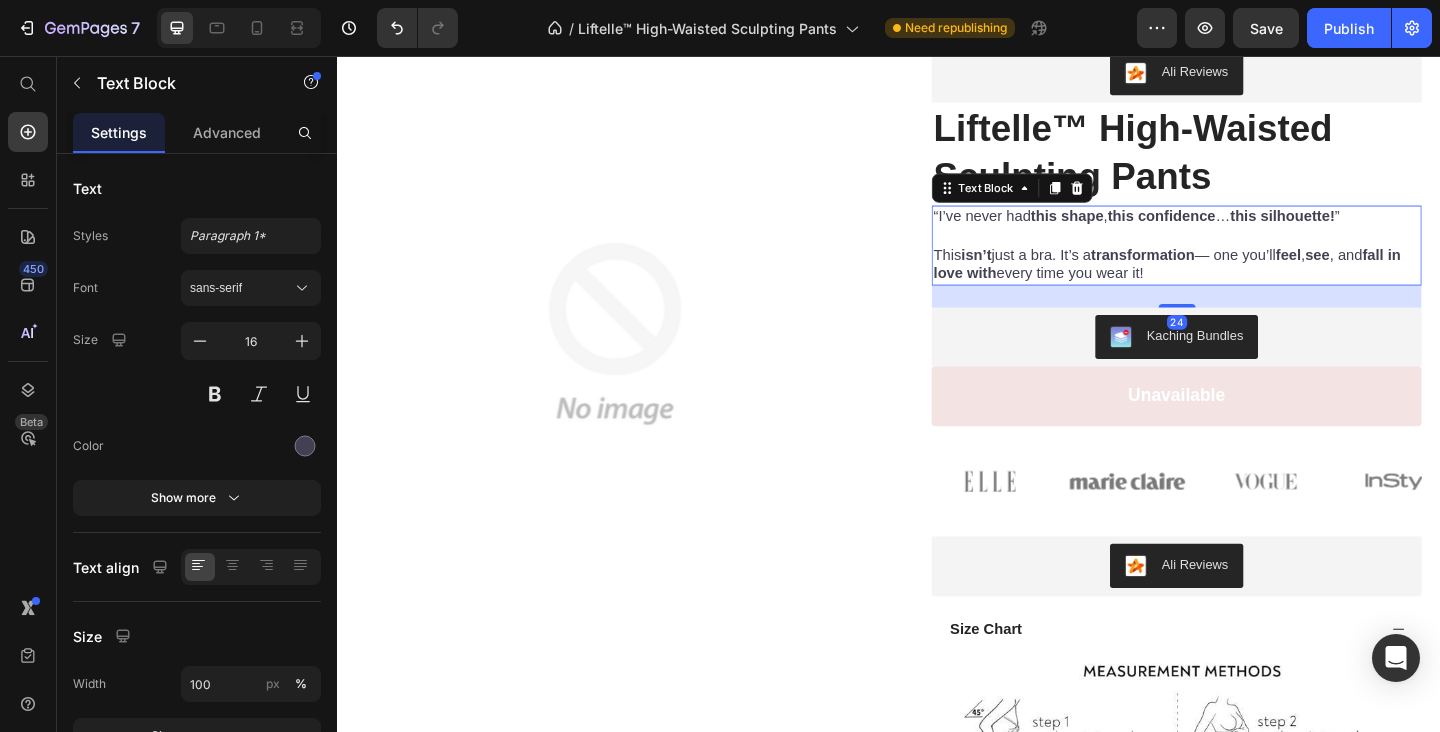click on "This  isn’t  just a bra. It’s a  transformation  — one you’ll  feel ,  see , and  fall in love with  every time you wear it!" at bounding box center [1250, 284] 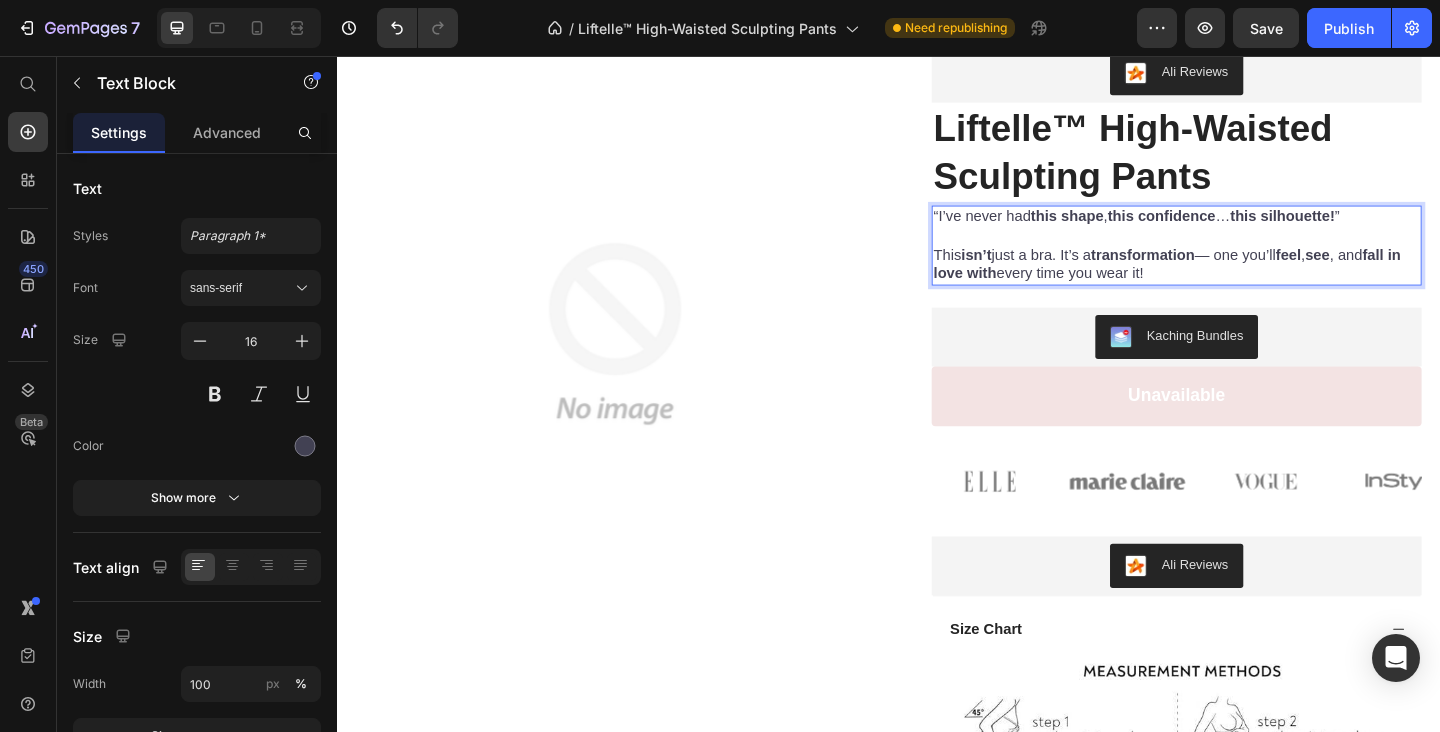 click at bounding box center (1250, 252) 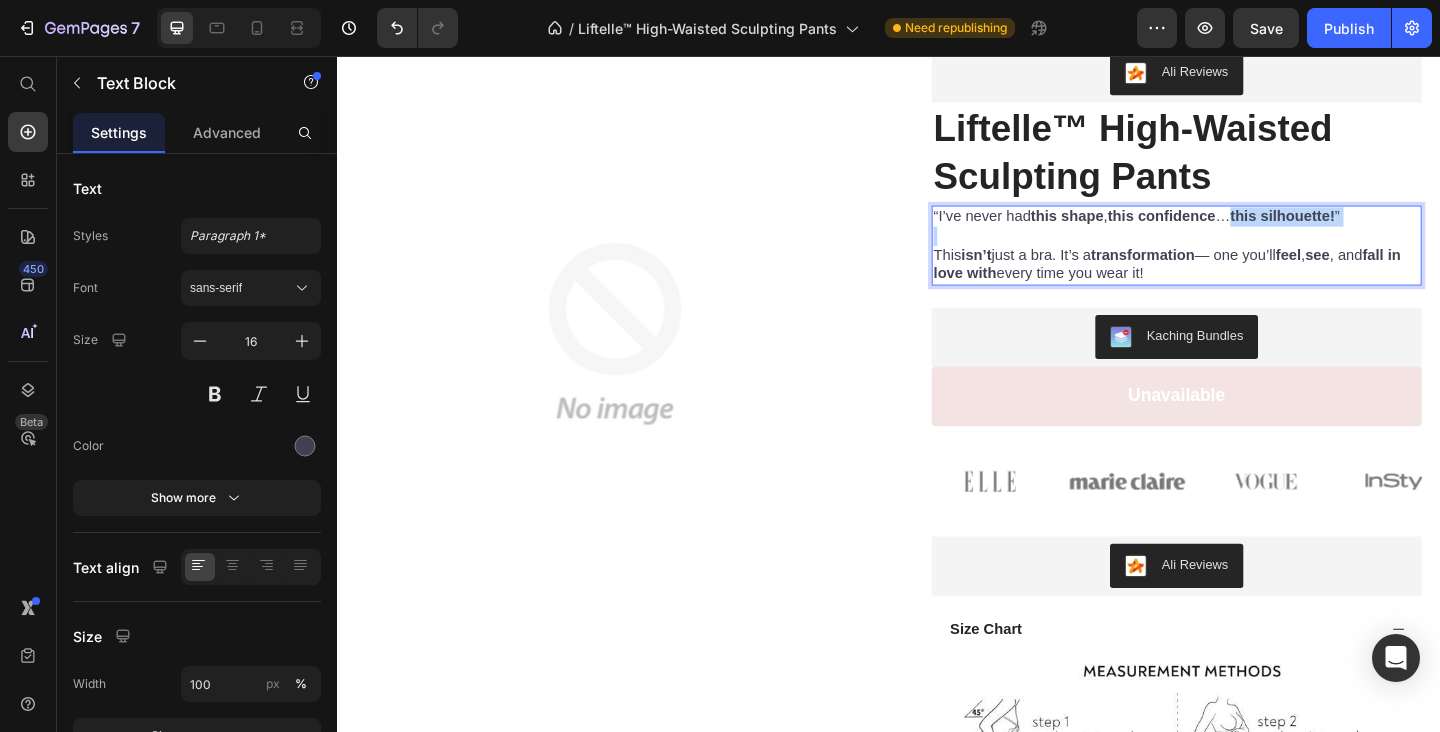 drag, startPoint x: 1451, startPoint y: 243, endPoint x: 1319, endPoint y: 239, distance: 132.0606 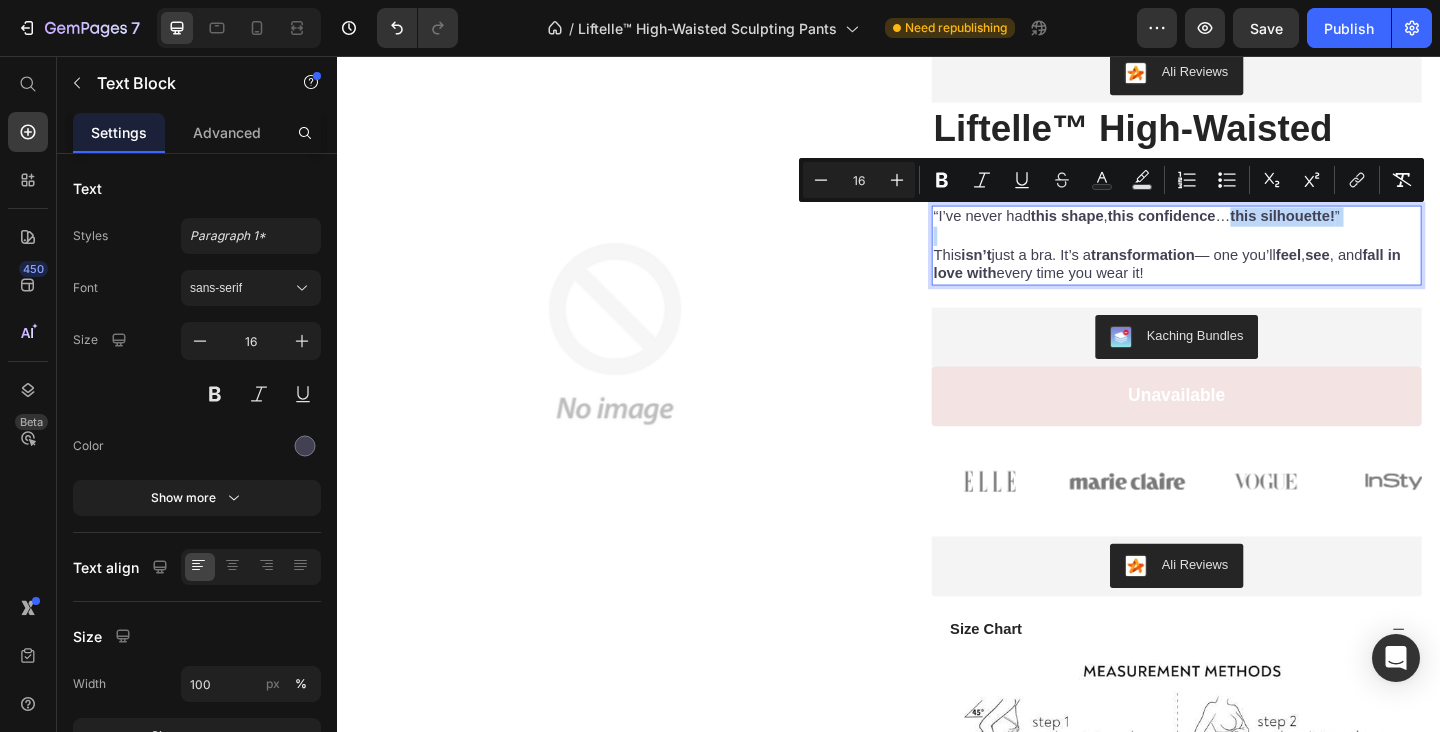 click on "this silhouette!" at bounding box center (1366, 230) 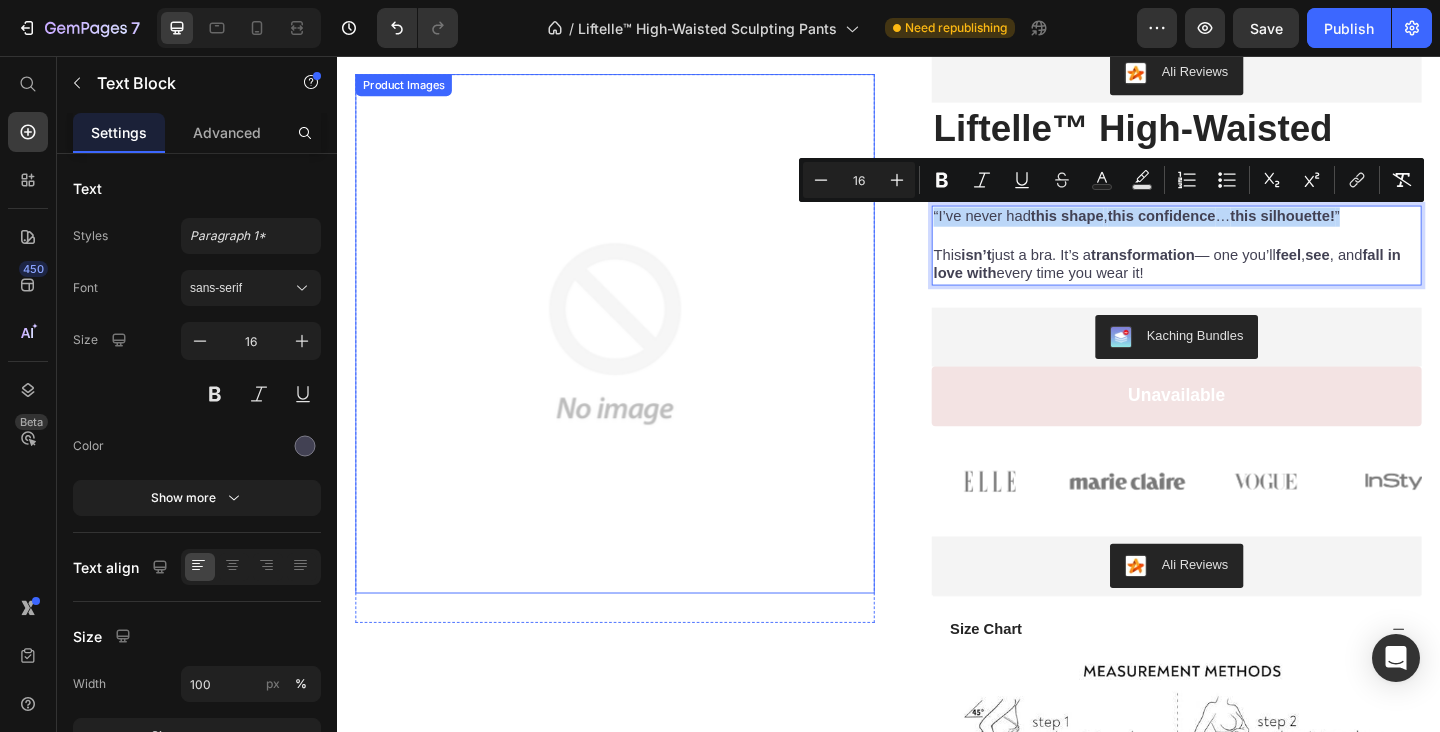 drag, startPoint x: 1444, startPoint y: 232, endPoint x: 876, endPoint y: 183, distance: 570.1096 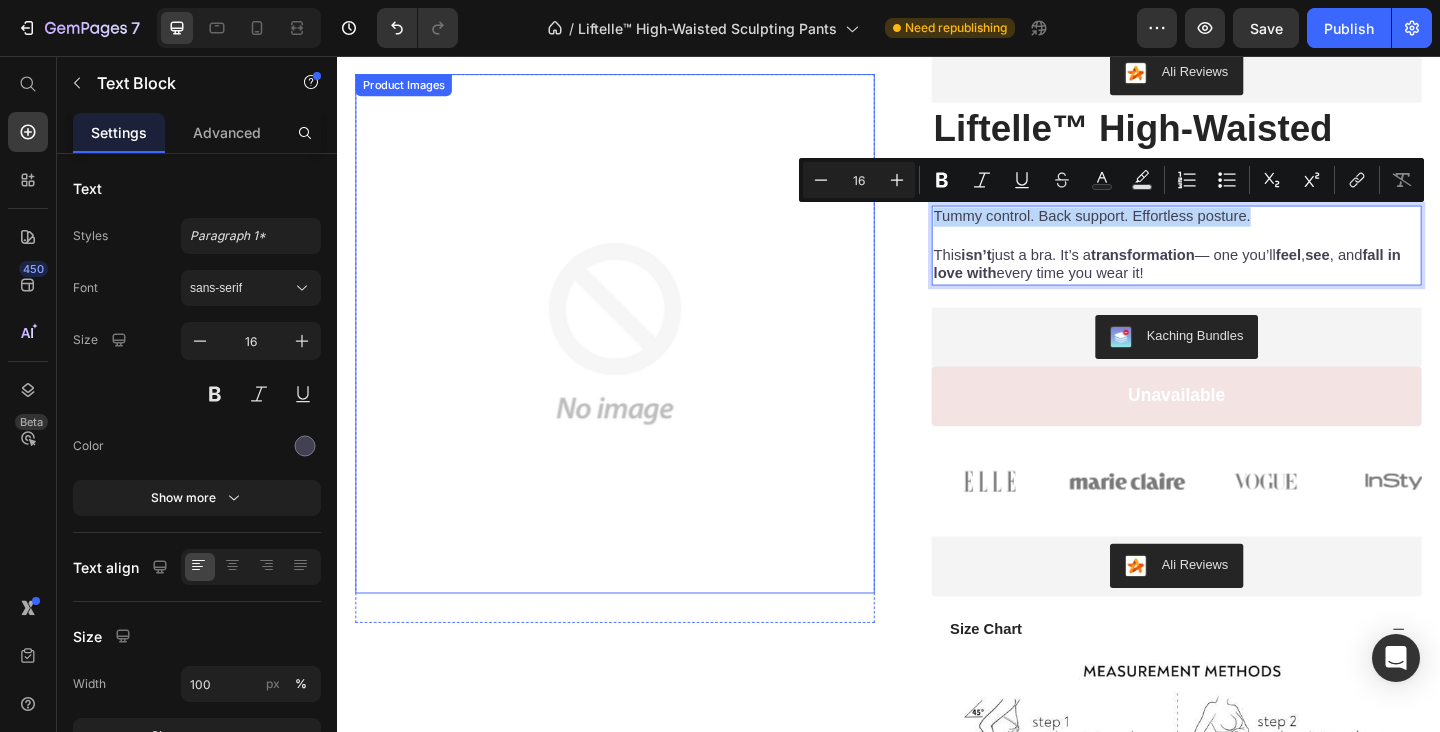 drag, startPoint x: 1357, startPoint y: 231, endPoint x: 909, endPoint y: 235, distance: 448.01785 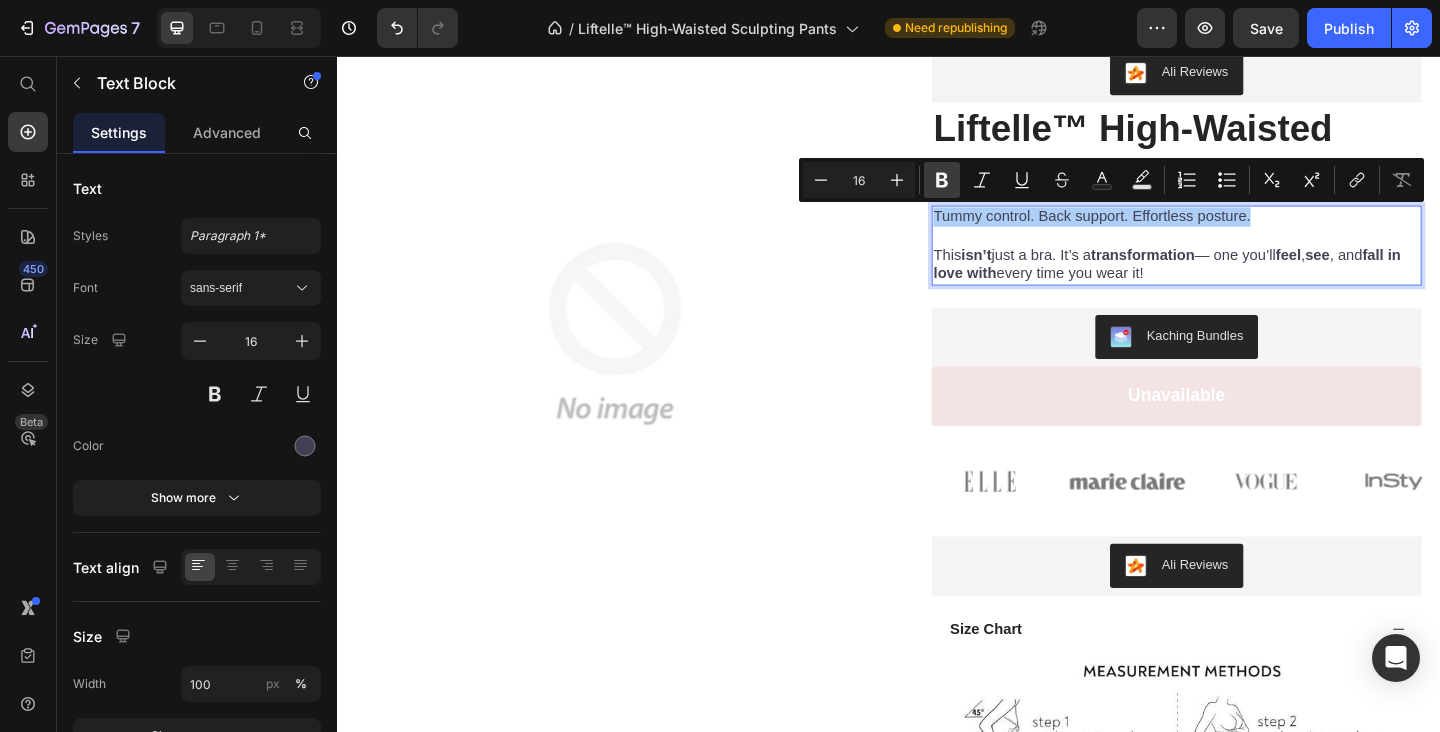 click 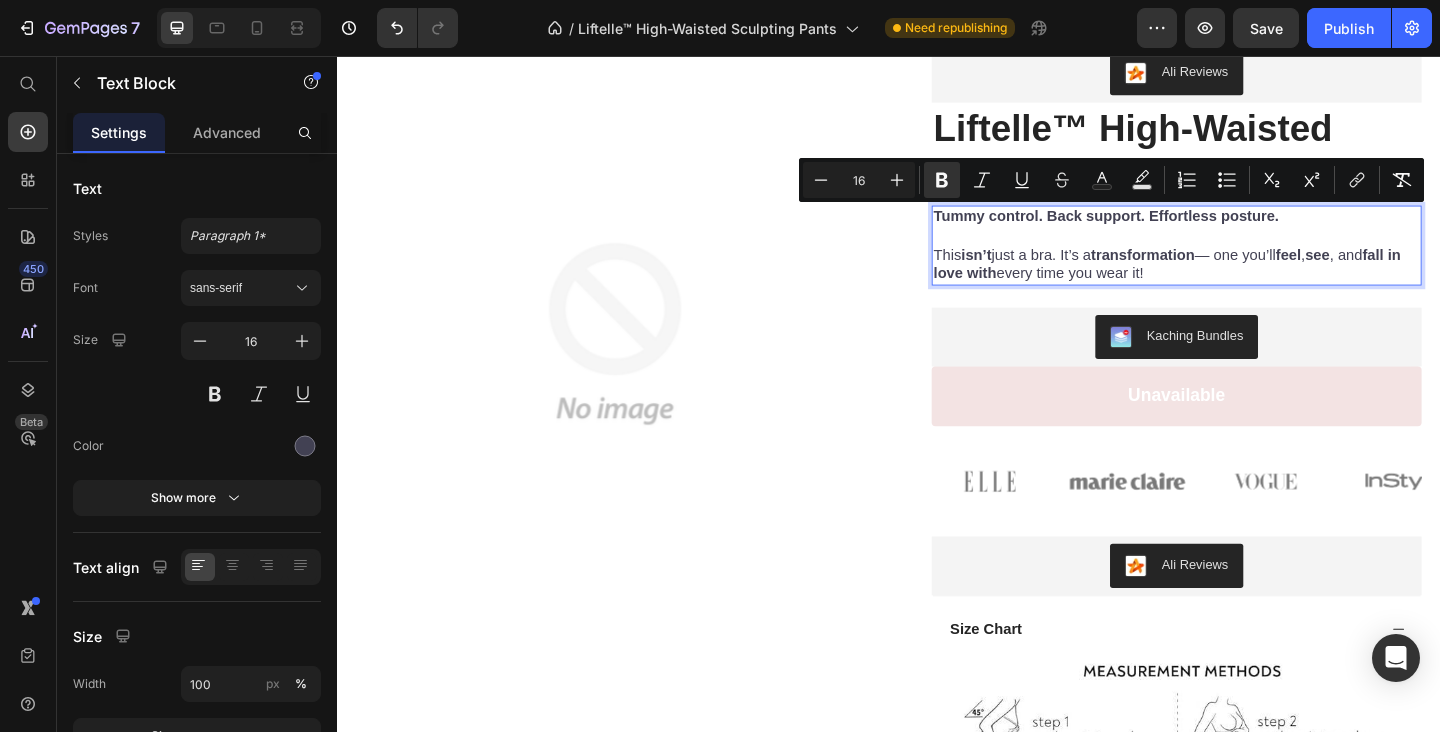 click on "Tummy control. Back support. Effortless posture. This  isn’t  just a bra. It’s a  transformation  — one you’ll  feel ,  see , and  fall in love with  every time you wear it!" at bounding box center (1250, 262) 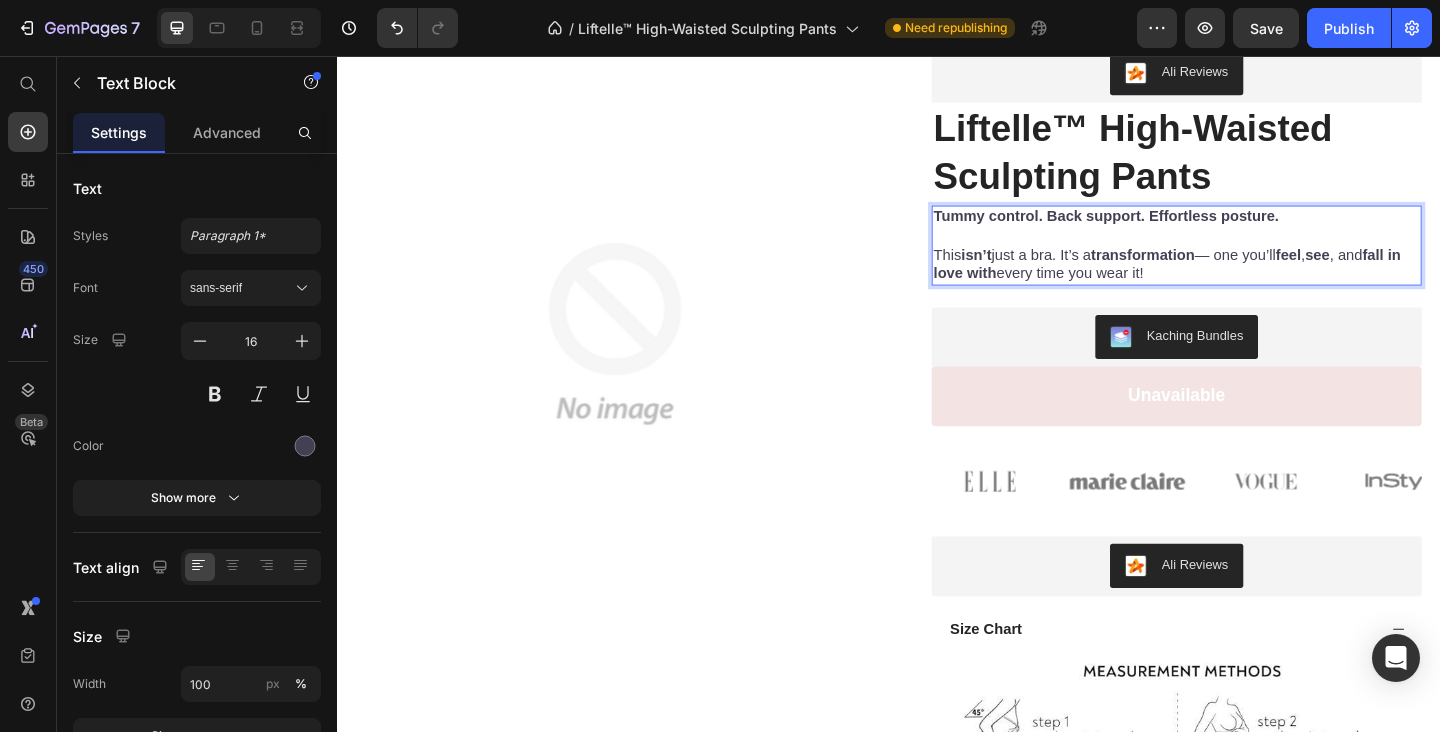 drag, startPoint x: 1297, startPoint y: 294, endPoint x: 811, endPoint y: 237, distance: 489.33118 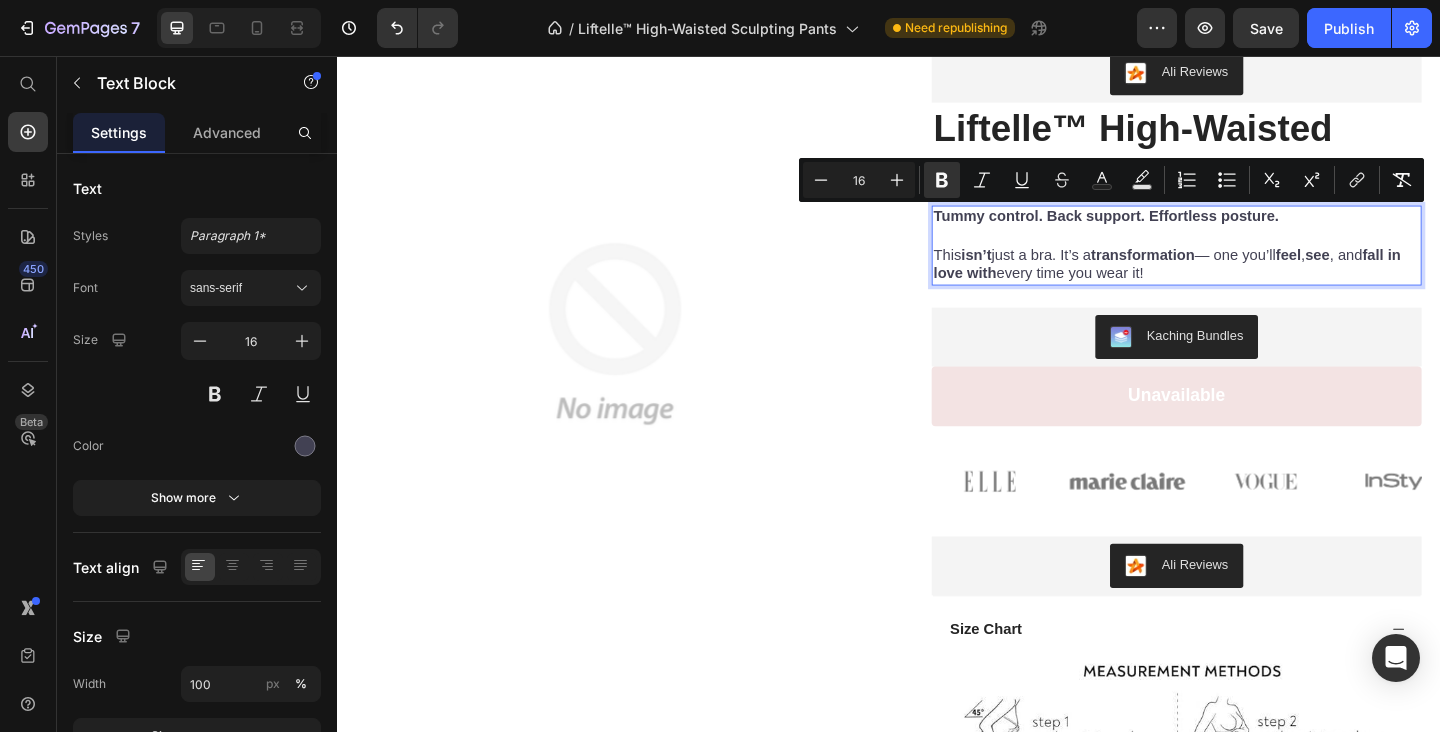 click on "This  isn’t  just a bra. It’s a  transformation  — one you’ll  feel ,  see , and  fall in love with  every time you wear it!" at bounding box center [1250, 284] 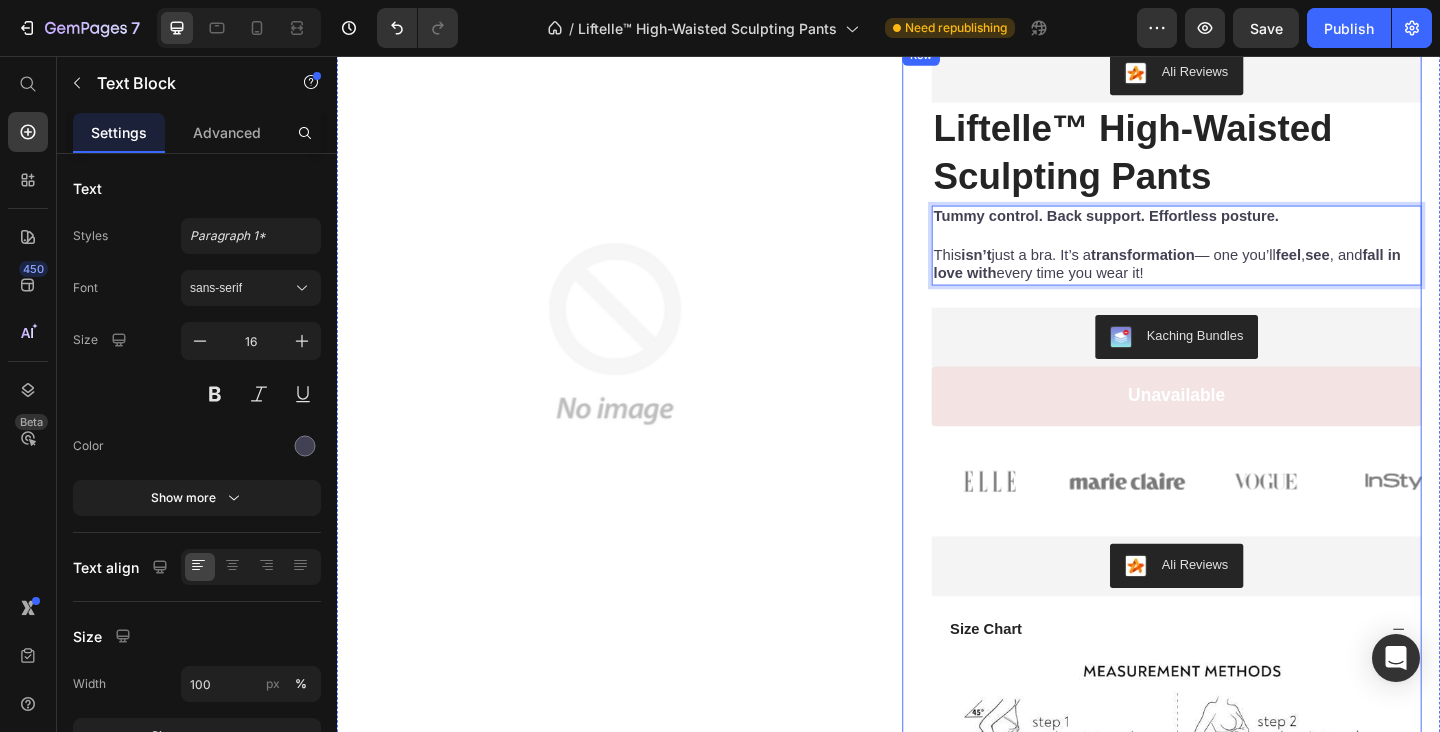 drag, startPoint x: 1286, startPoint y: 296, endPoint x: 973, endPoint y: 274, distance: 313.77222 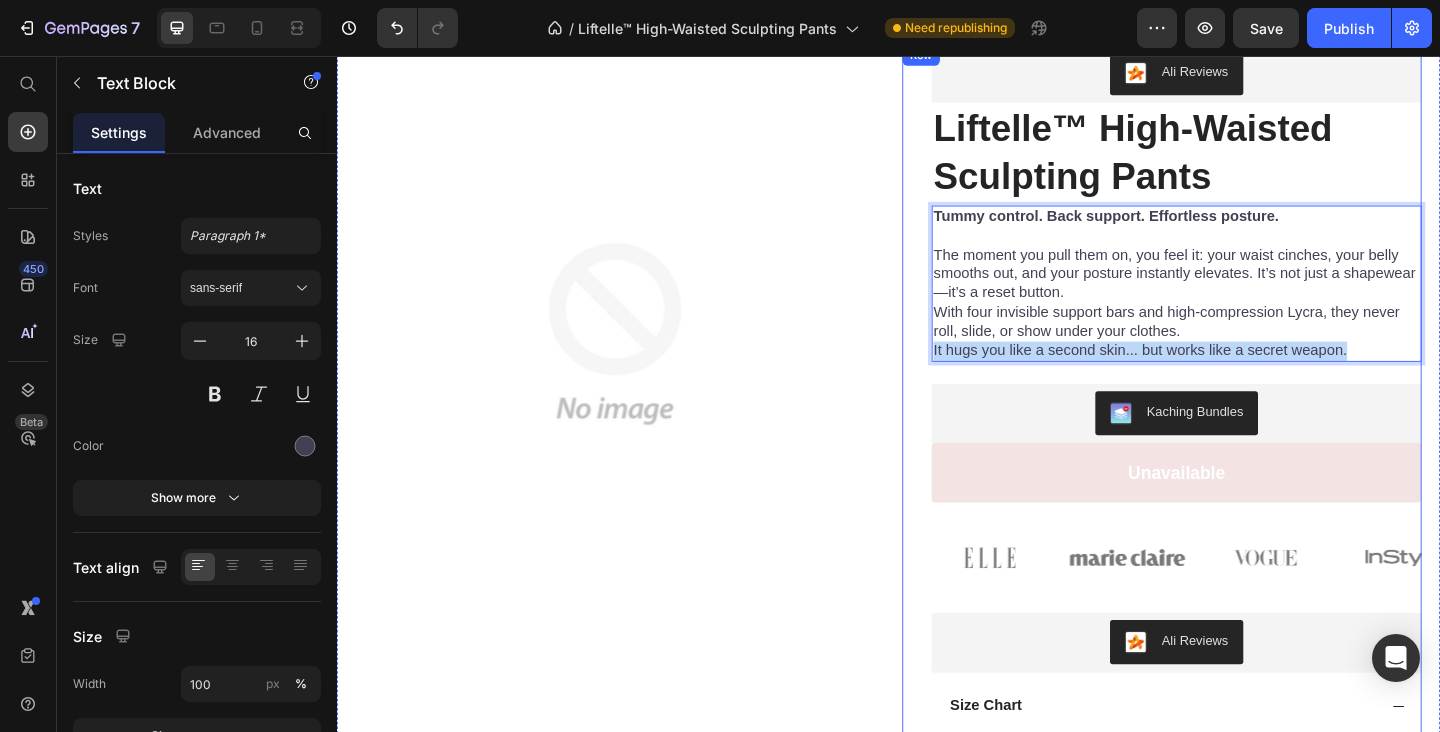 drag, startPoint x: 1446, startPoint y: 371, endPoint x: 978, endPoint y: 372, distance: 468.00107 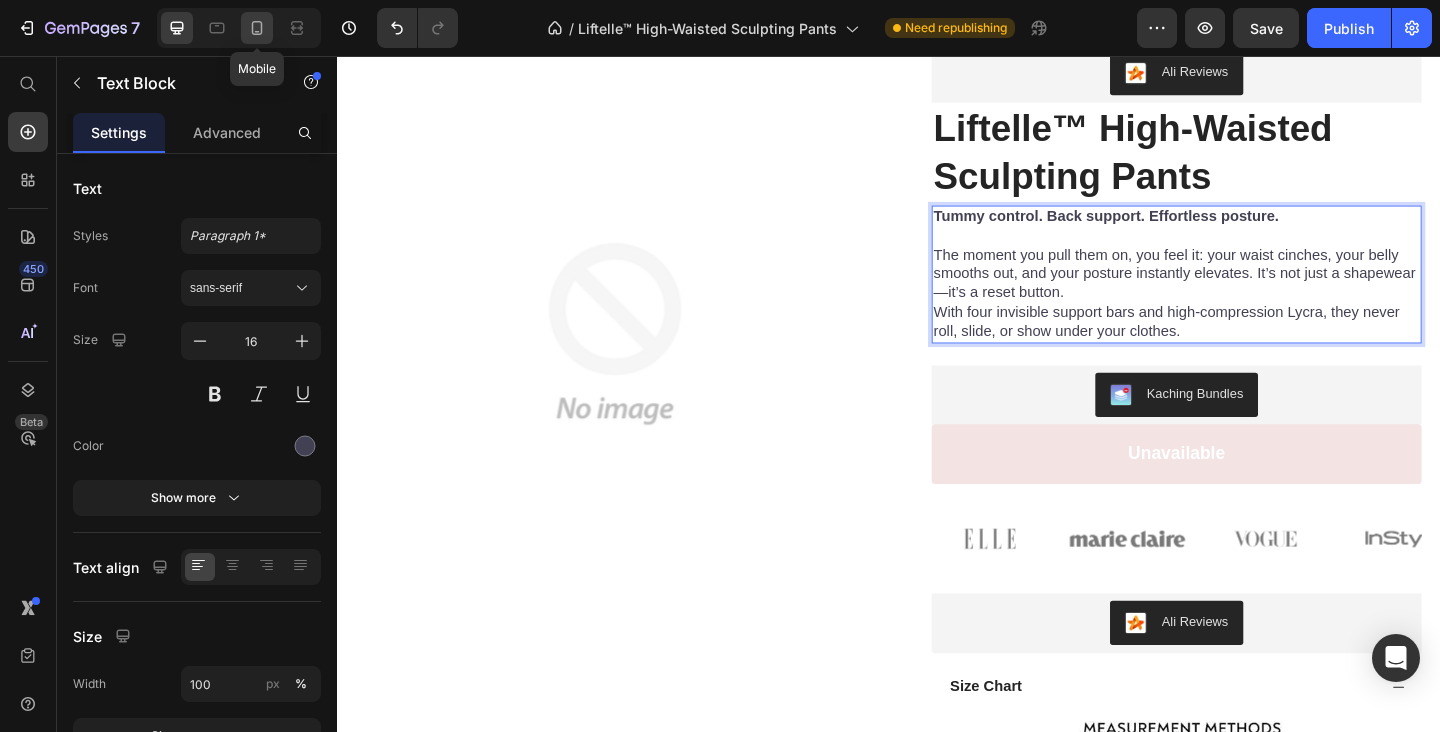 click 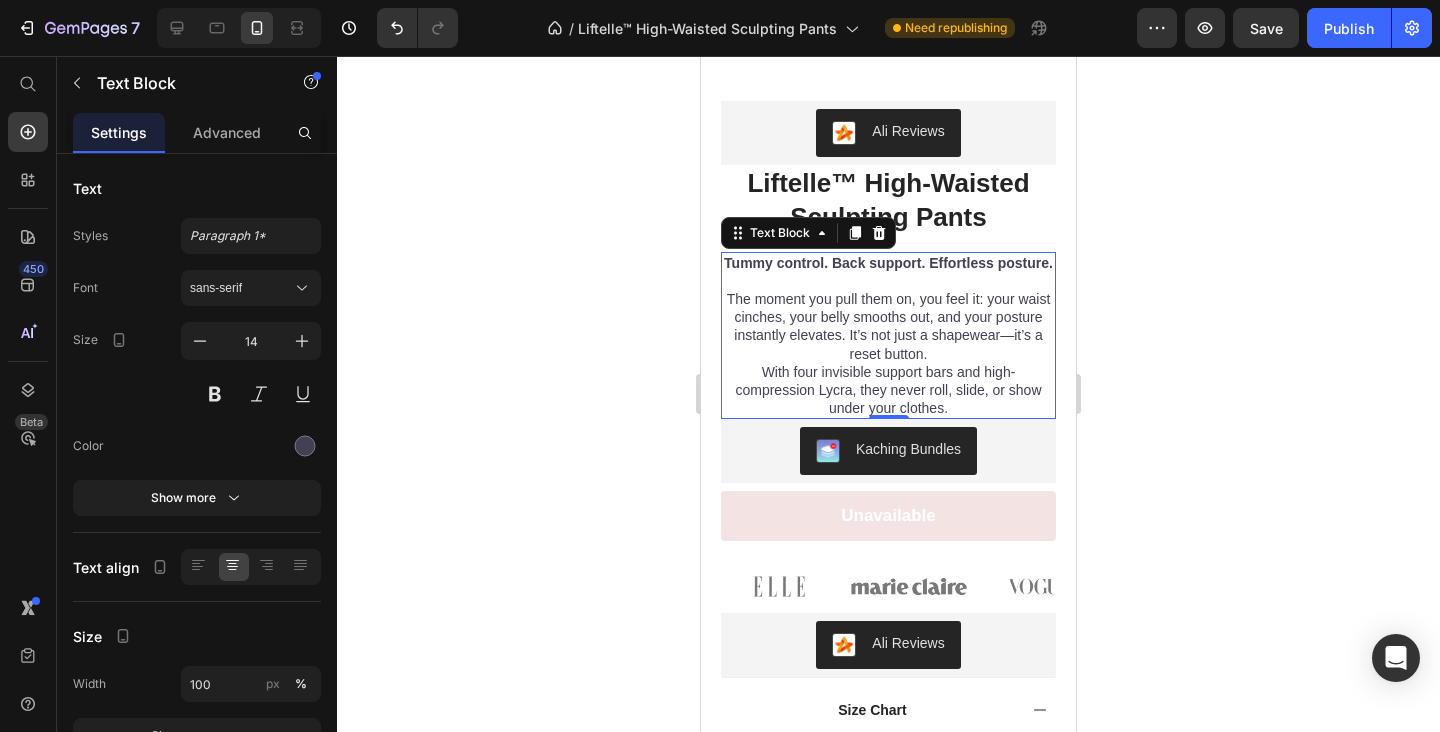 scroll, scrollTop: 359, scrollLeft: 0, axis: vertical 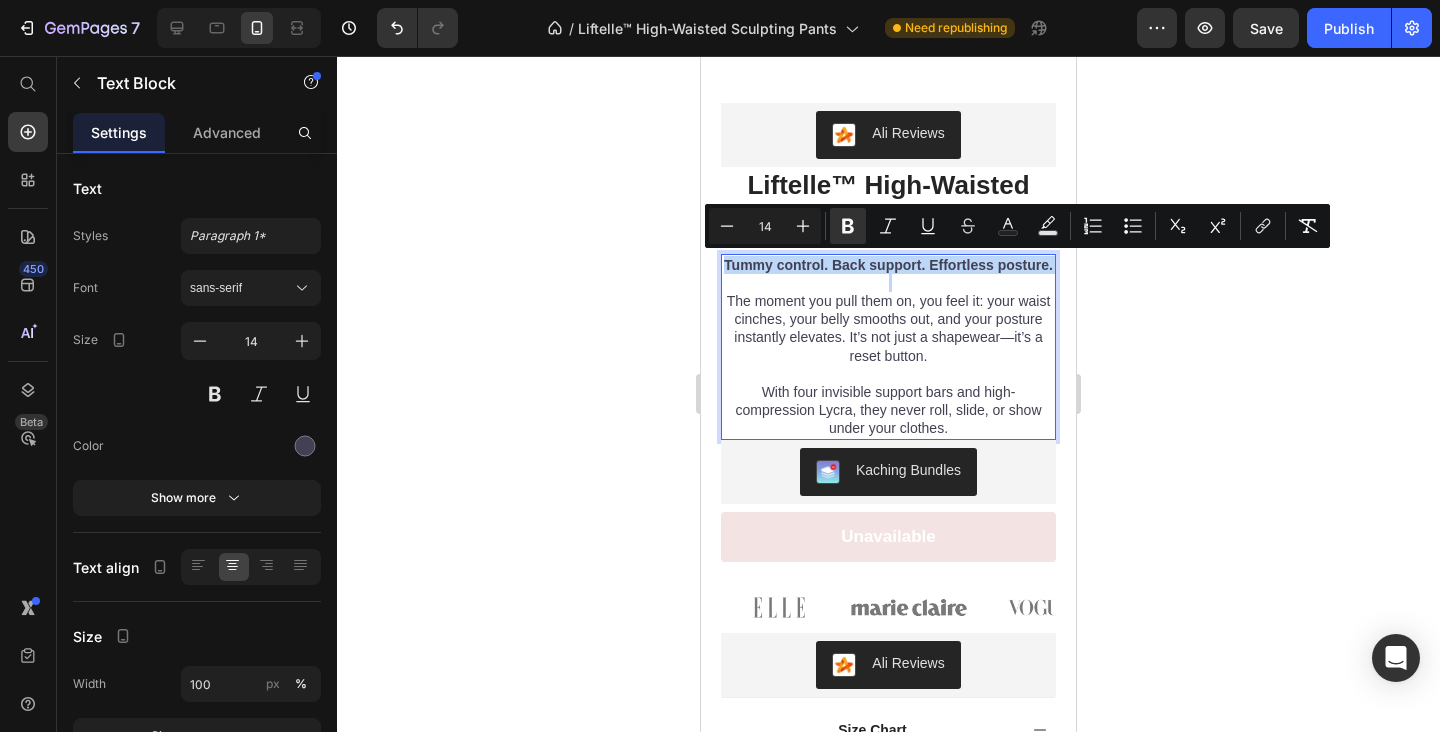 drag, startPoint x: 726, startPoint y: 295, endPoint x: 723, endPoint y: 261, distance: 34.132095 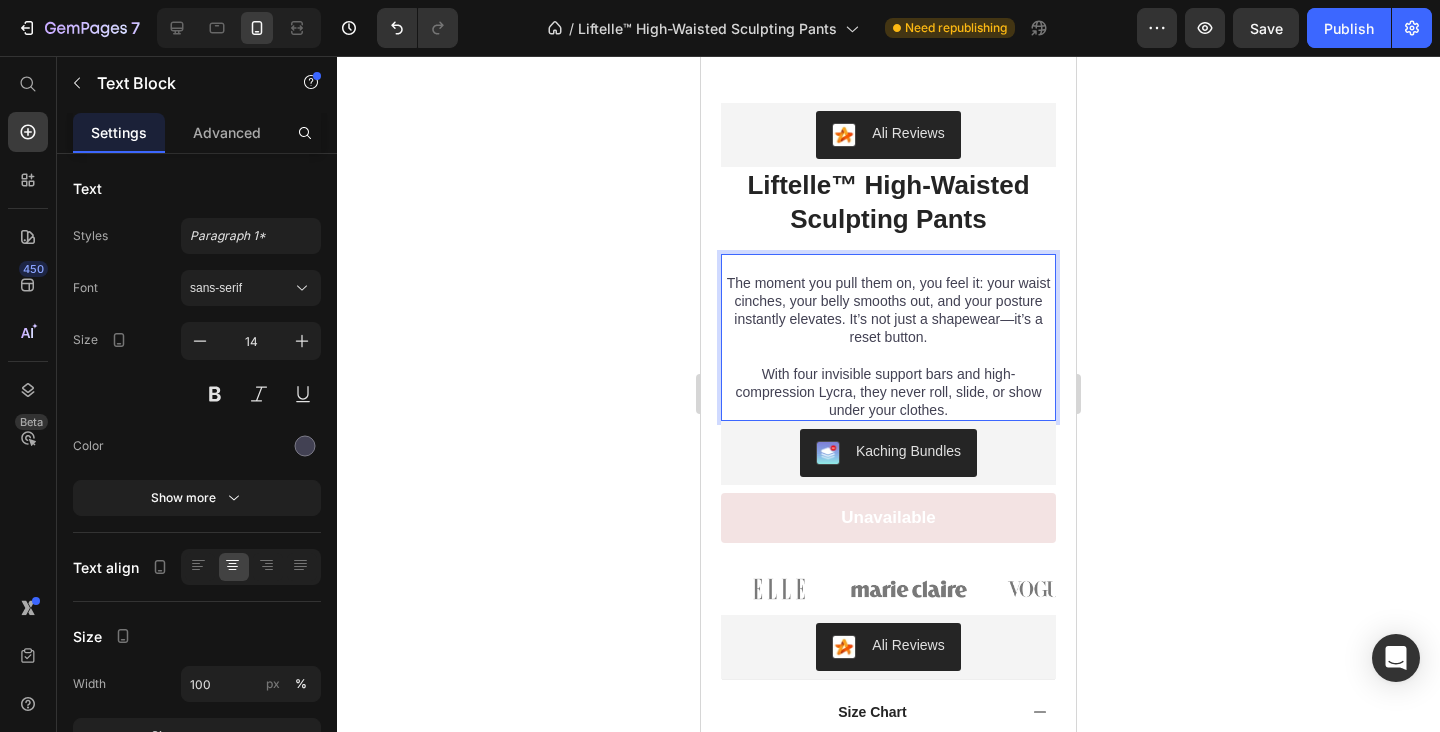 click on "The moment you pull them on, you feel it: your waist cinches, your belly smooths out, and your posture instantly elevates. It’s not just a shapewear—it’s a reset button." at bounding box center (888, 310) 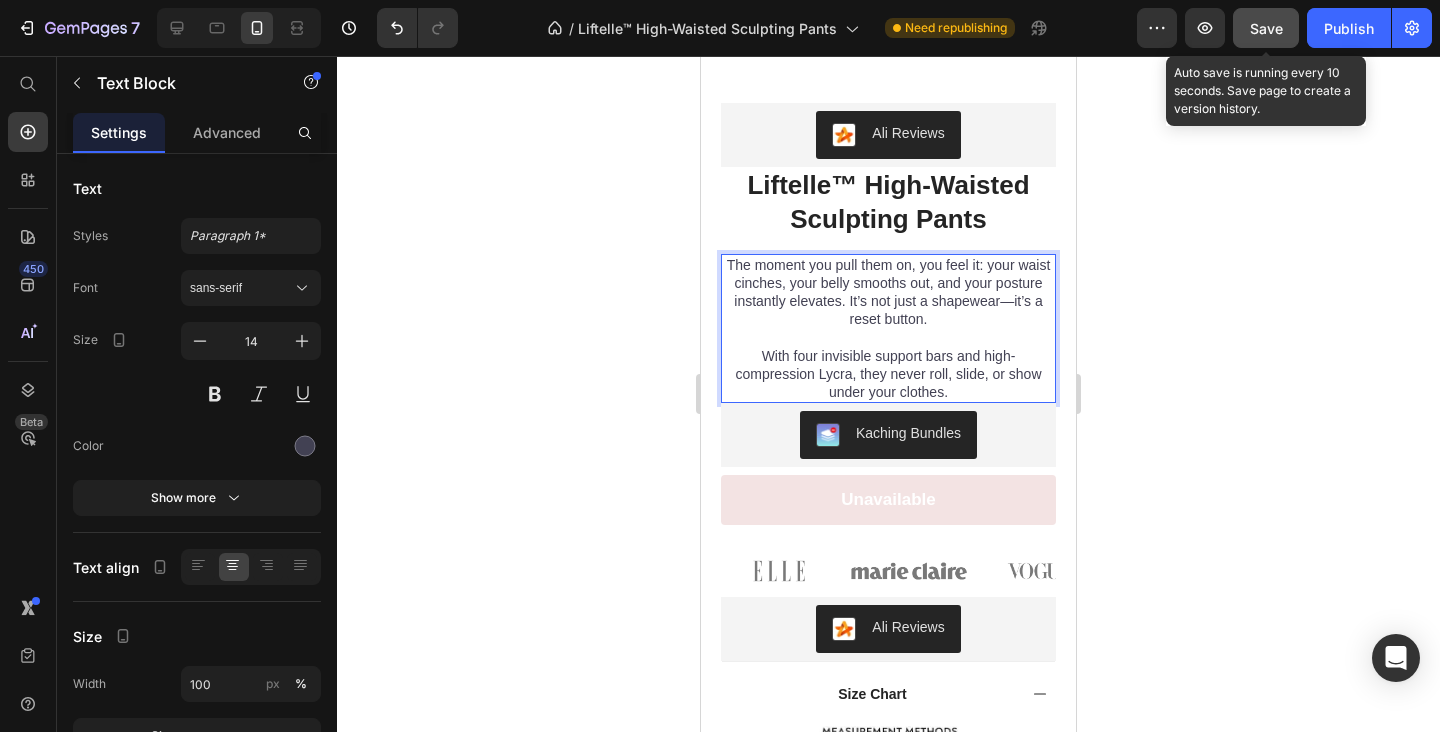 click on "Save" 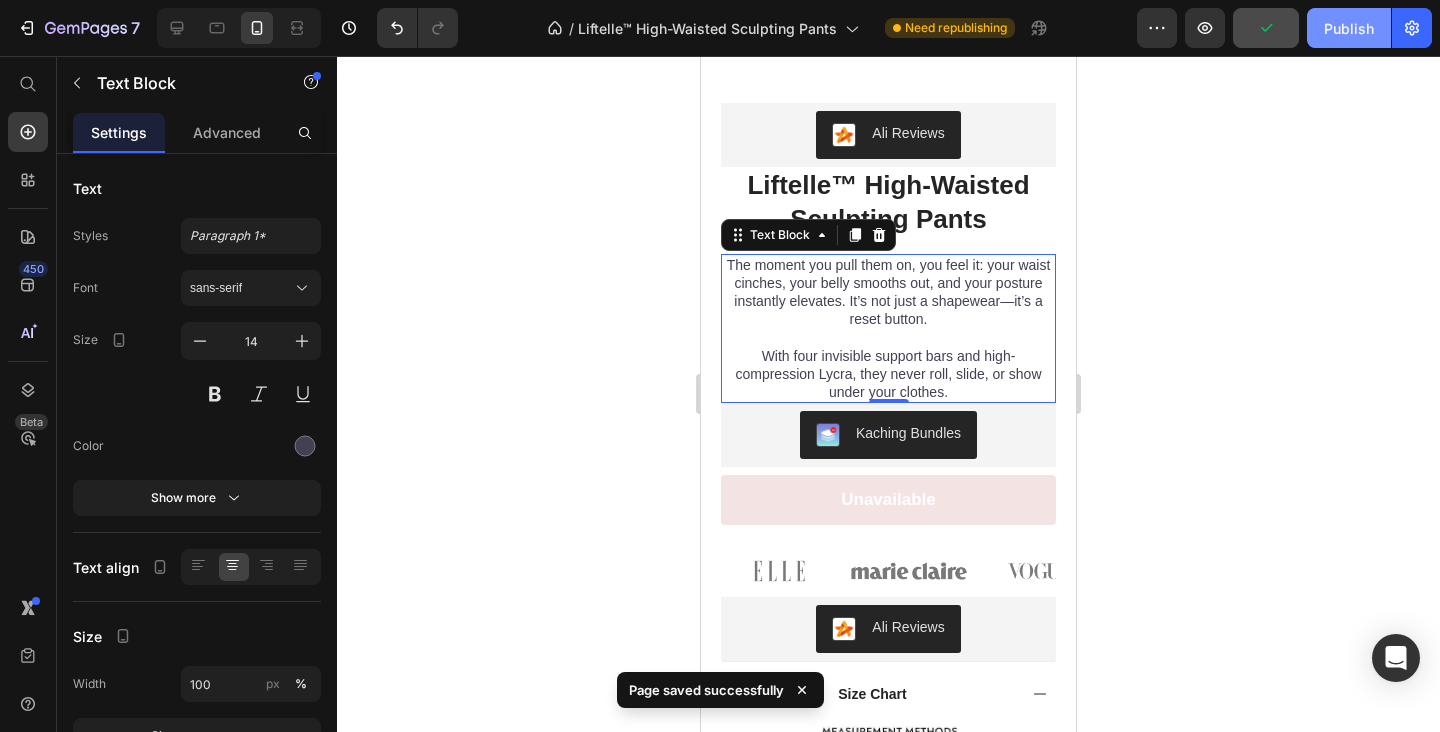 click on "Publish" at bounding box center [1349, 28] 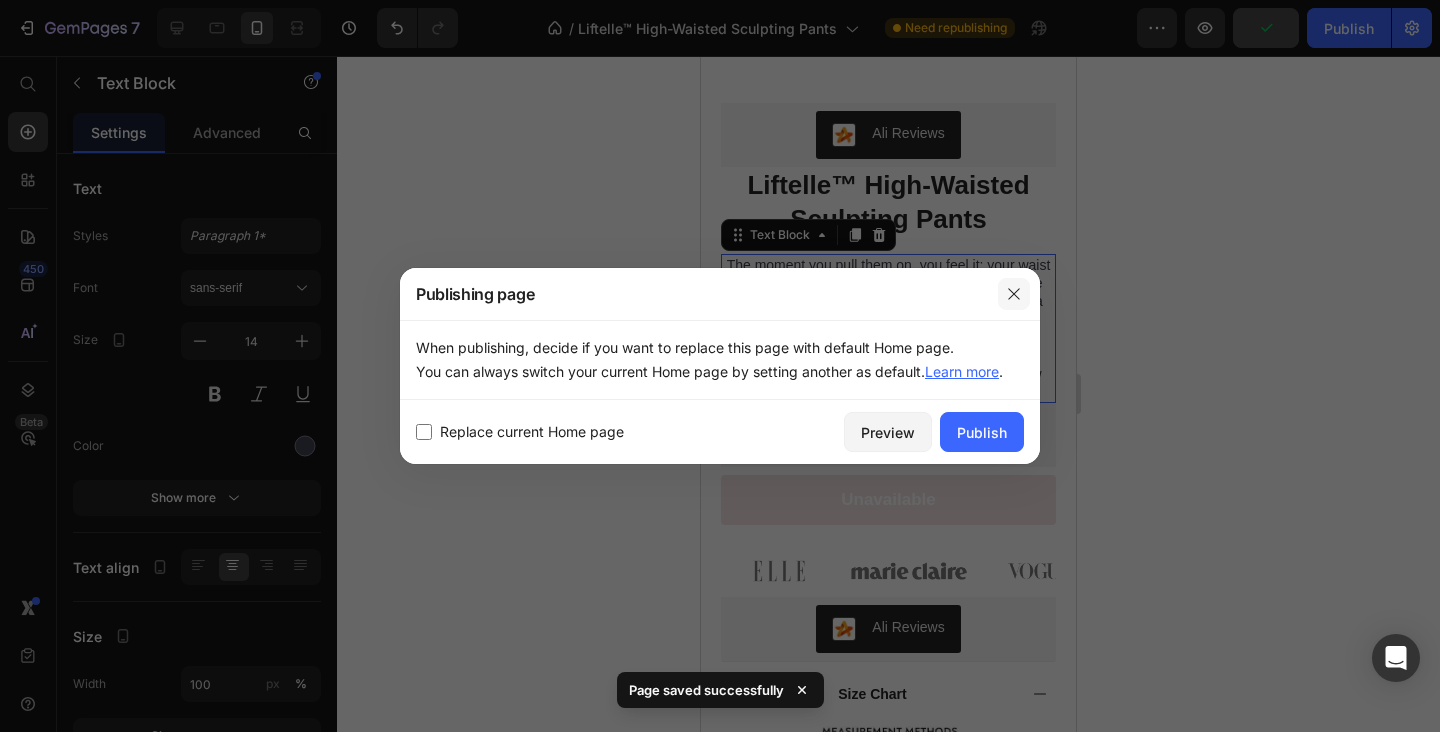 click 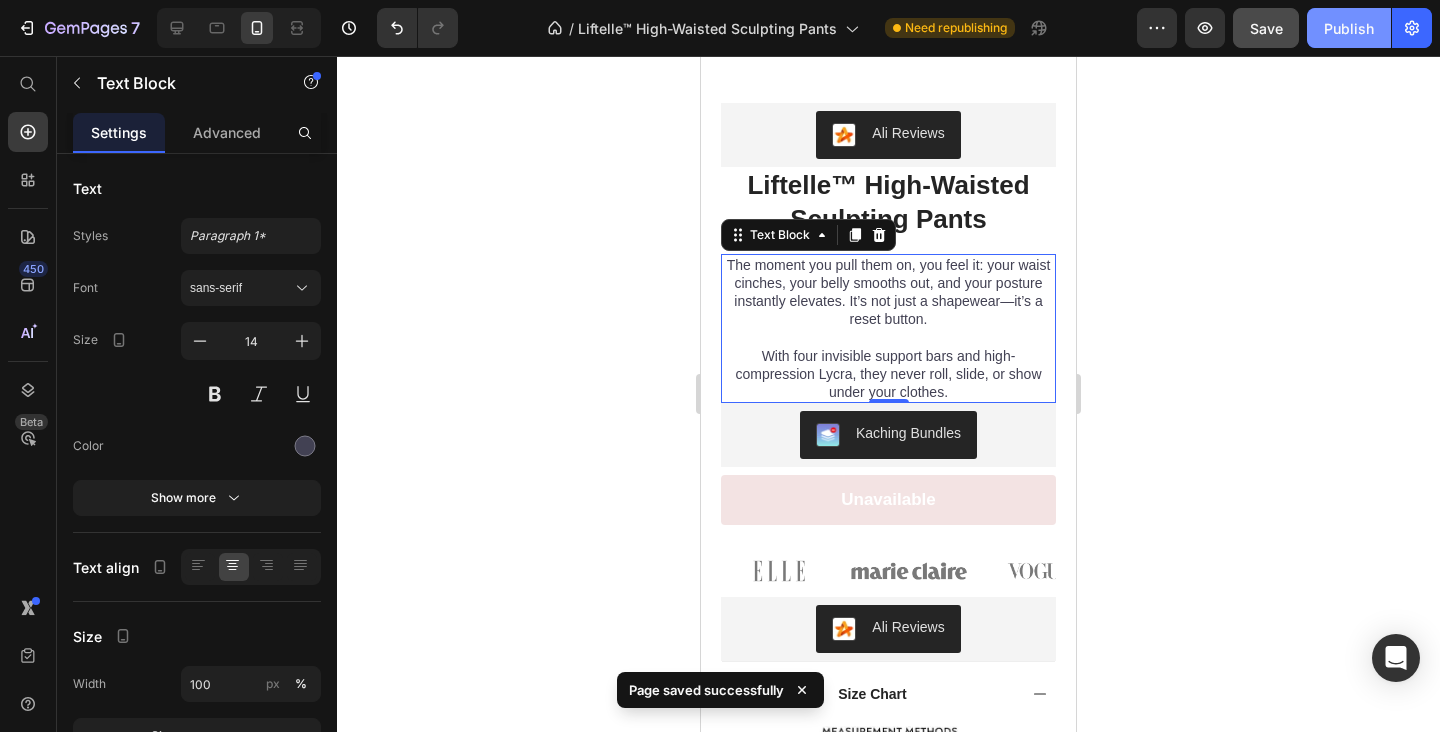 click on "Publish" at bounding box center [1349, 28] 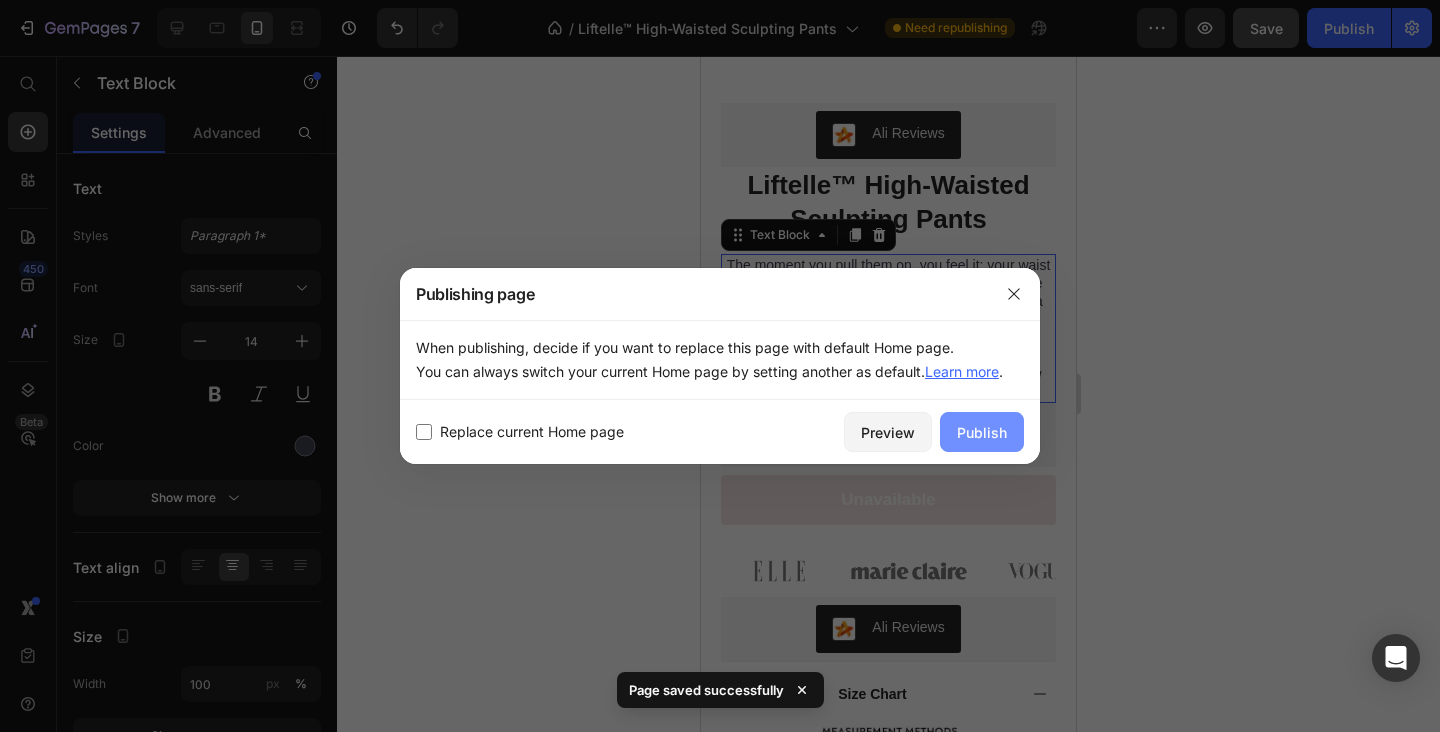 click on "Publish" at bounding box center (982, 432) 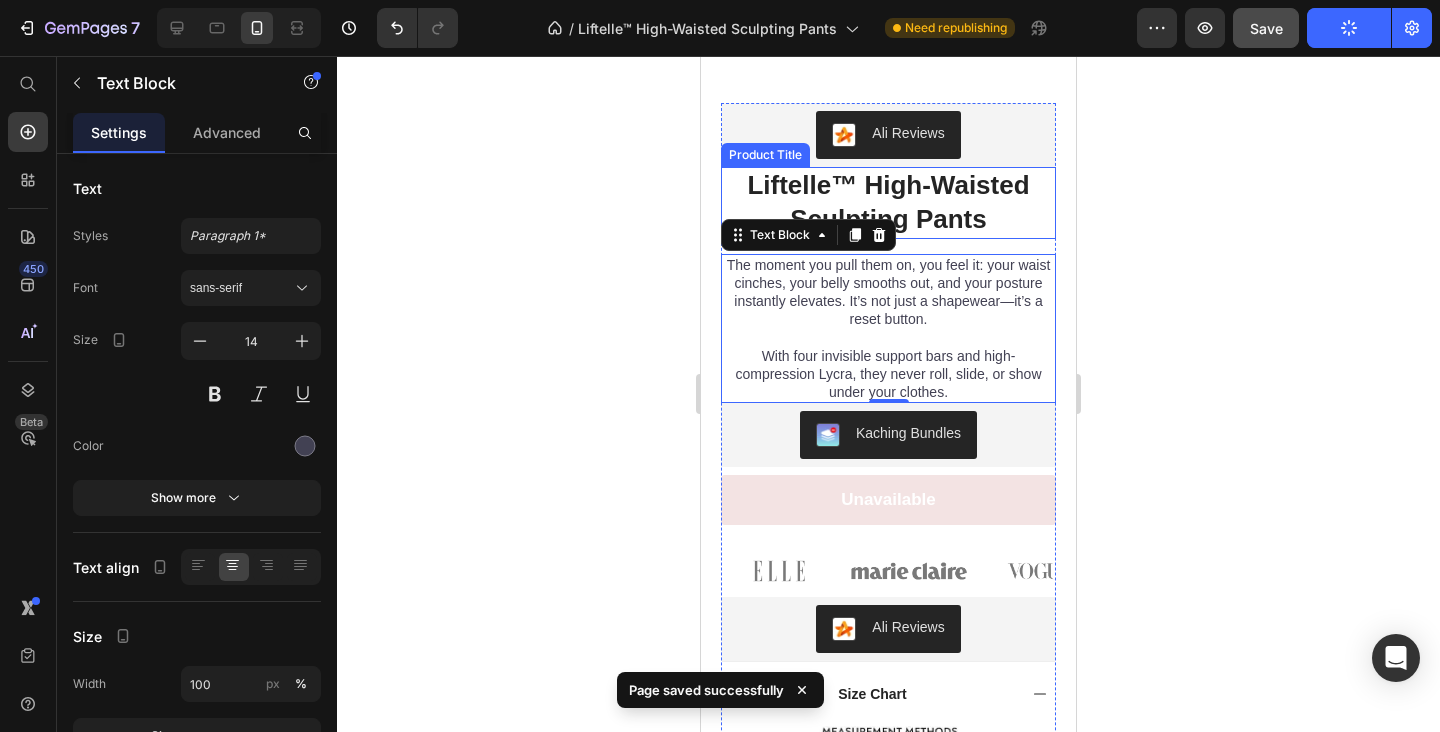 click on "Liftelle™ High-Waisted Sculpting Pants" at bounding box center [888, 203] 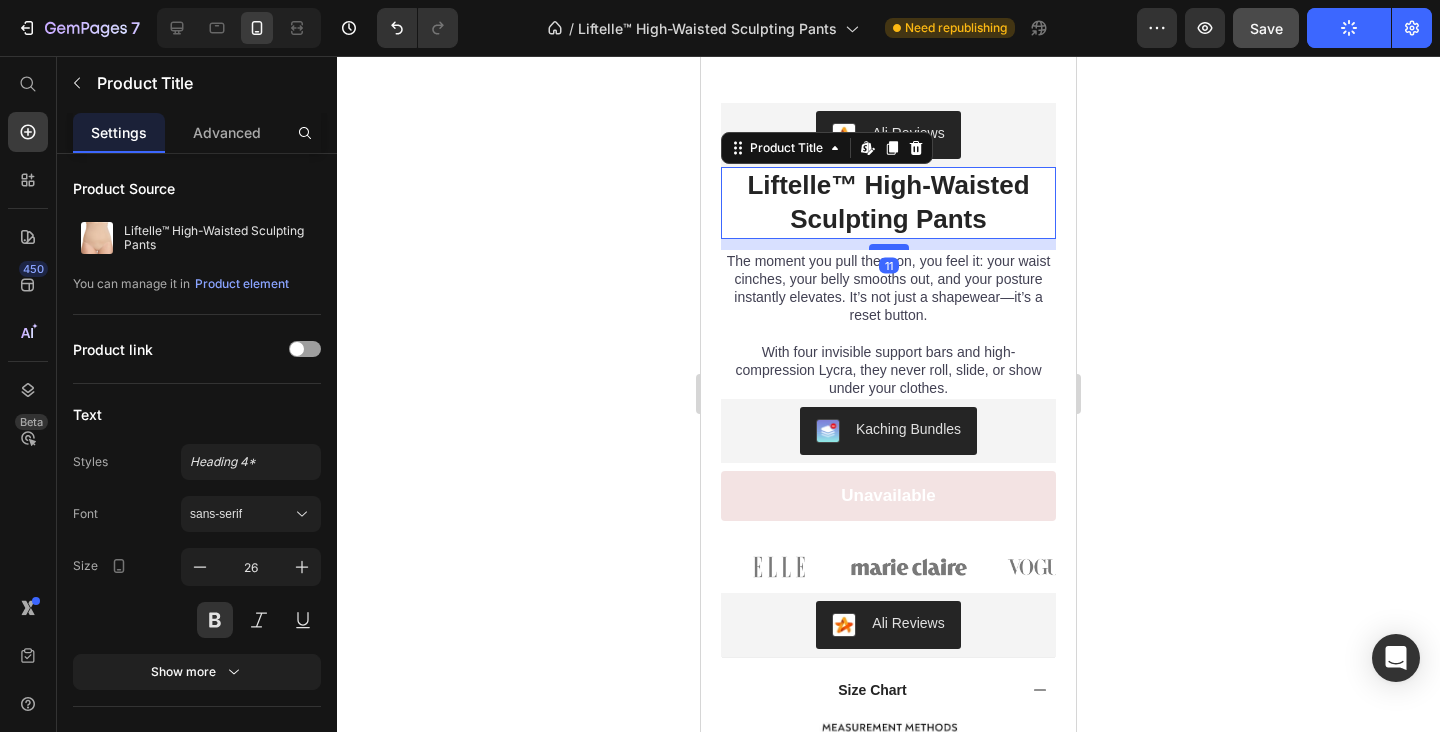 click at bounding box center (889, 247) 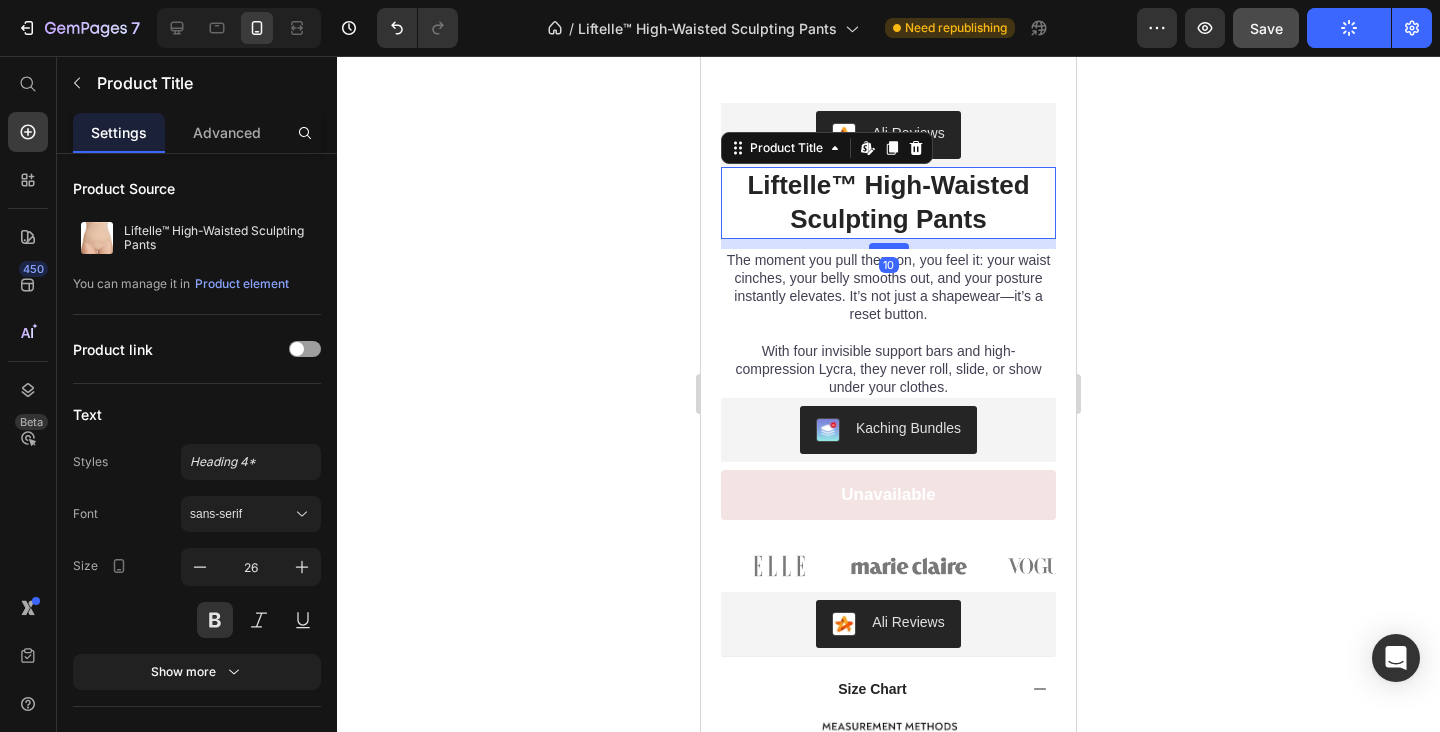 click at bounding box center (889, 246) 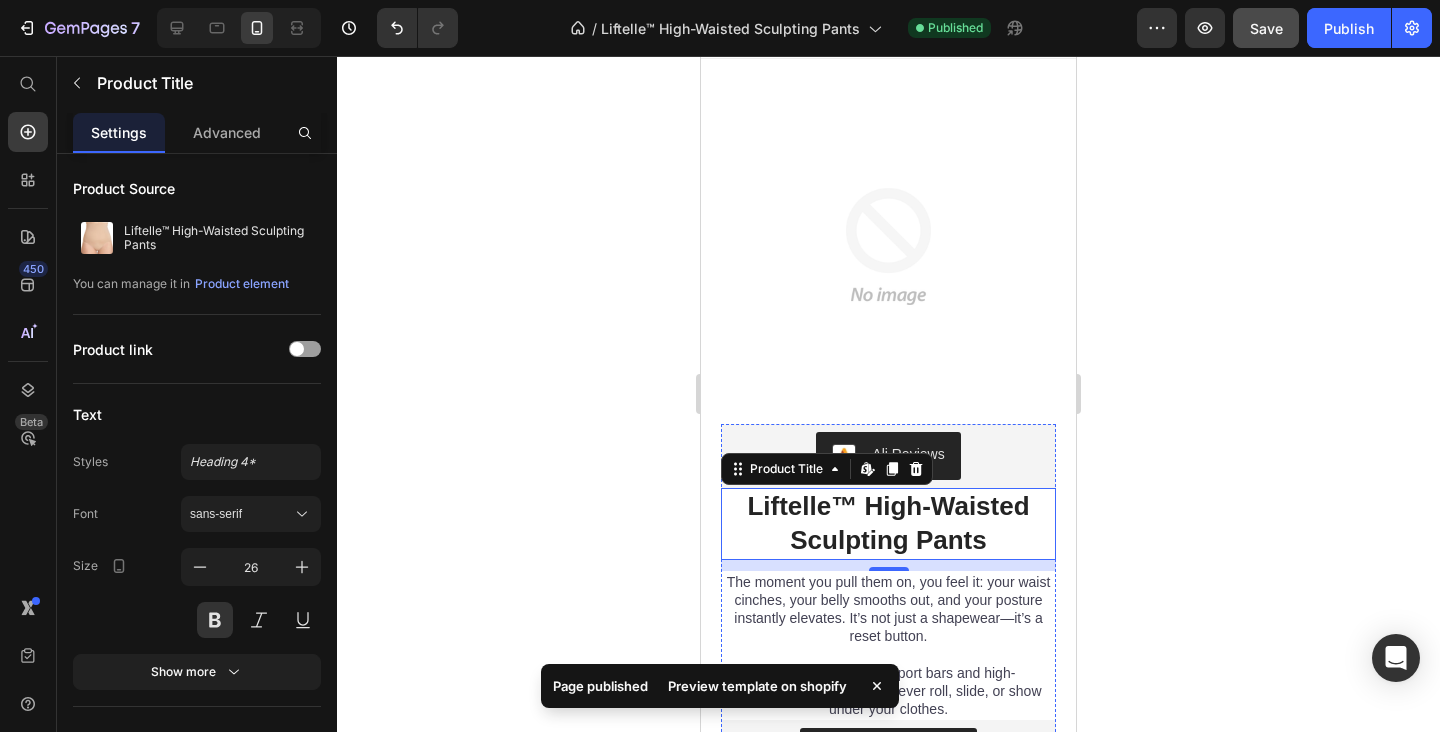scroll, scrollTop: 0, scrollLeft: 0, axis: both 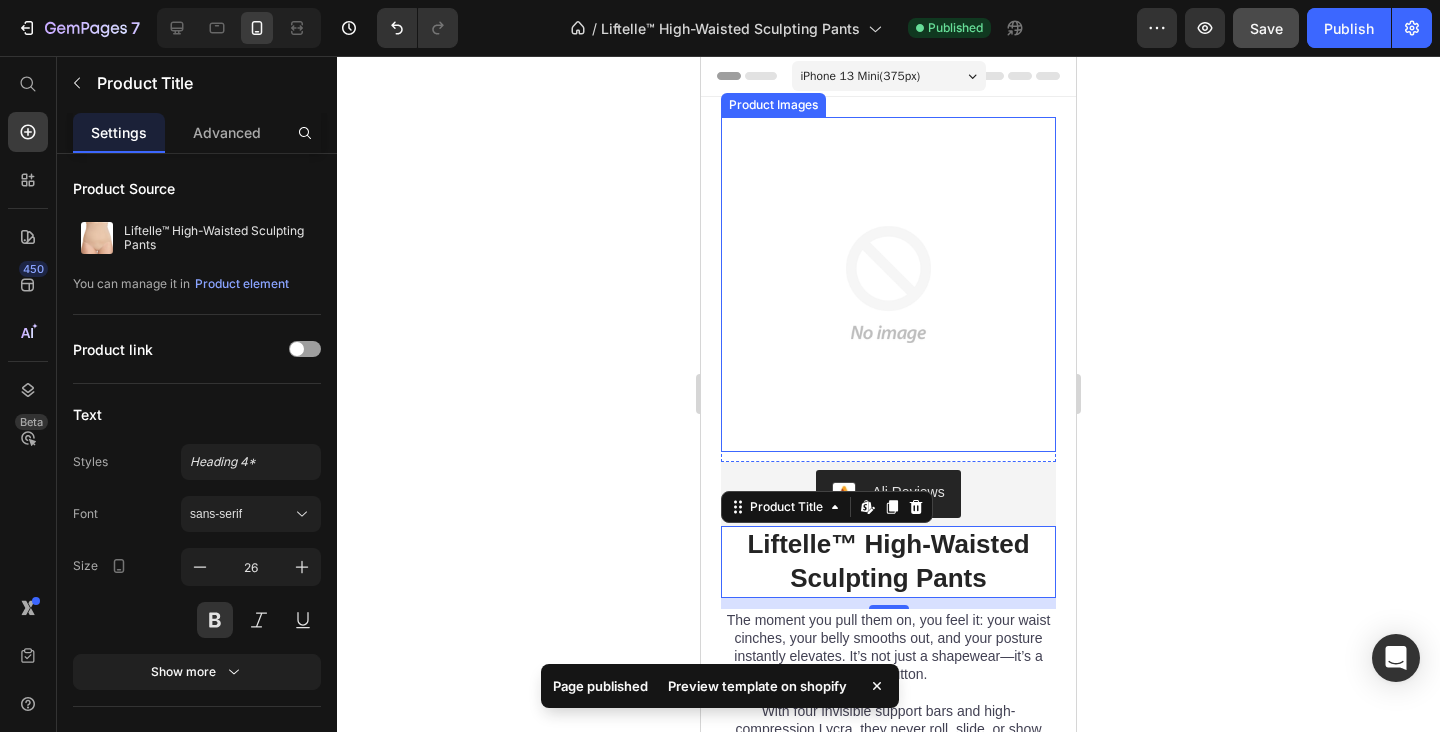 click at bounding box center [888, 284] 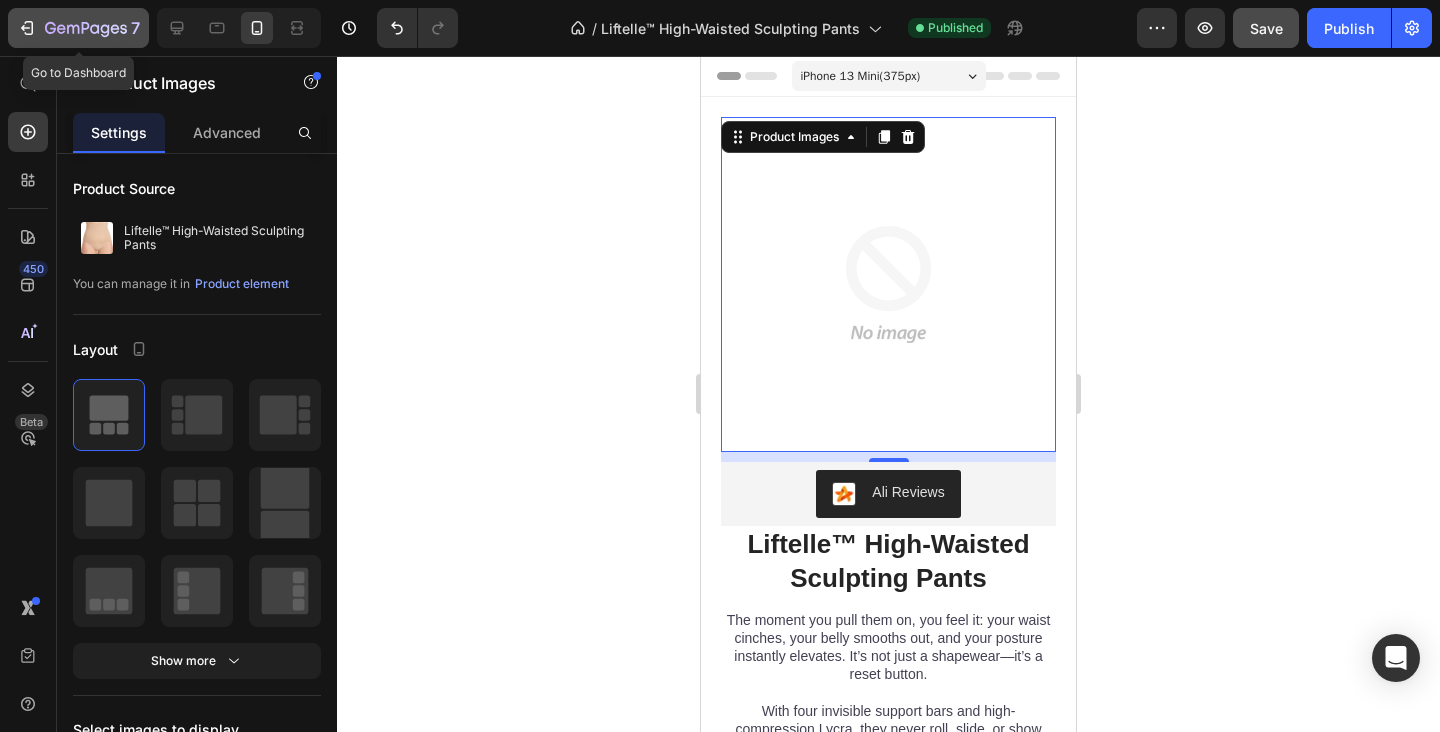 click 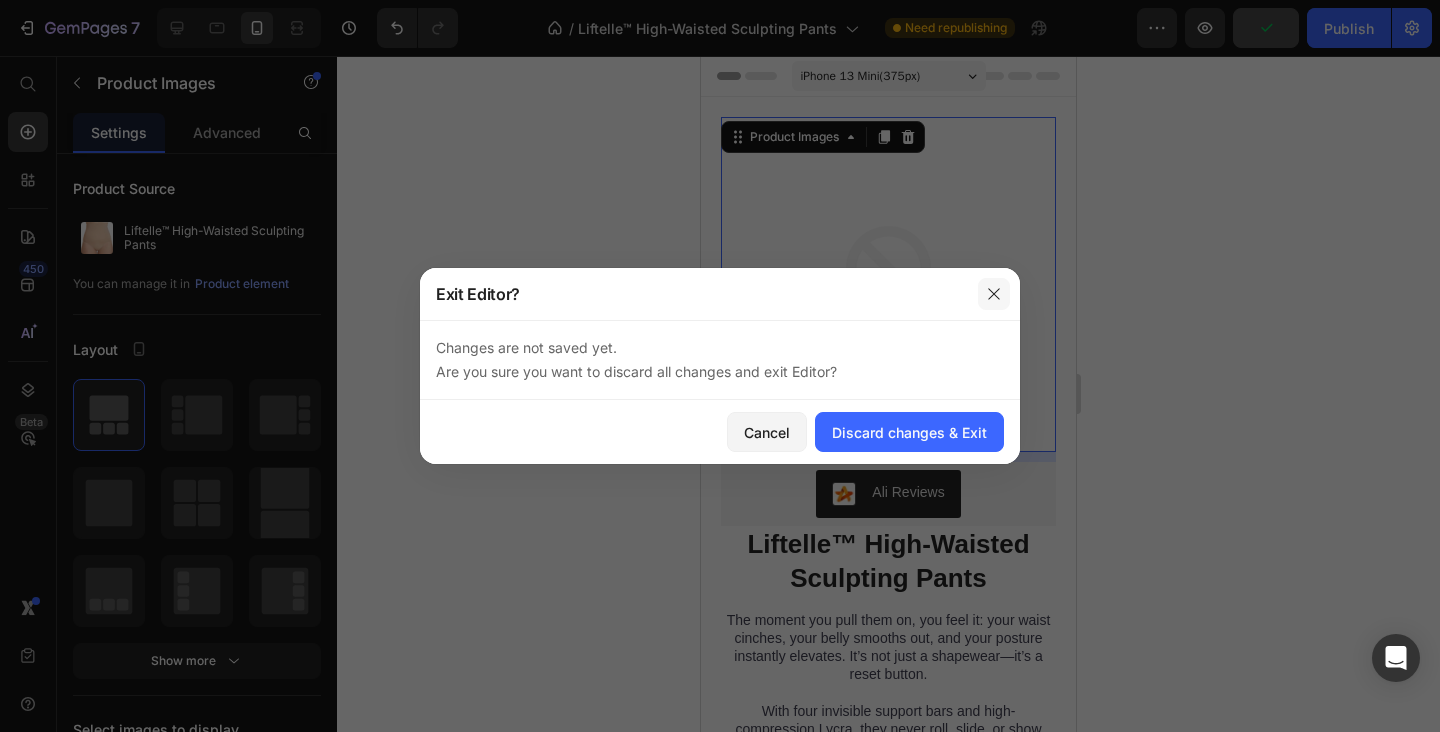 click 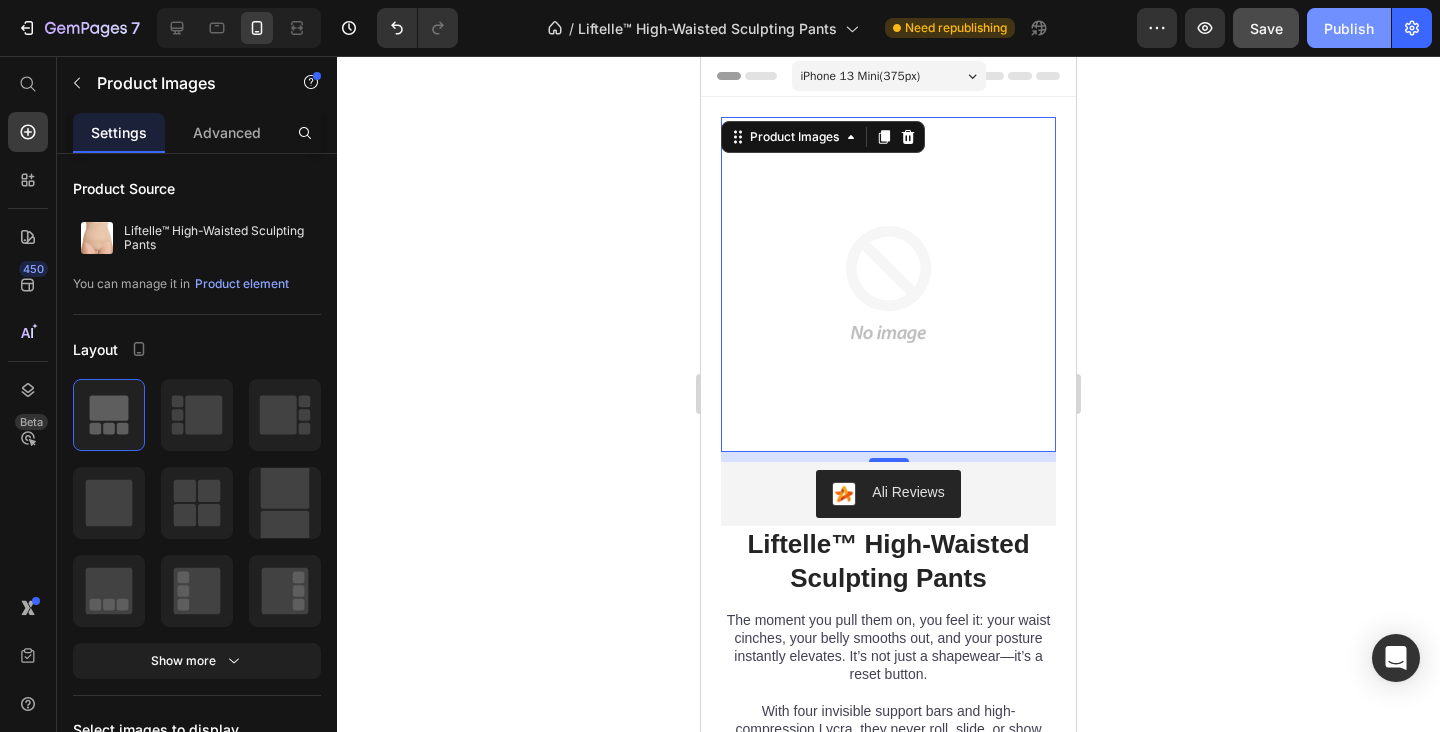 click on "Publish" at bounding box center [1349, 28] 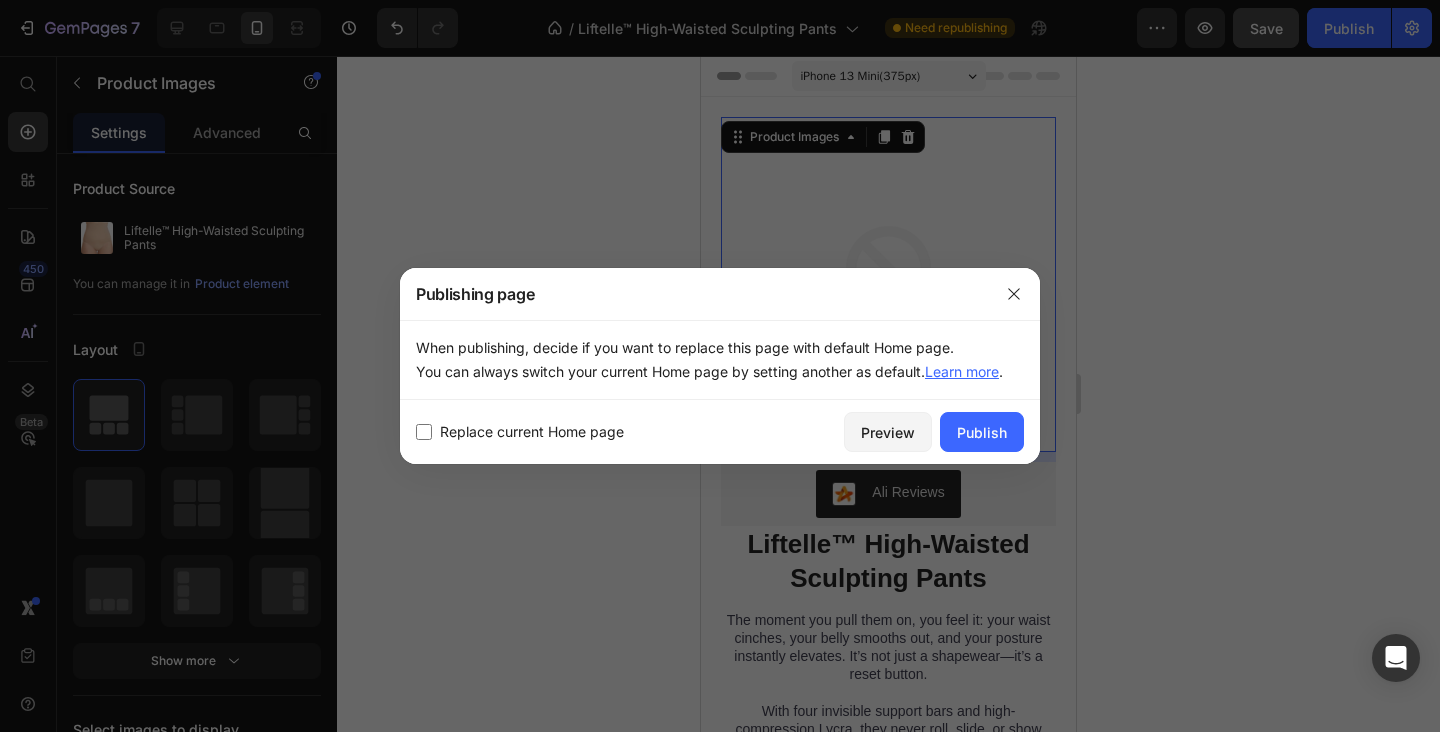 click on "Replace current Home page" at bounding box center (532, 432) 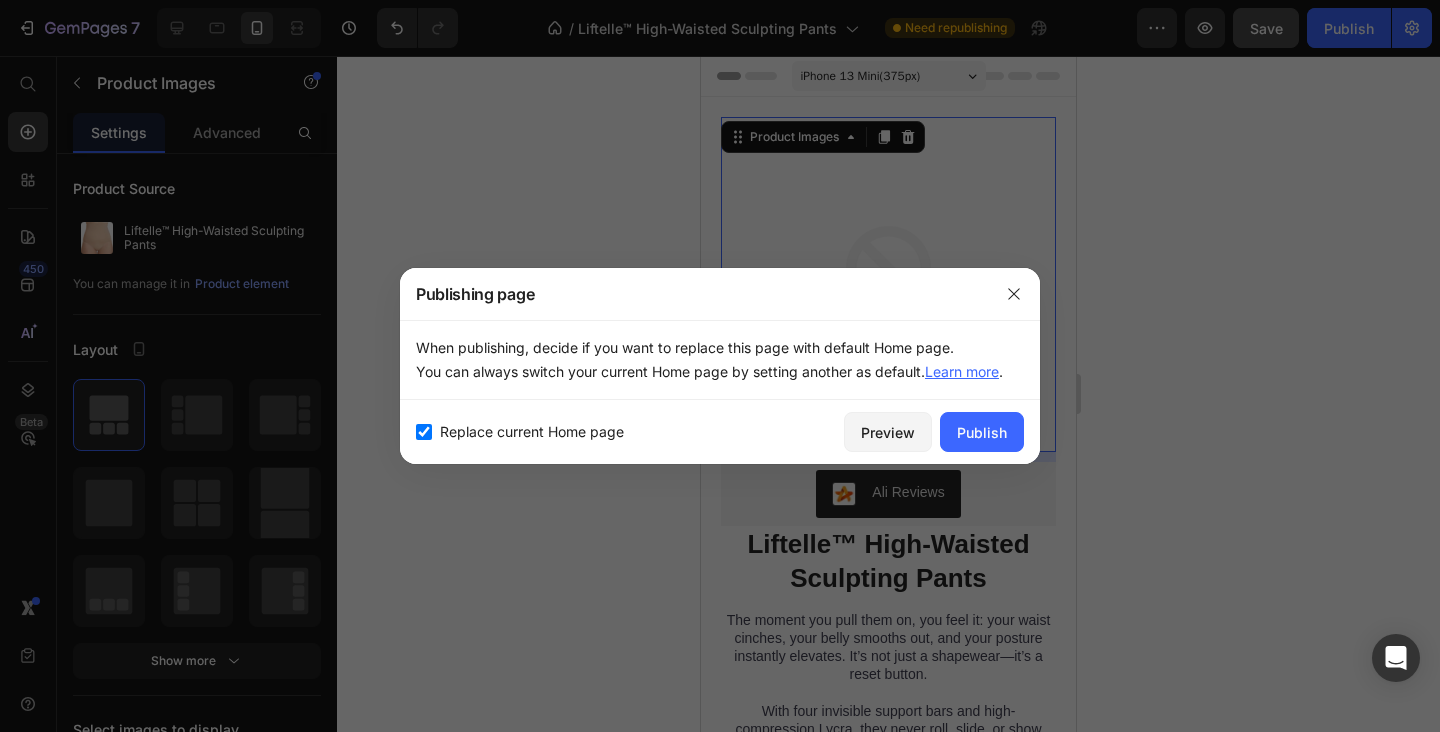 checkbox on "true" 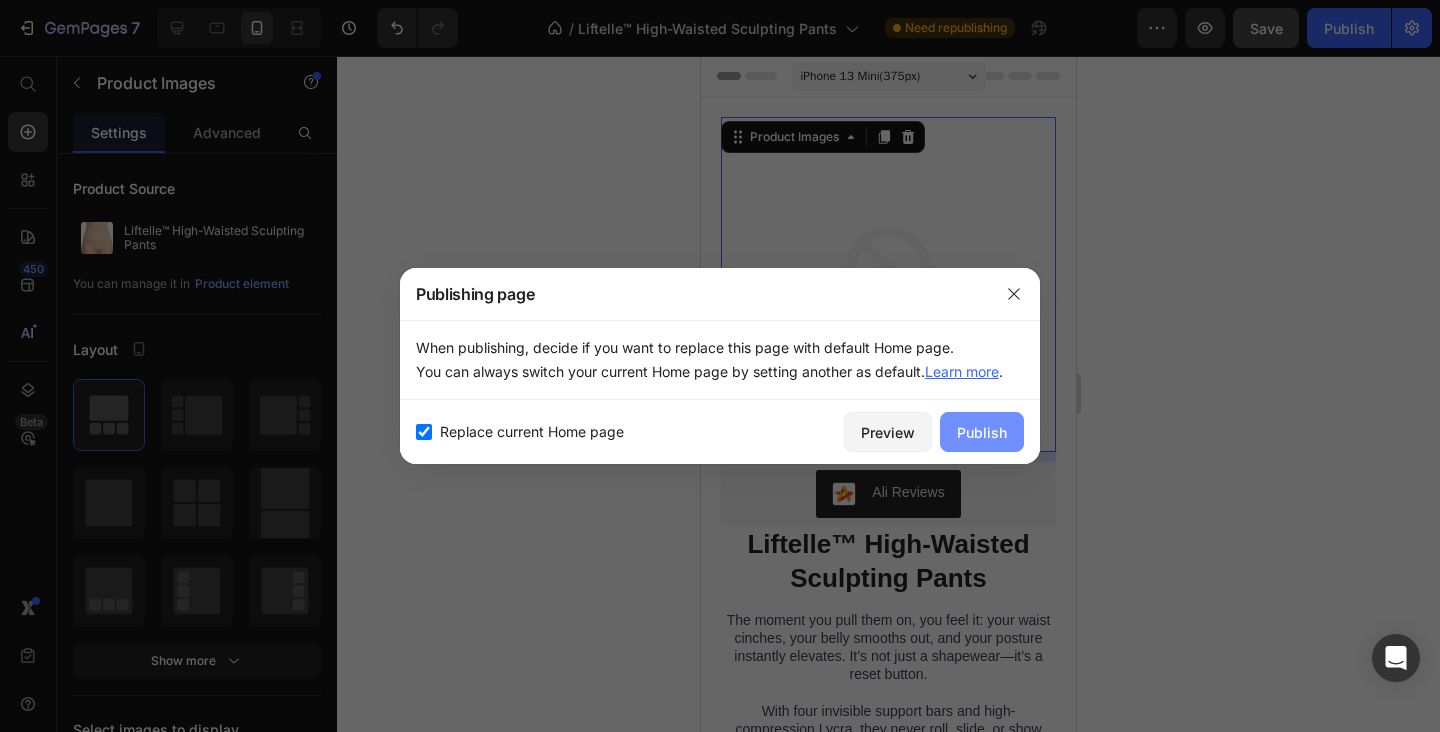 click on "Publish" at bounding box center (982, 432) 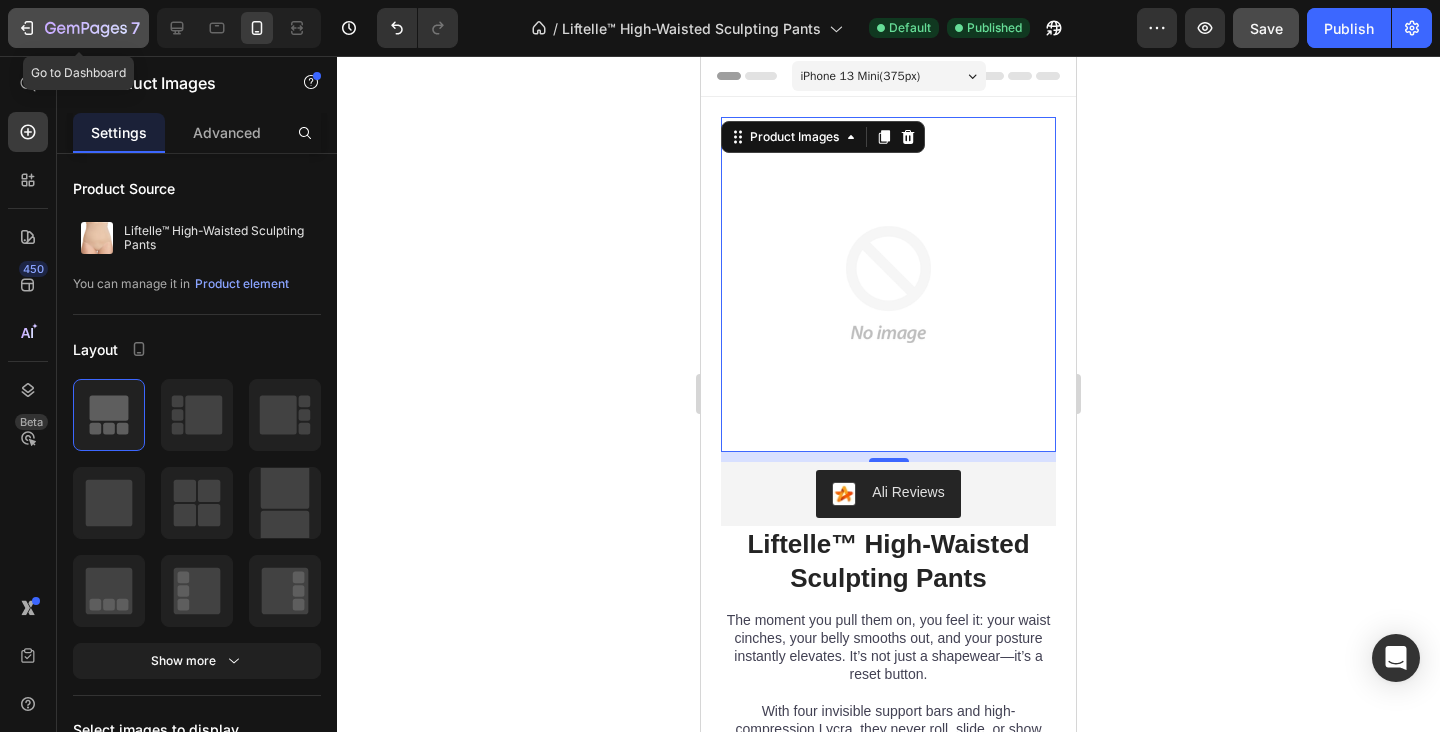 click 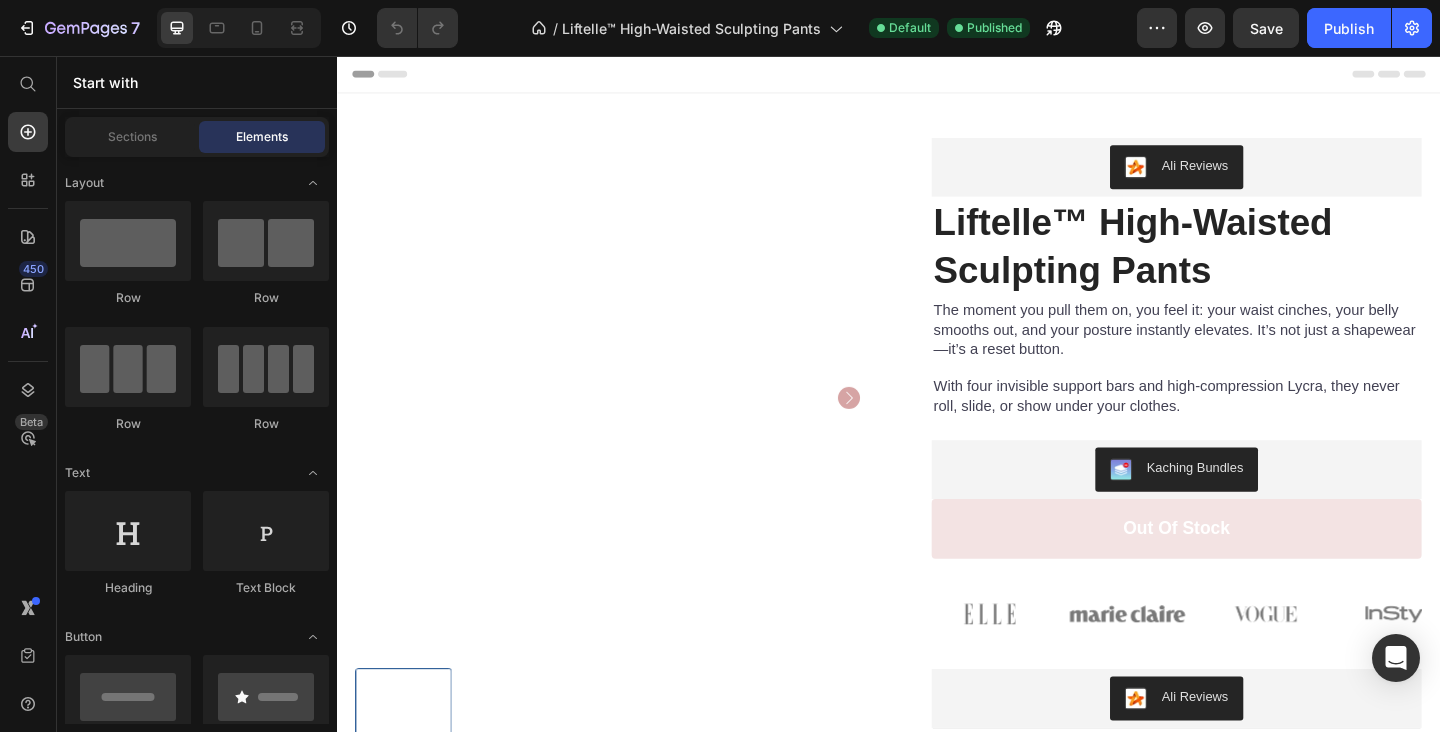 scroll, scrollTop: 0, scrollLeft: 0, axis: both 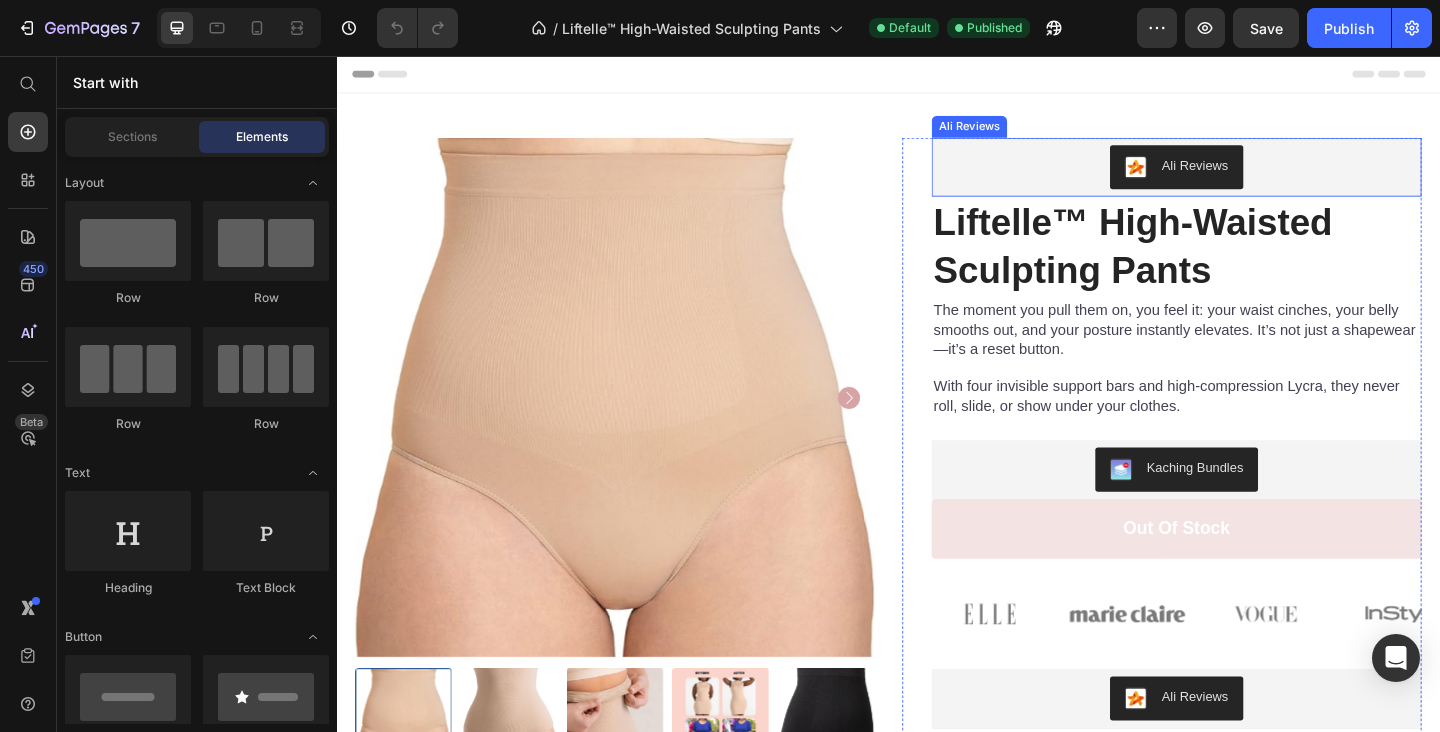 click on "Ali Reviews" at bounding box center [1250, 177] 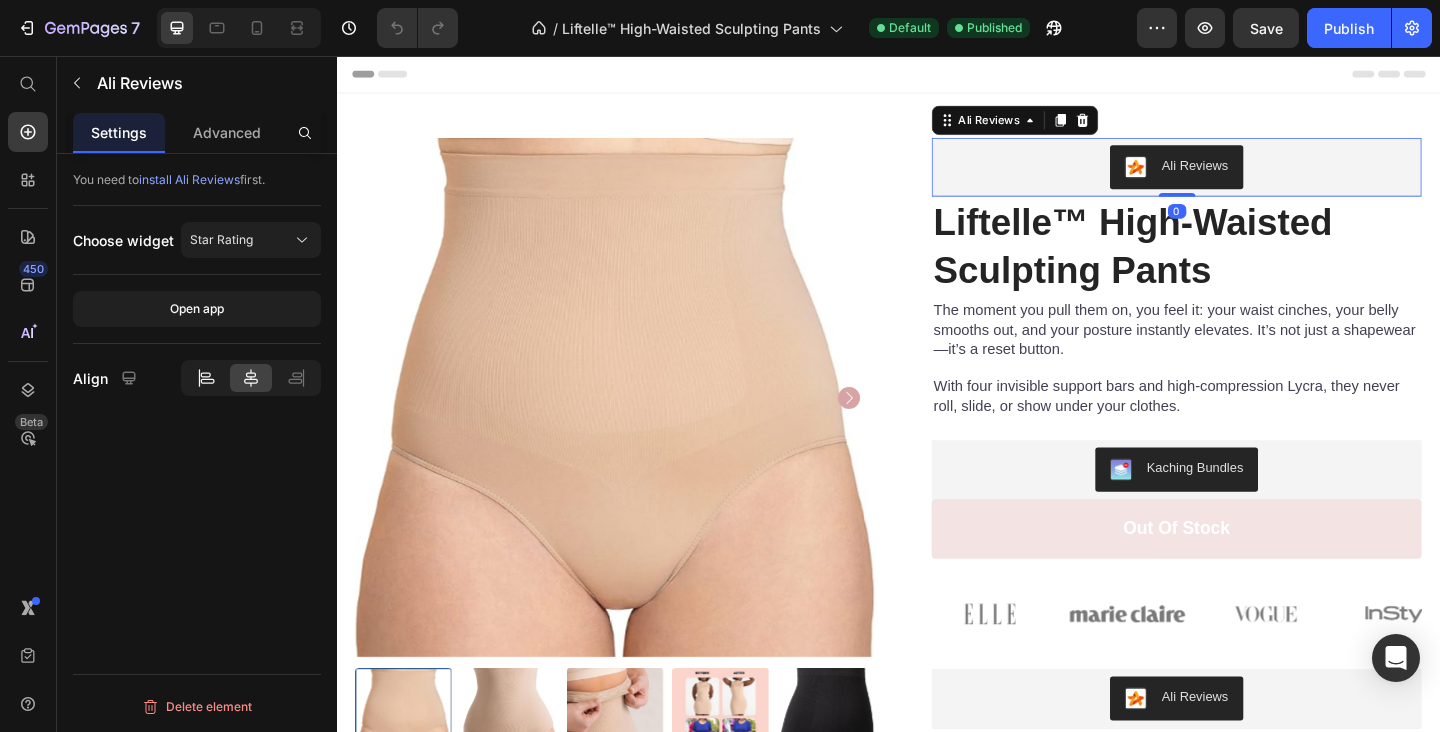 click 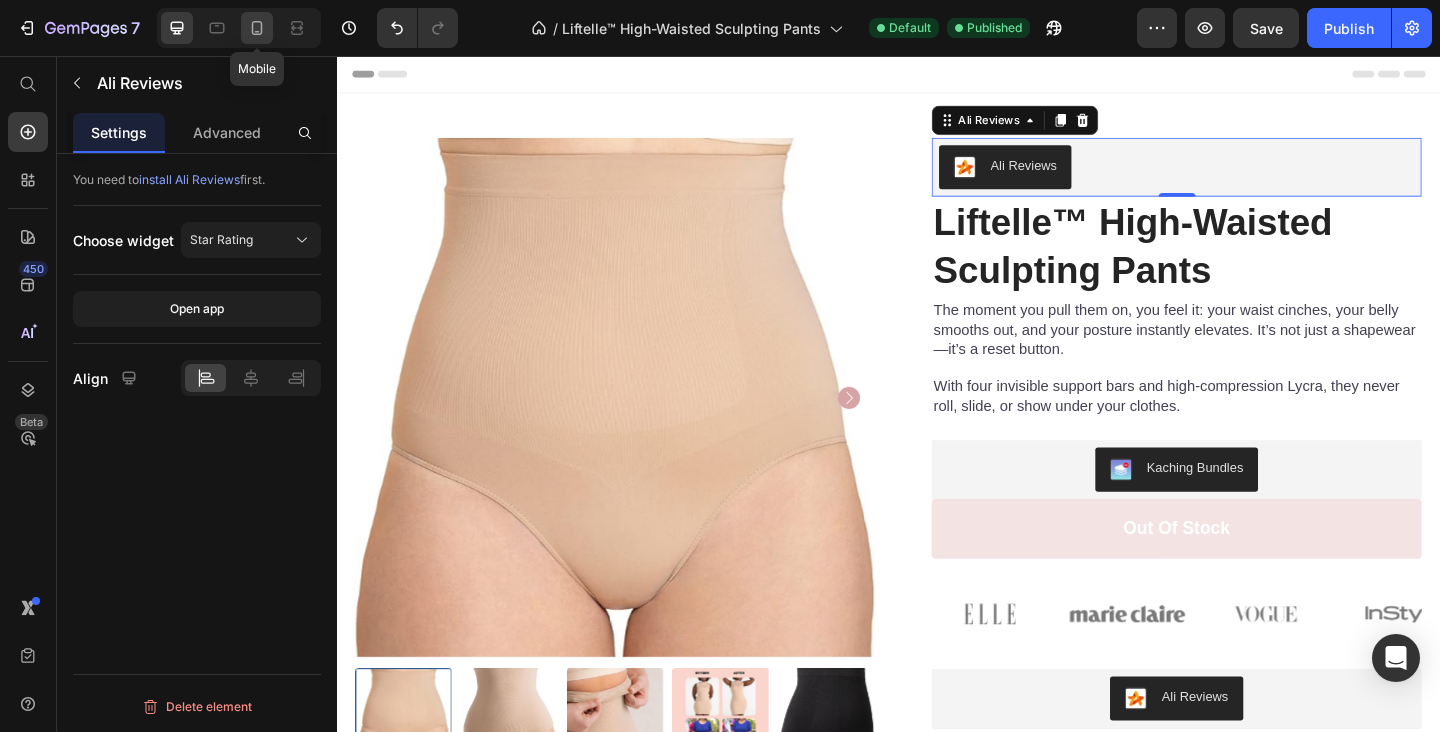 click 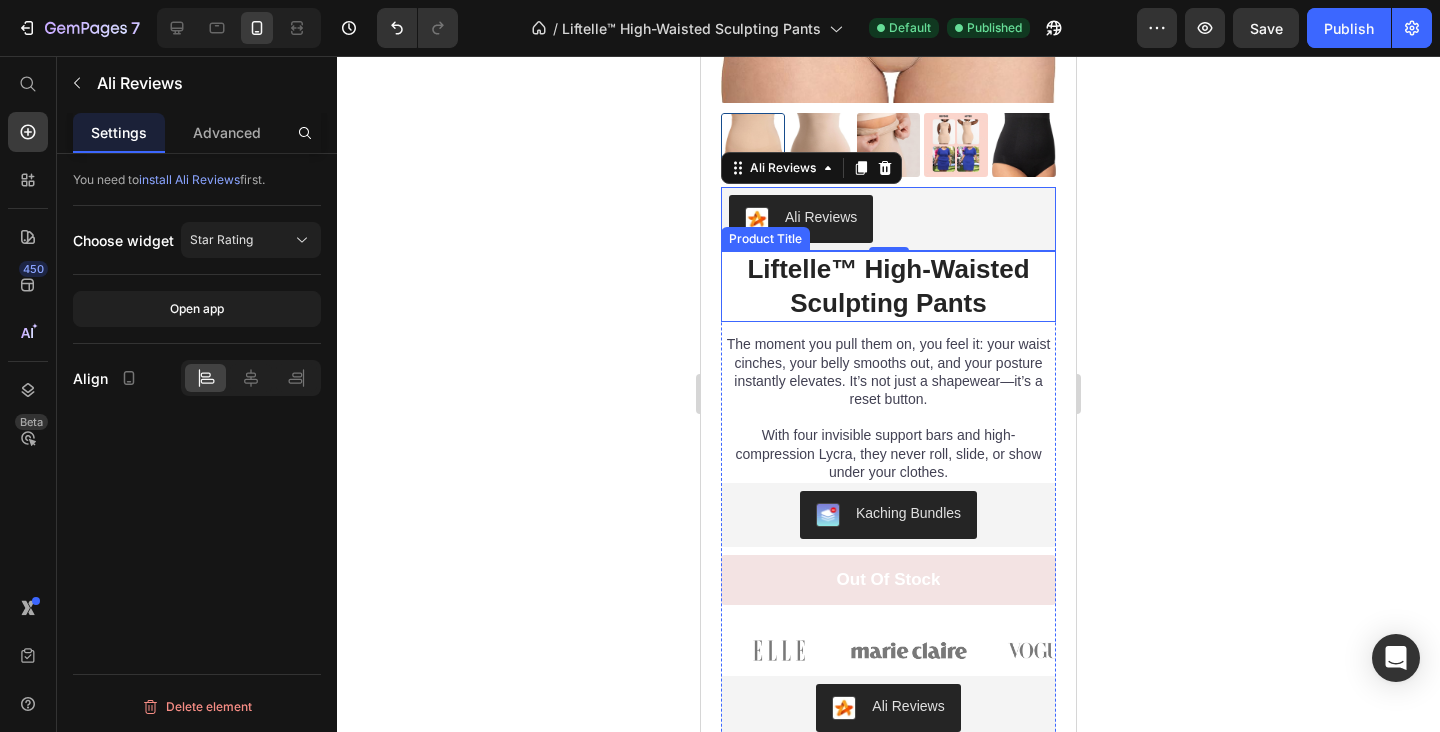scroll, scrollTop: 410, scrollLeft: 0, axis: vertical 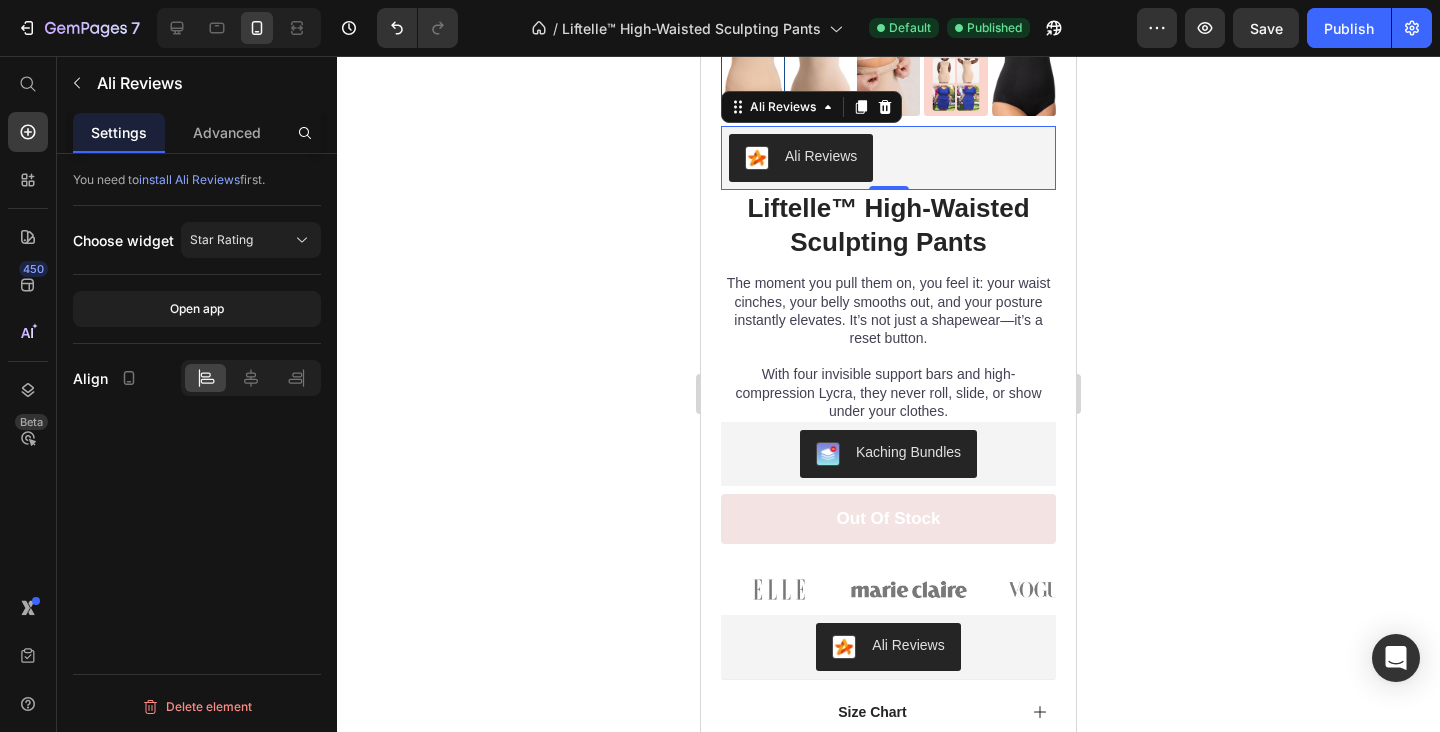 click on "Ali Reviews" at bounding box center [888, 158] 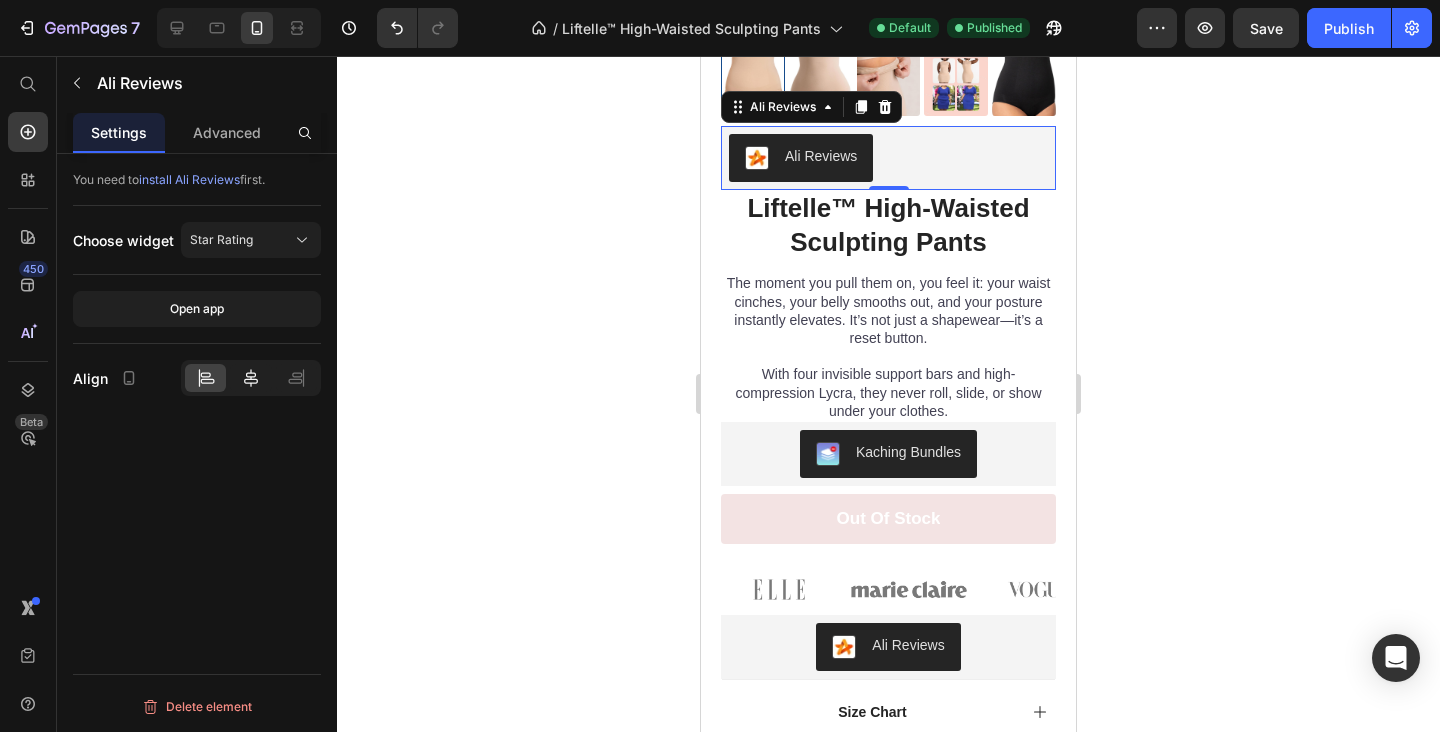 click 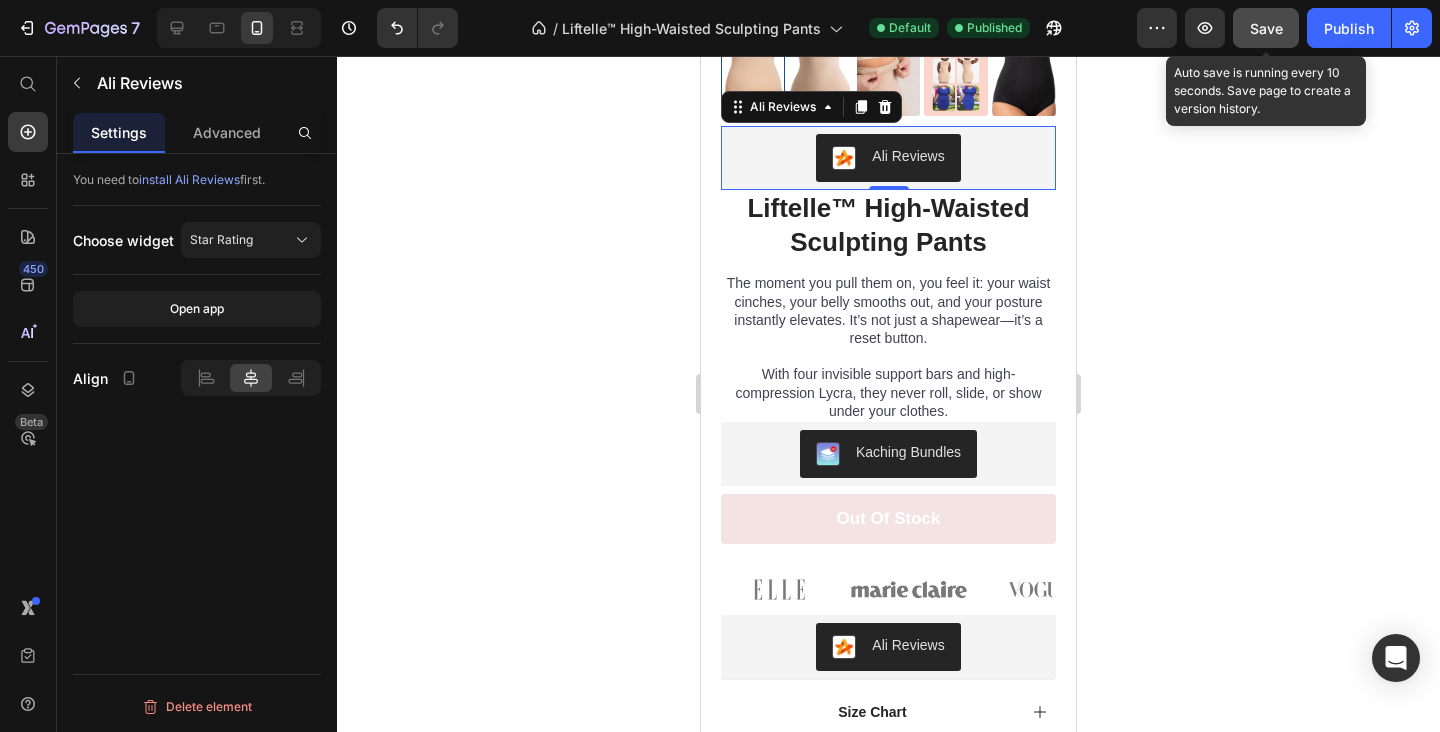 click on "Save" at bounding box center (1266, 28) 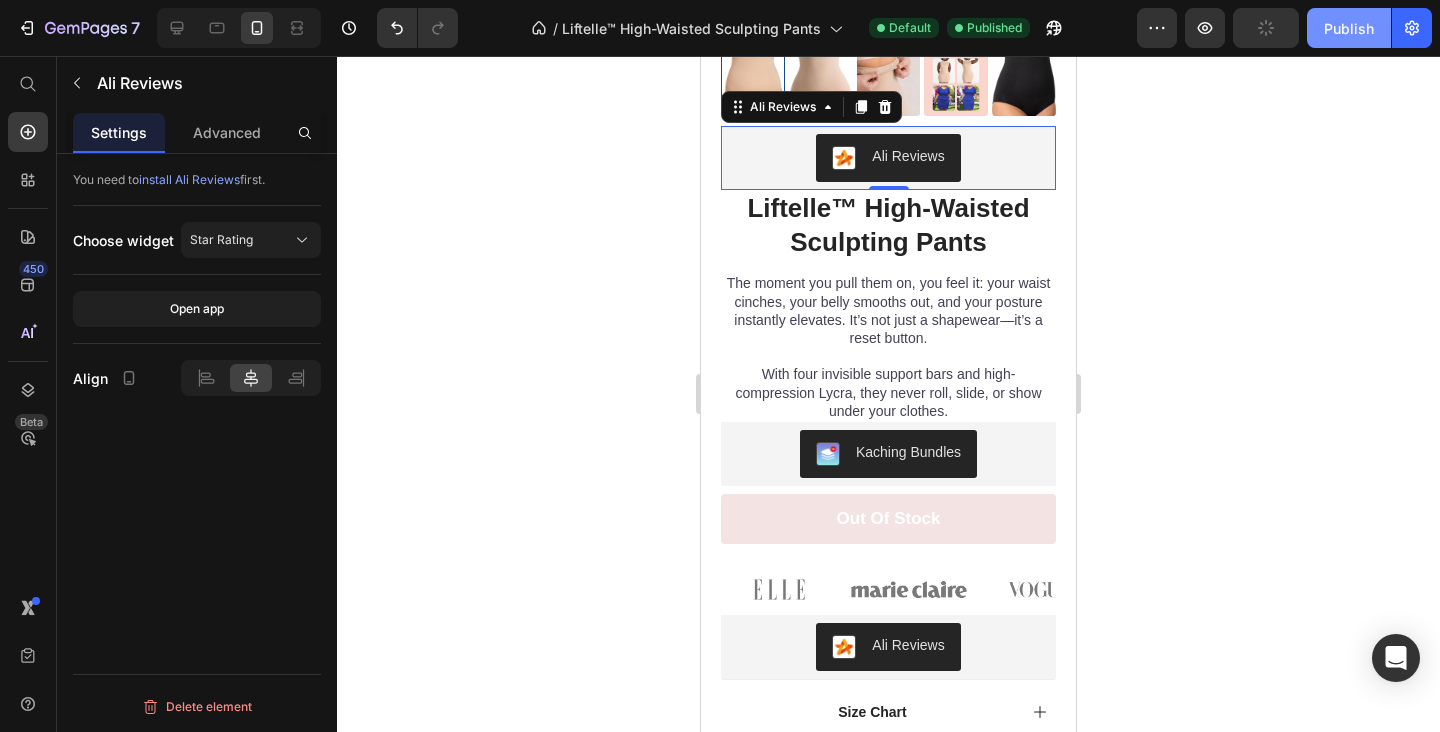 click on "Publish" 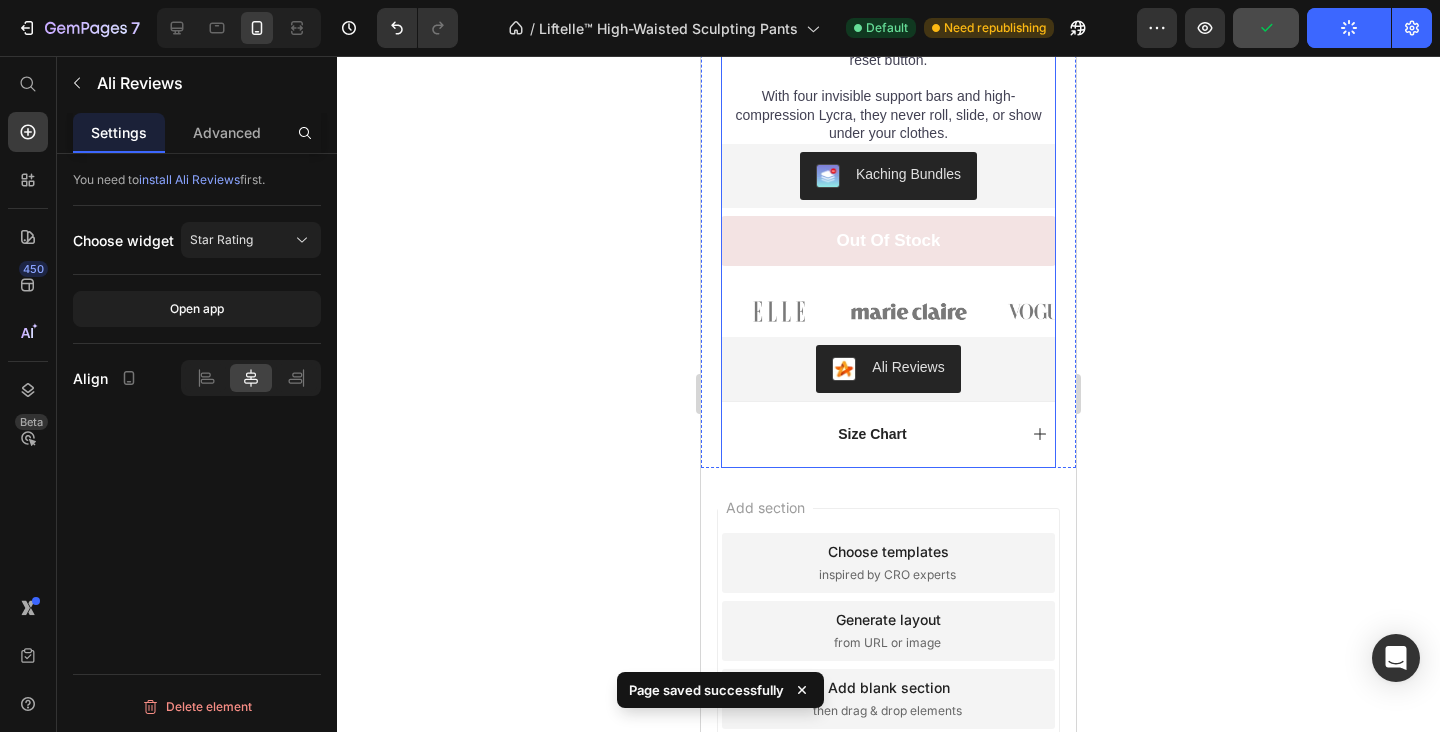 scroll, scrollTop: 704, scrollLeft: 0, axis: vertical 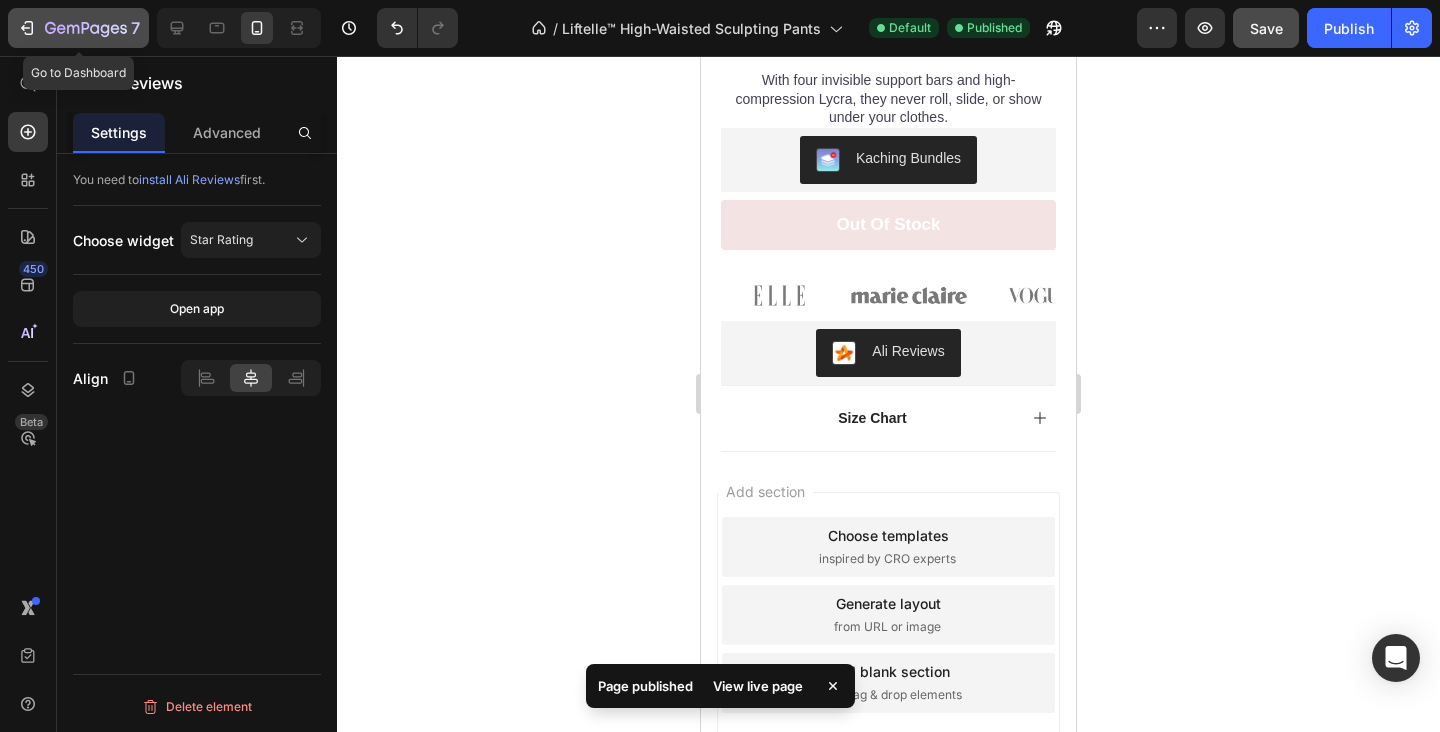 click 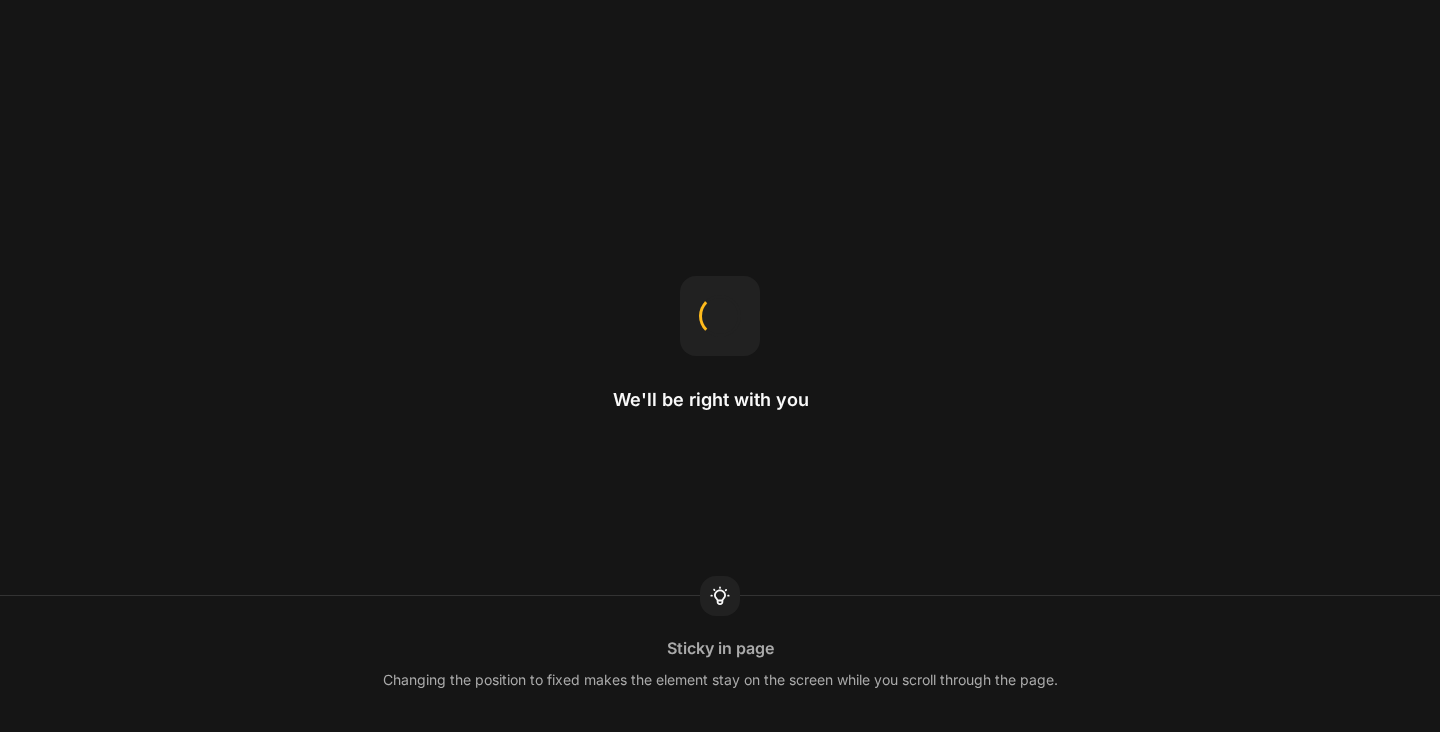 scroll, scrollTop: 0, scrollLeft: 0, axis: both 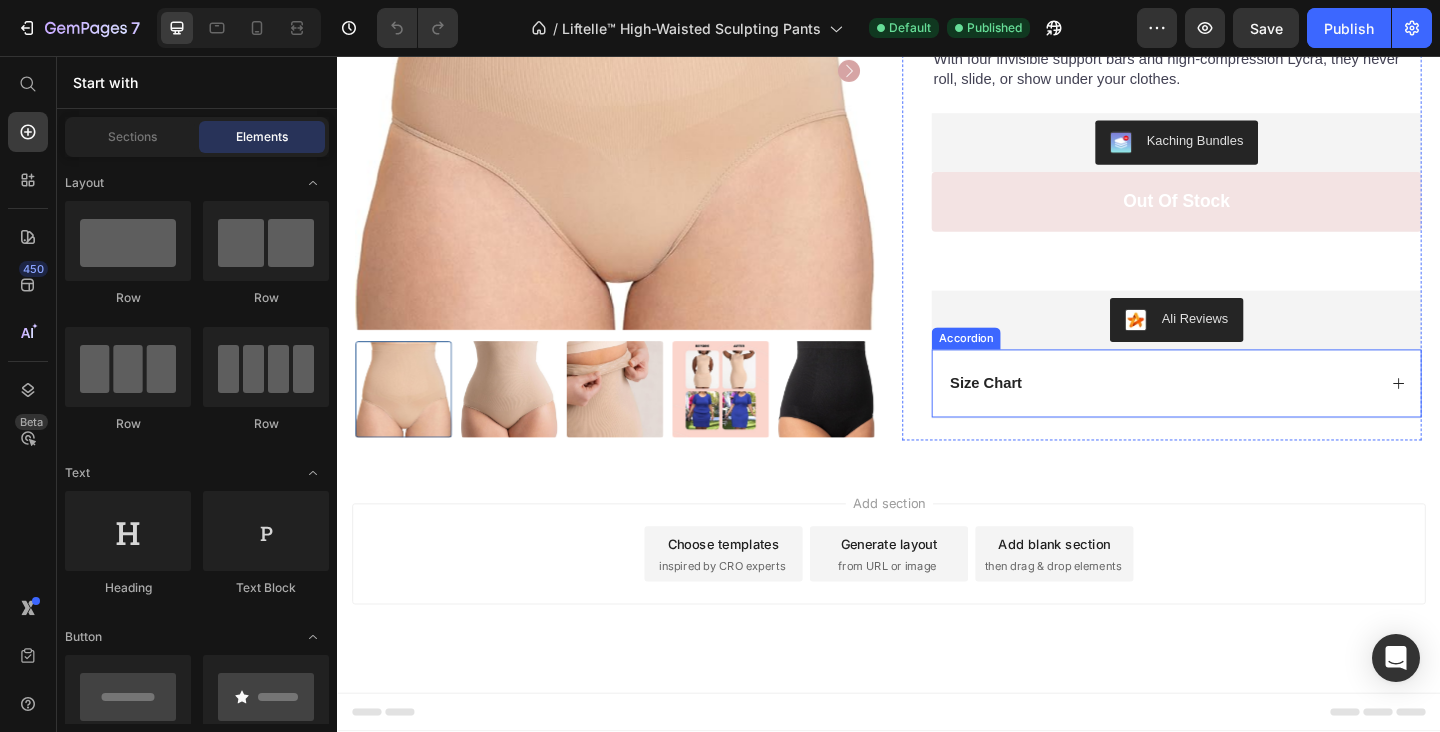 click on "Size Chart" at bounding box center (1250, 412) 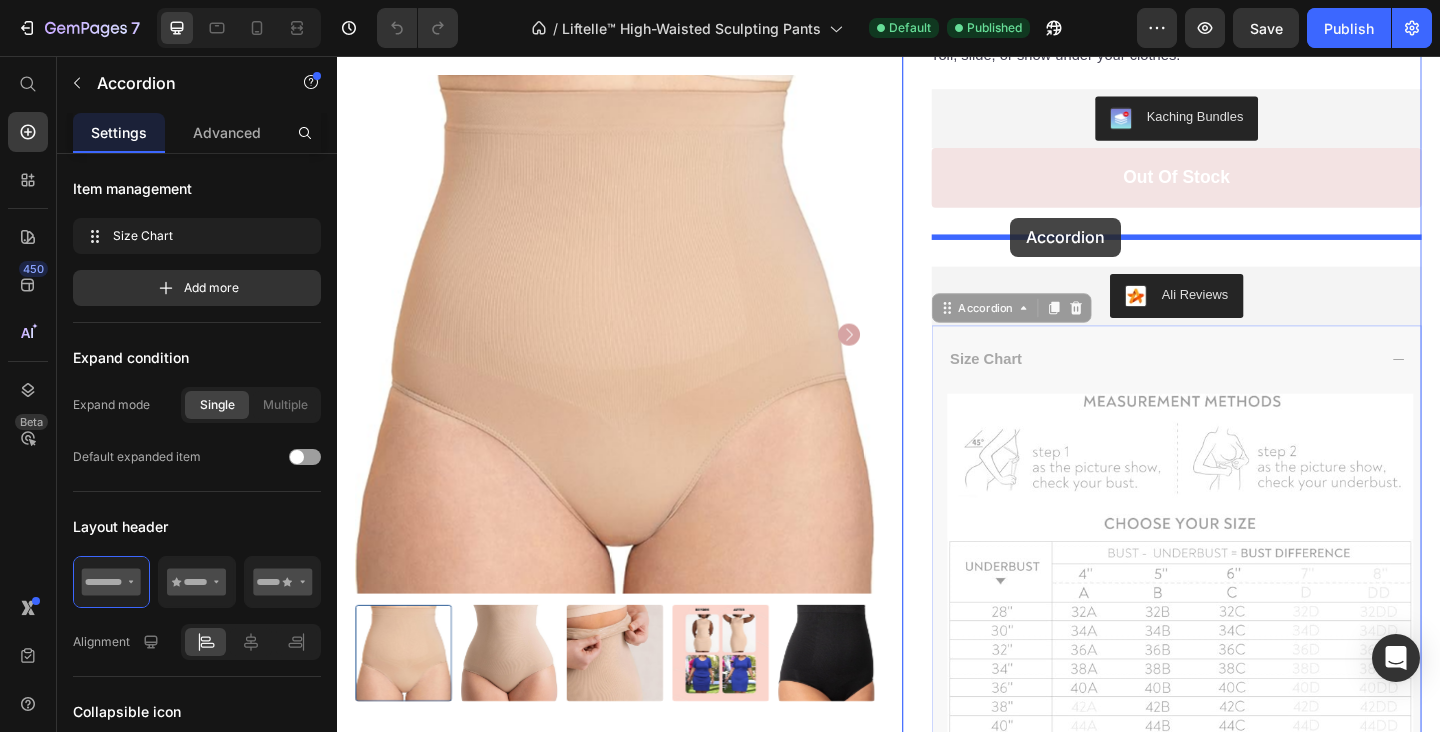 drag, startPoint x: 1007, startPoint y: 395, endPoint x: 1069, endPoint y: 232, distance: 174.39323 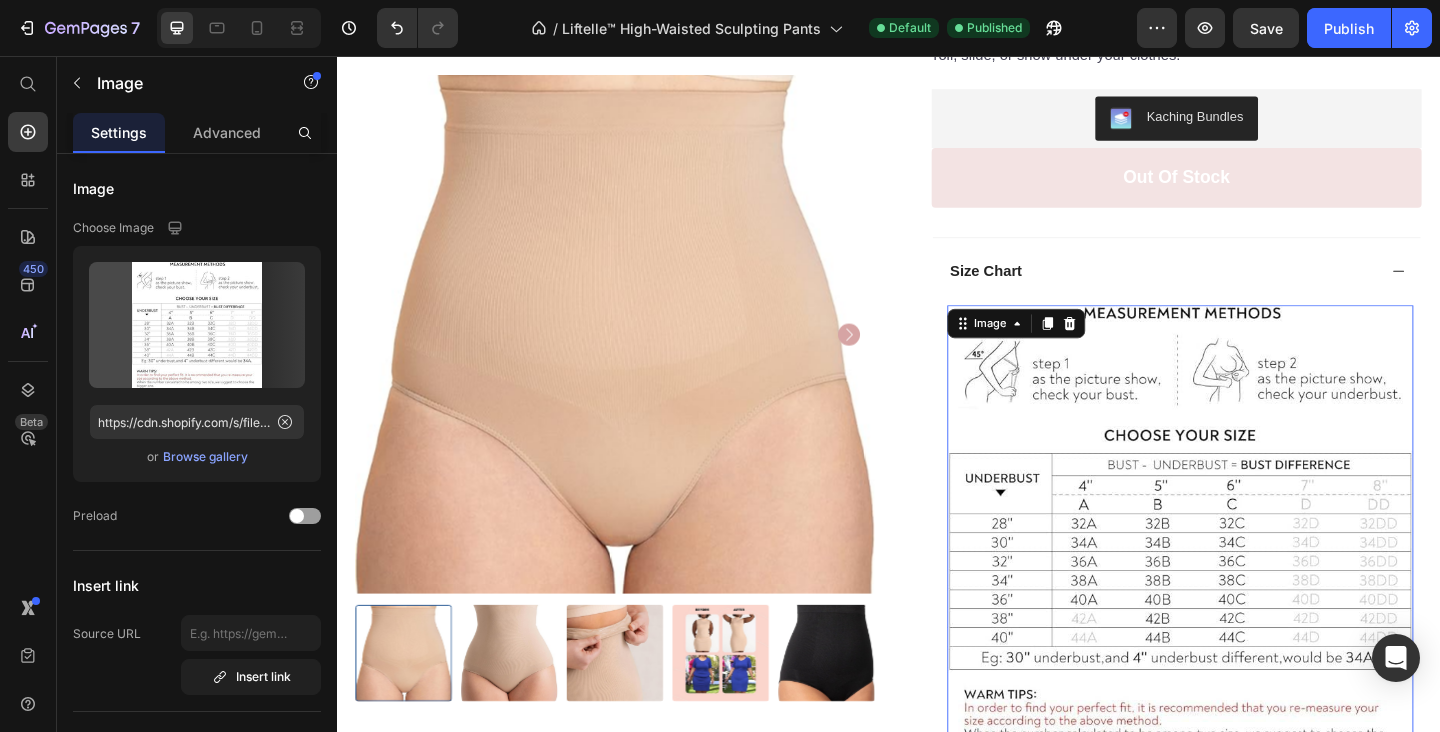 click at bounding box center (1254, 572) 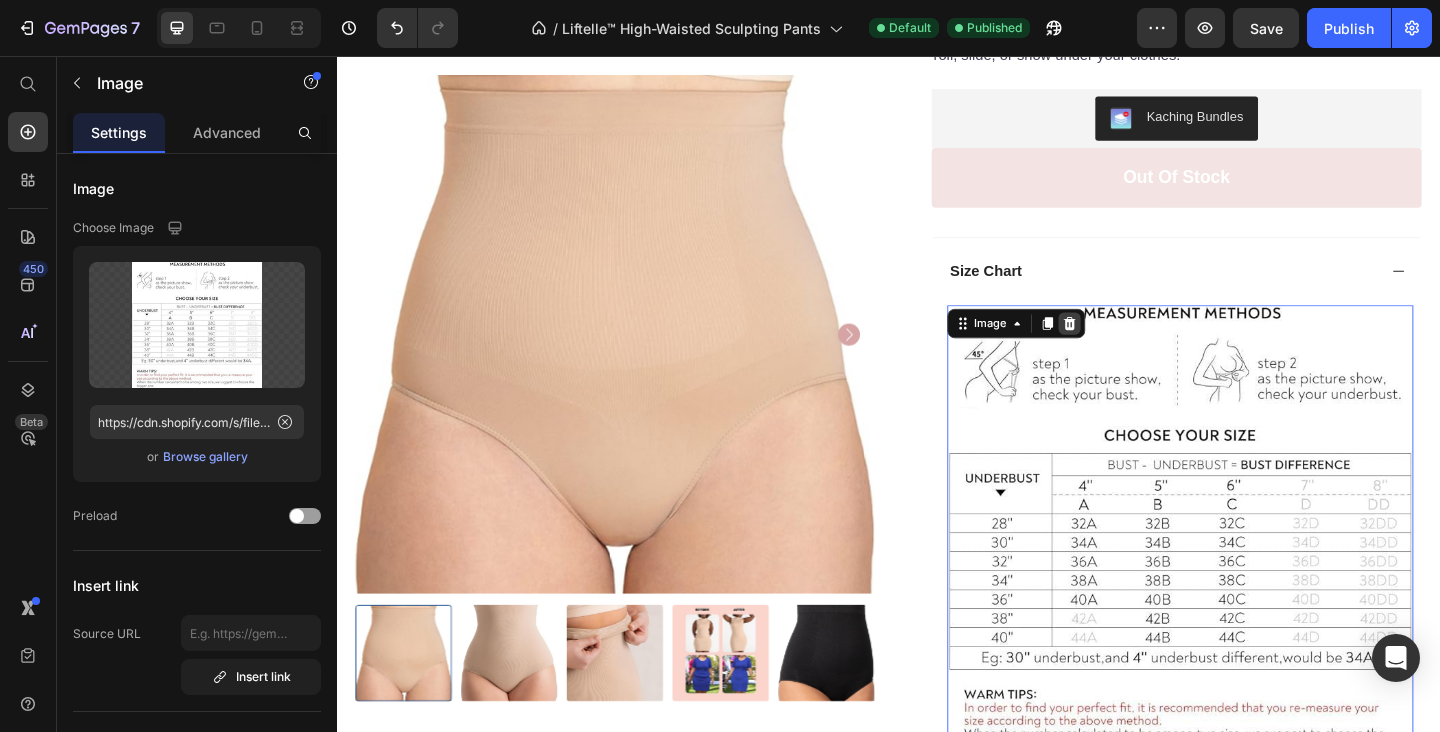 click at bounding box center (1134, 347) 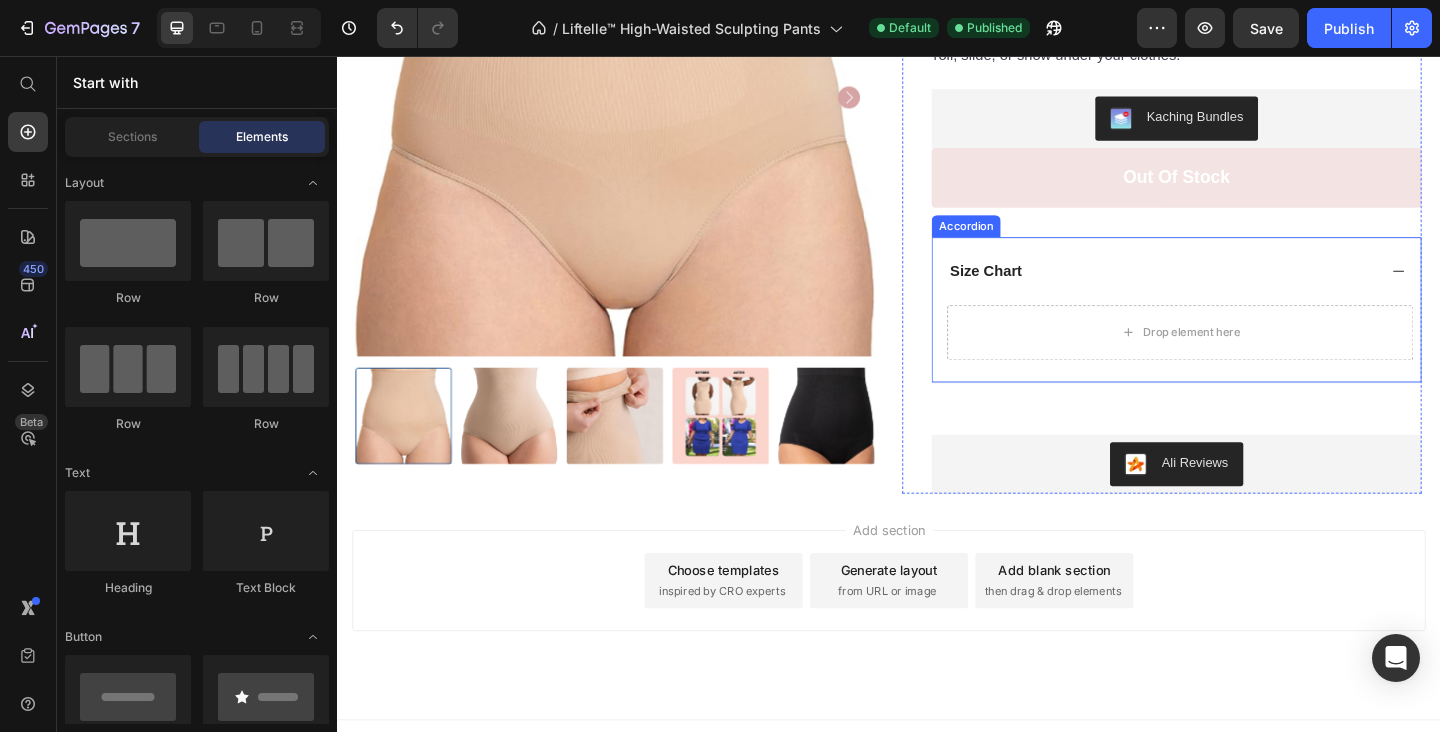 click on "Size Chart" at bounding box center (1043, 290) 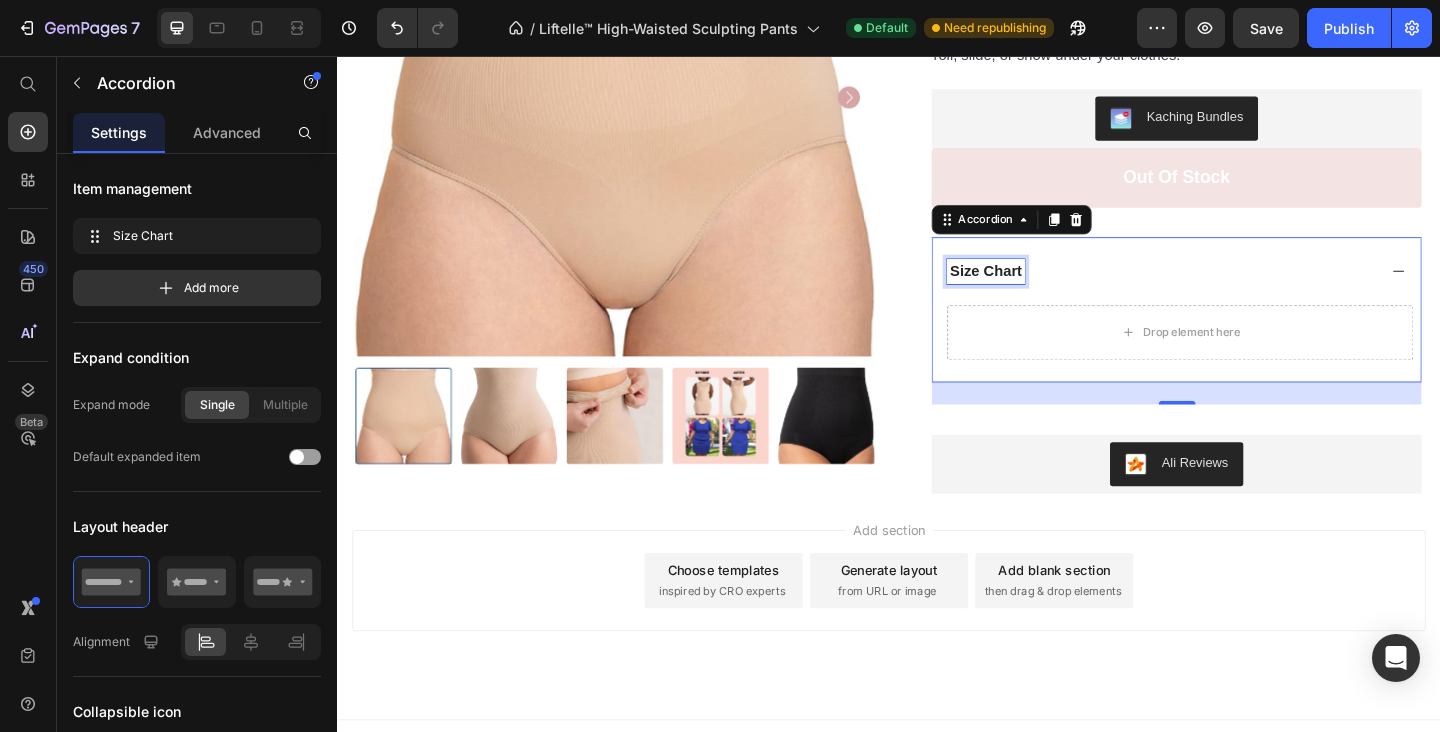 click on "Size Chart" at bounding box center (1043, 290) 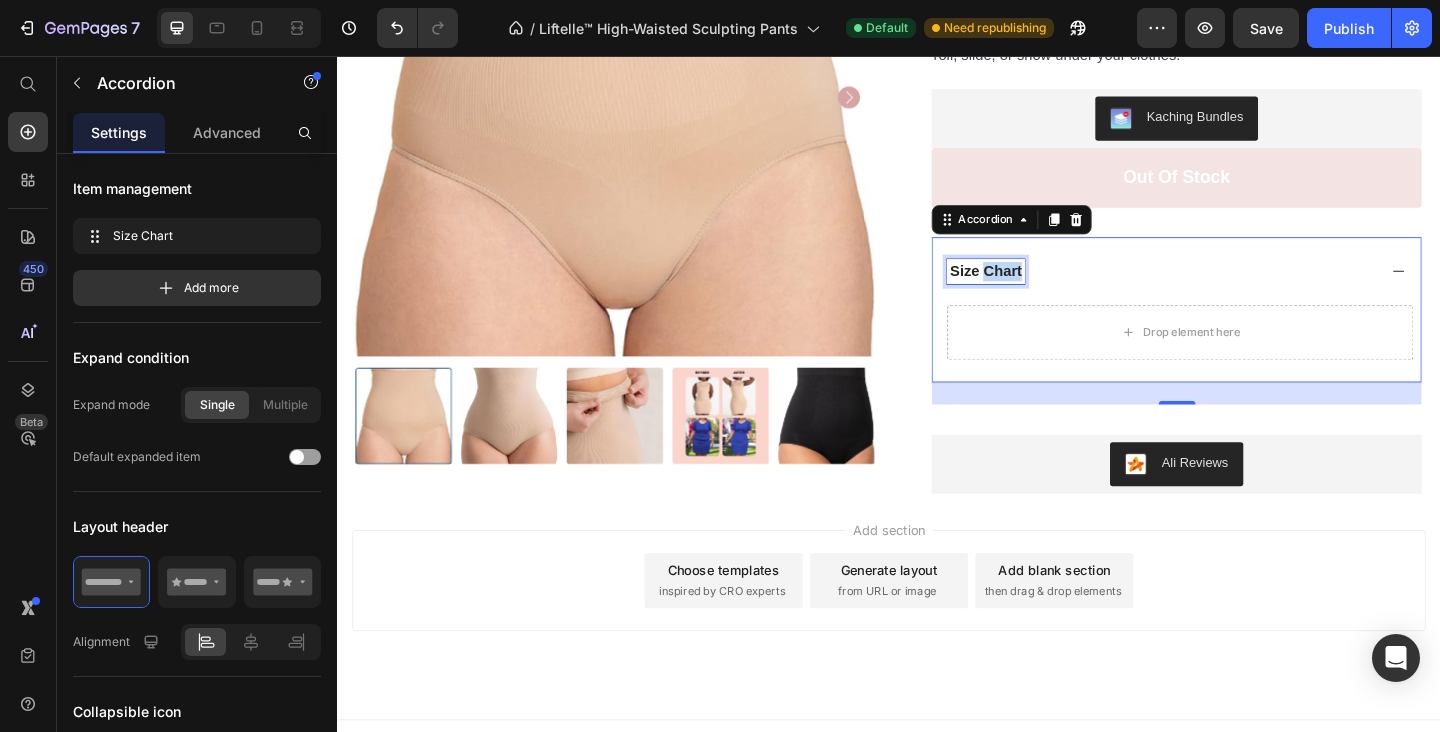 click on "Size Chart" at bounding box center (1043, 290) 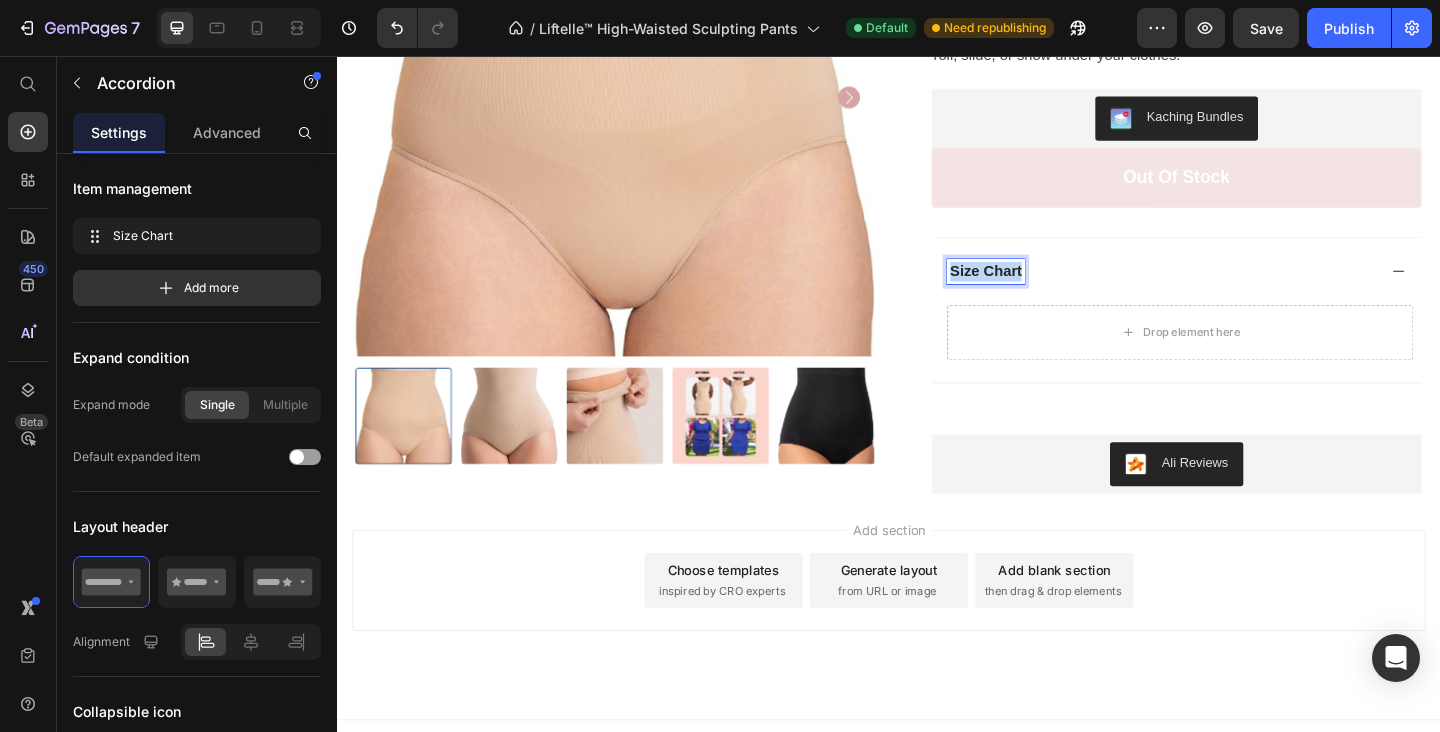 click on "Size Chart" at bounding box center [1043, 290] 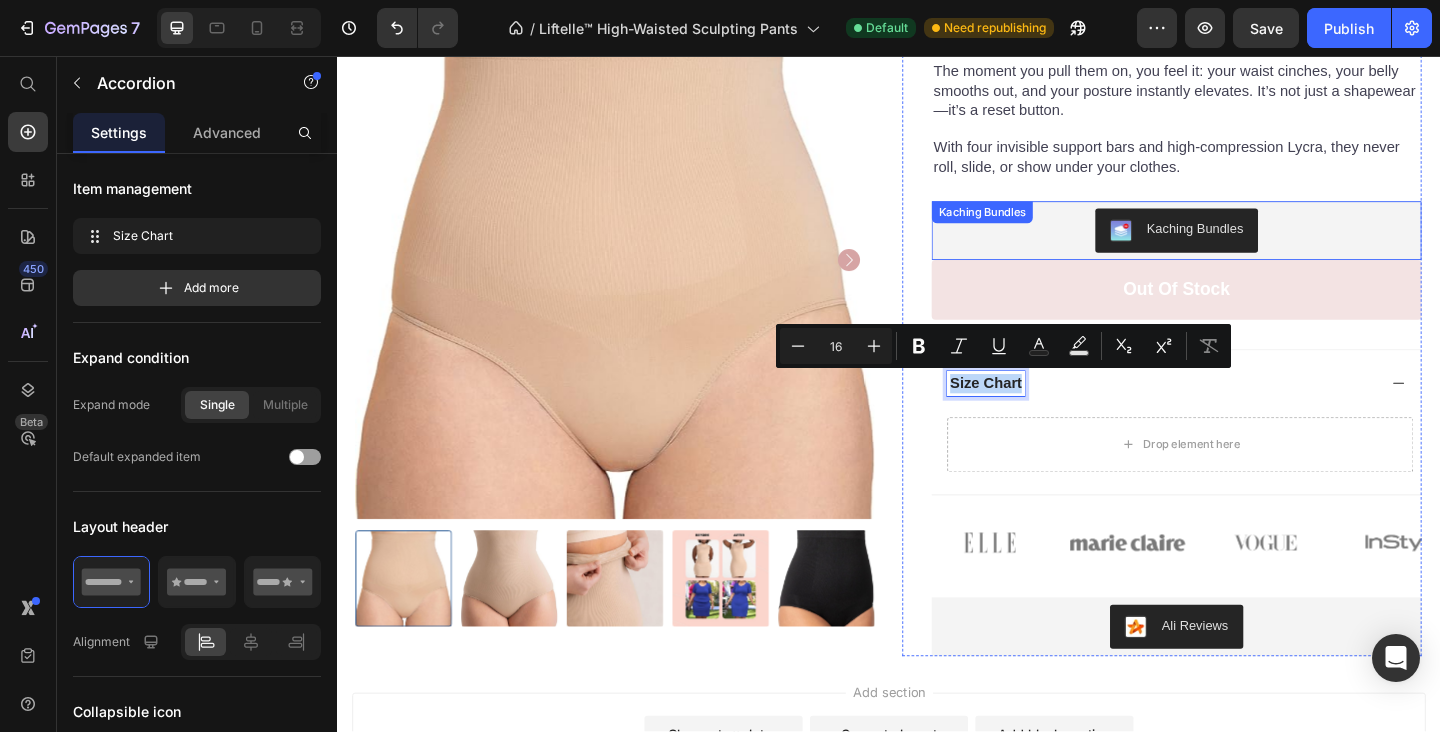 scroll, scrollTop: 233, scrollLeft: 0, axis: vertical 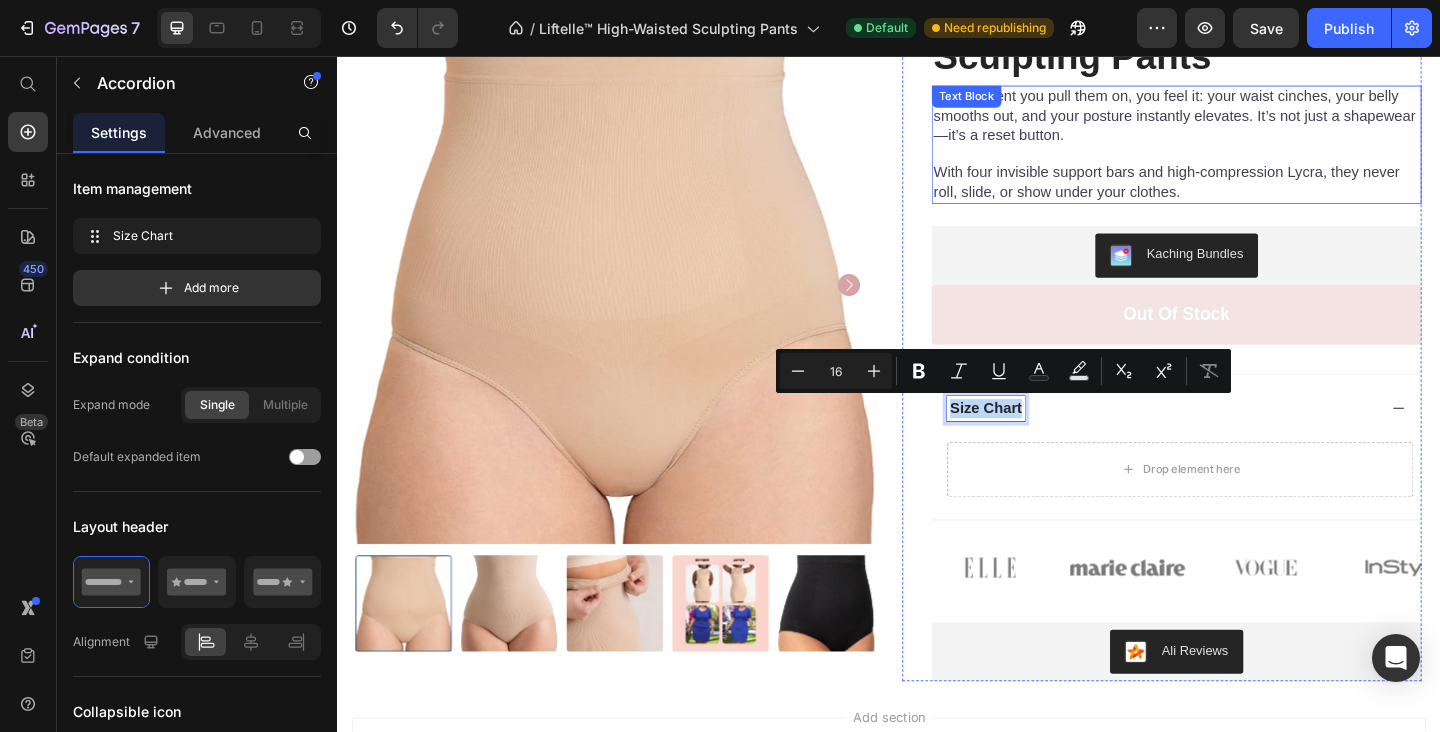 click on "With four invisible support bars and high-compression Lycra, they never roll, slide, or show under your clothes." at bounding box center [1250, 194] 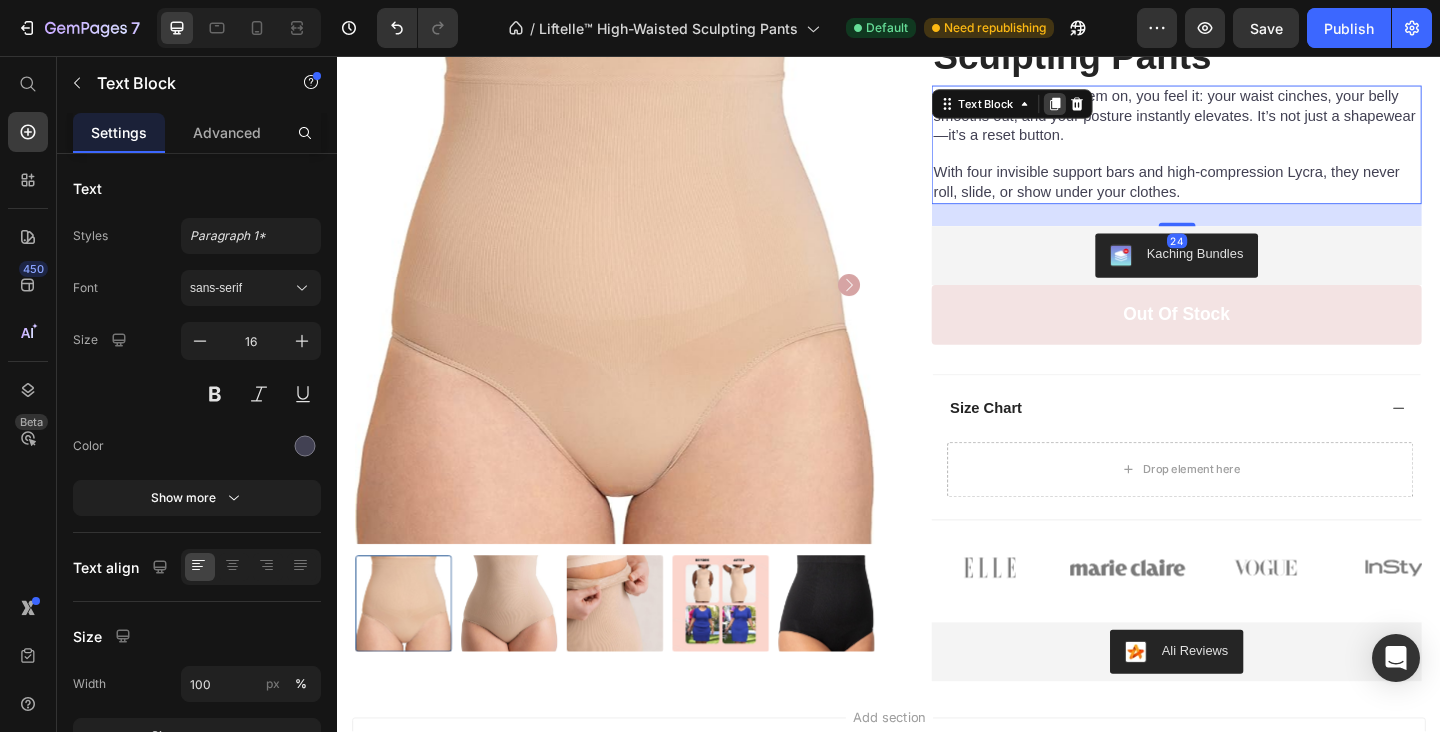 click 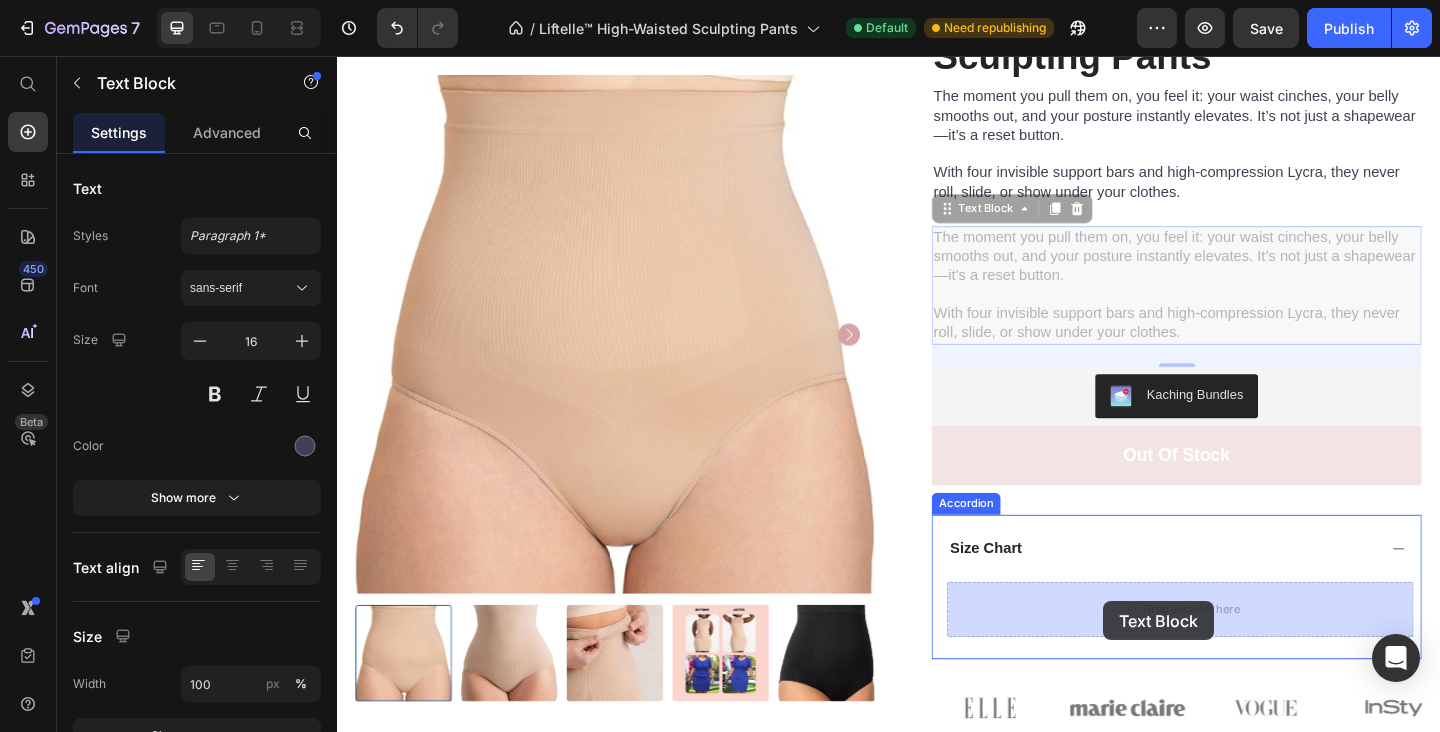 drag, startPoint x: 1007, startPoint y: 223, endPoint x: 1170, endPoint y: 649, distance: 456.1195 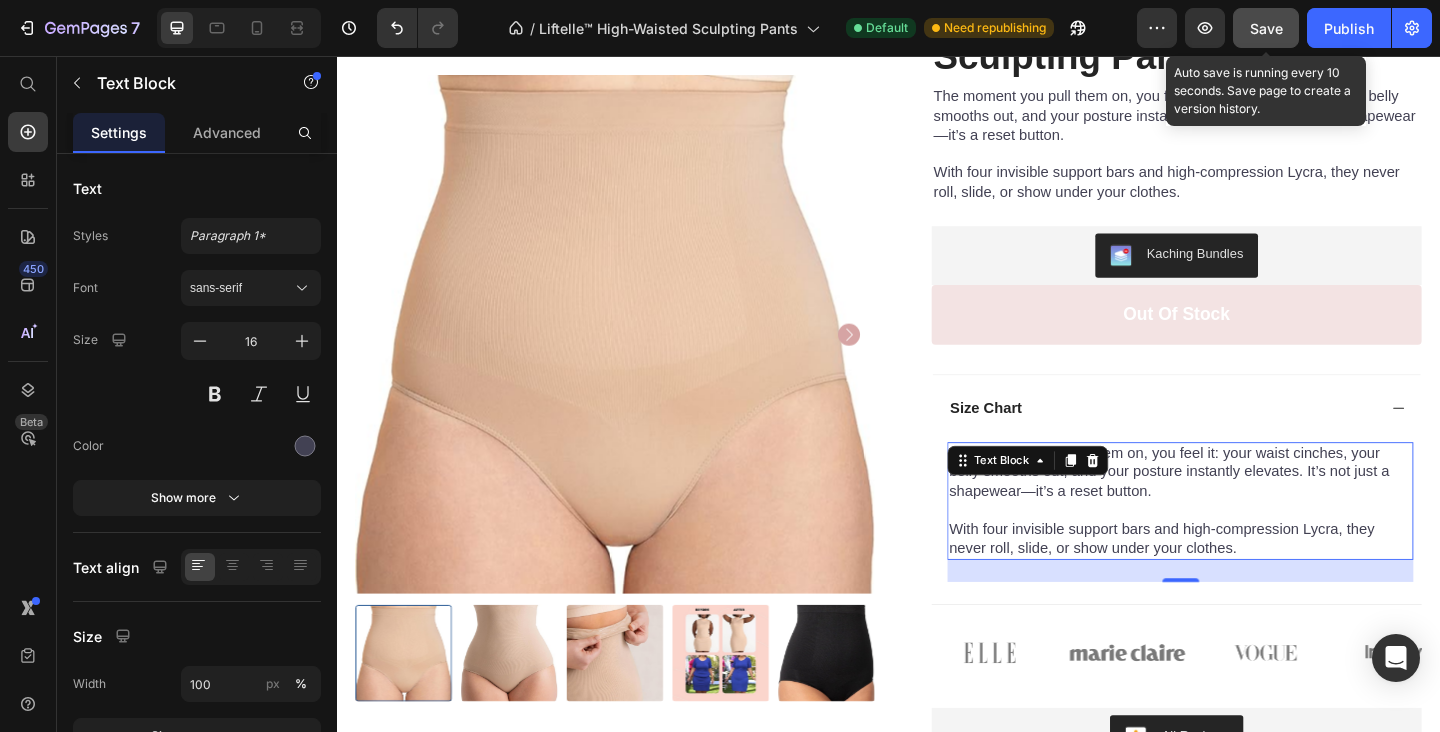 click on "Save" at bounding box center [1266, 28] 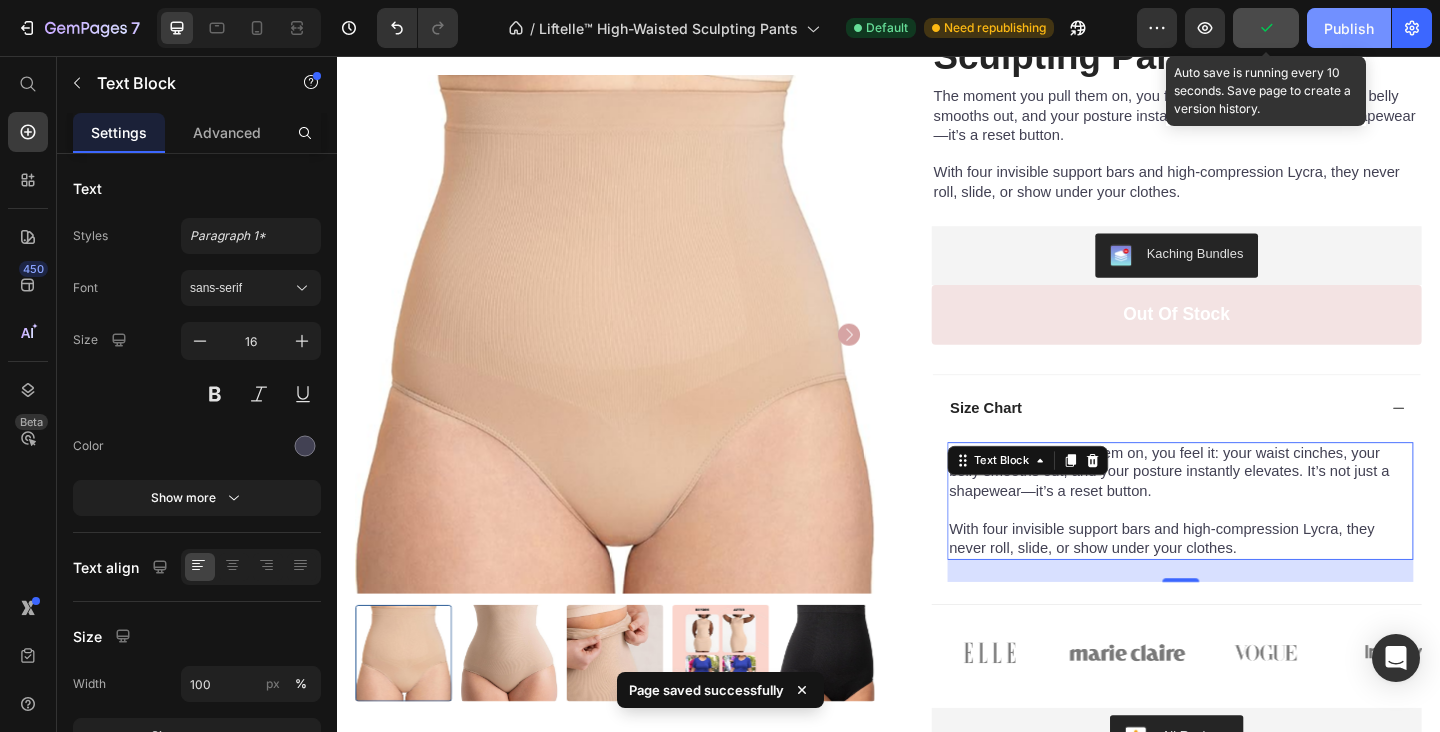 click on "Publish" at bounding box center (1349, 28) 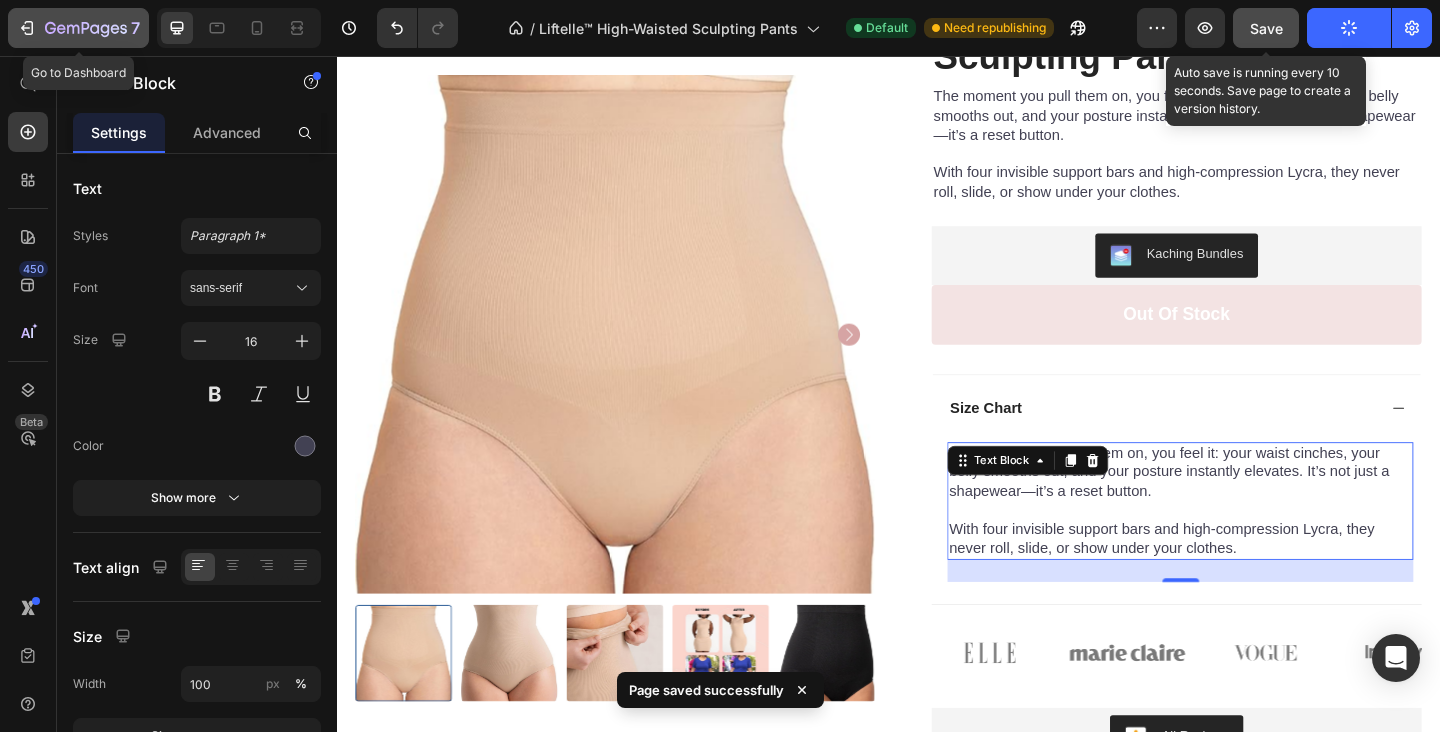drag, startPoint x: 27, startPoint y: 26, endPoint x: 44, endPoint y: 27, distance: 17.029387 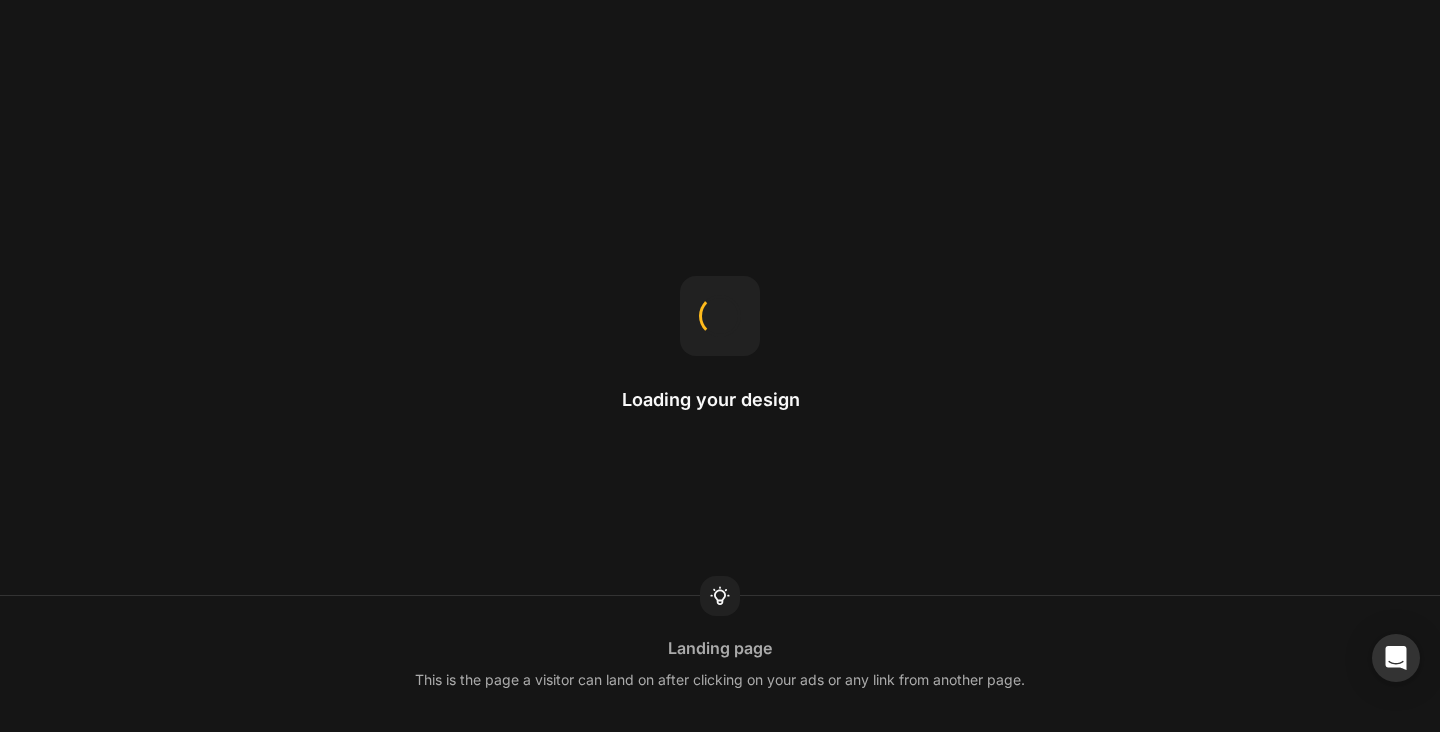 scroll, scrollTop: 0, scrollLeft: 0, axis: both 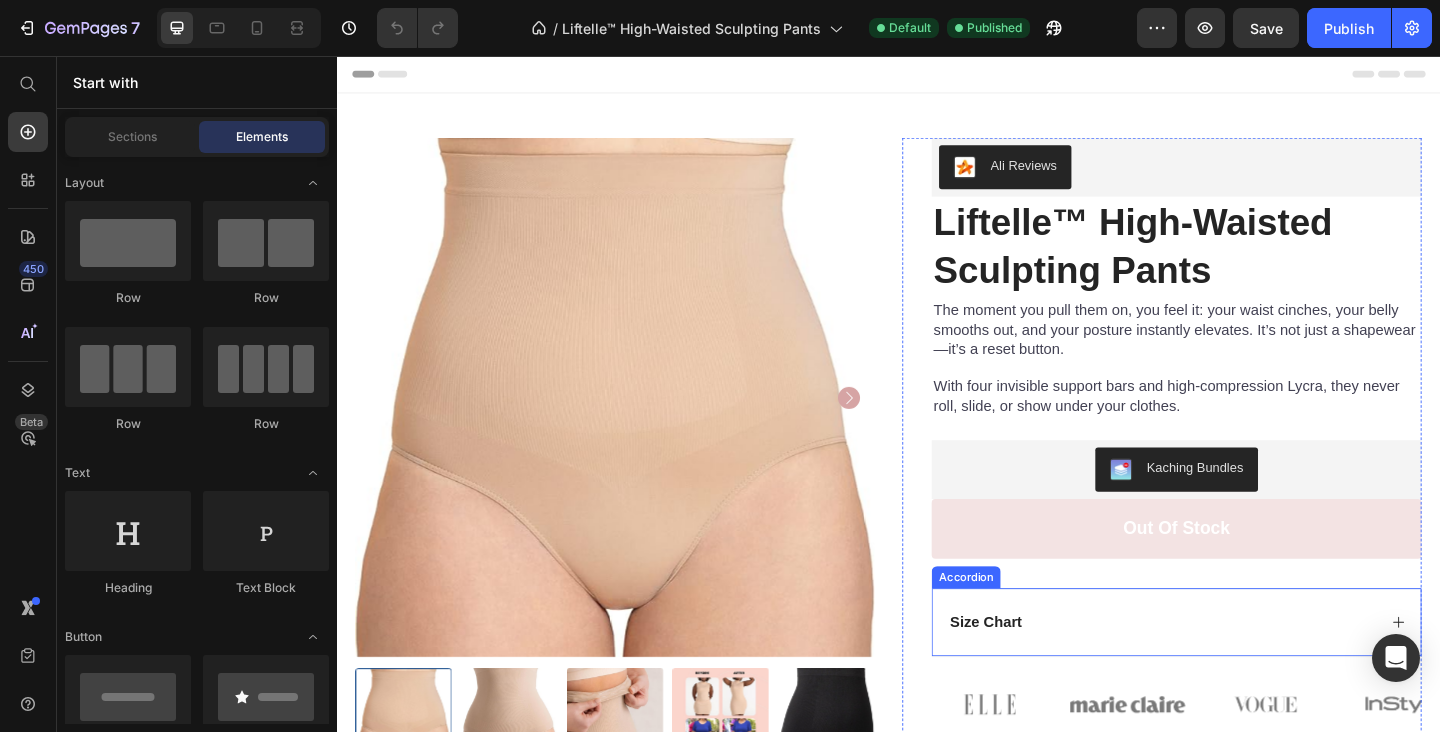 click on "Size Chart" at bounding box center (1043, 672) 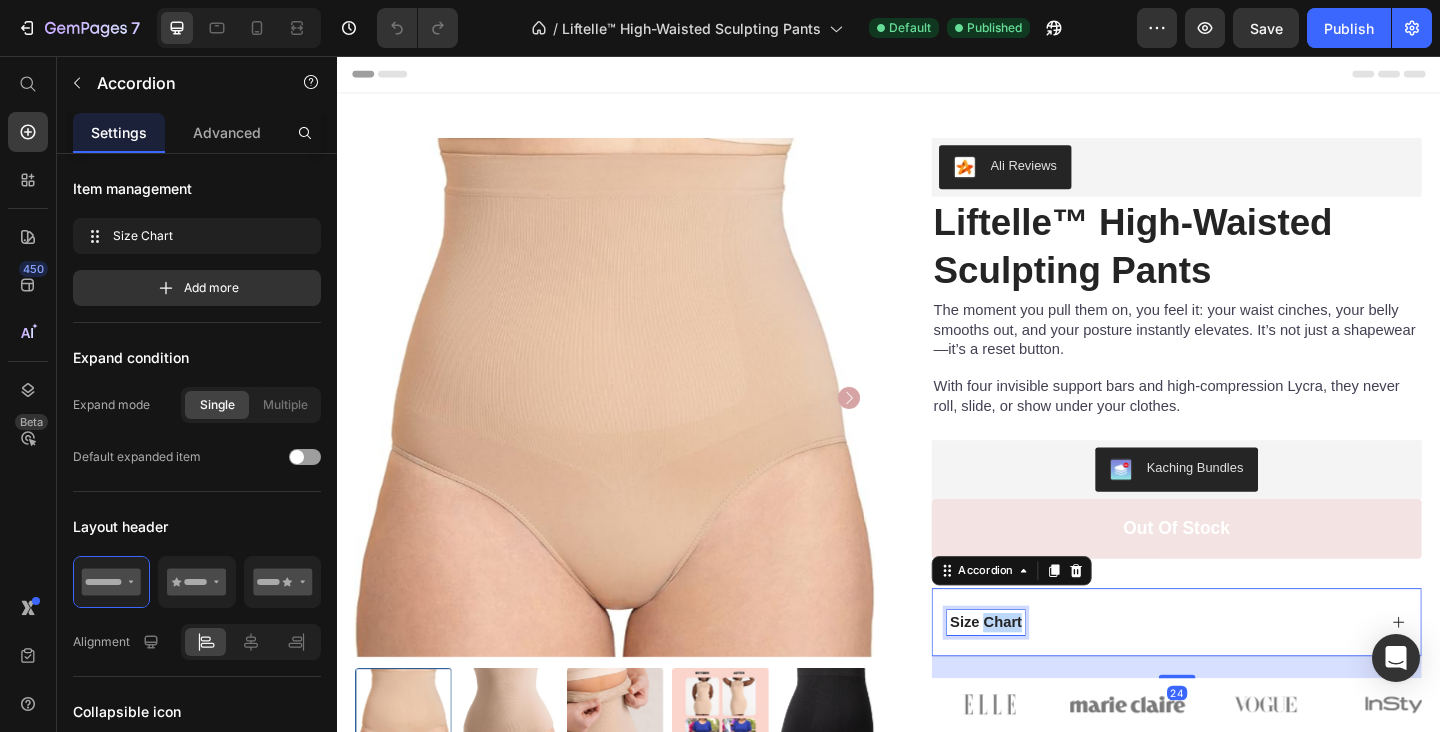 click on "Size Chart" at bounding box center (1043, 672) 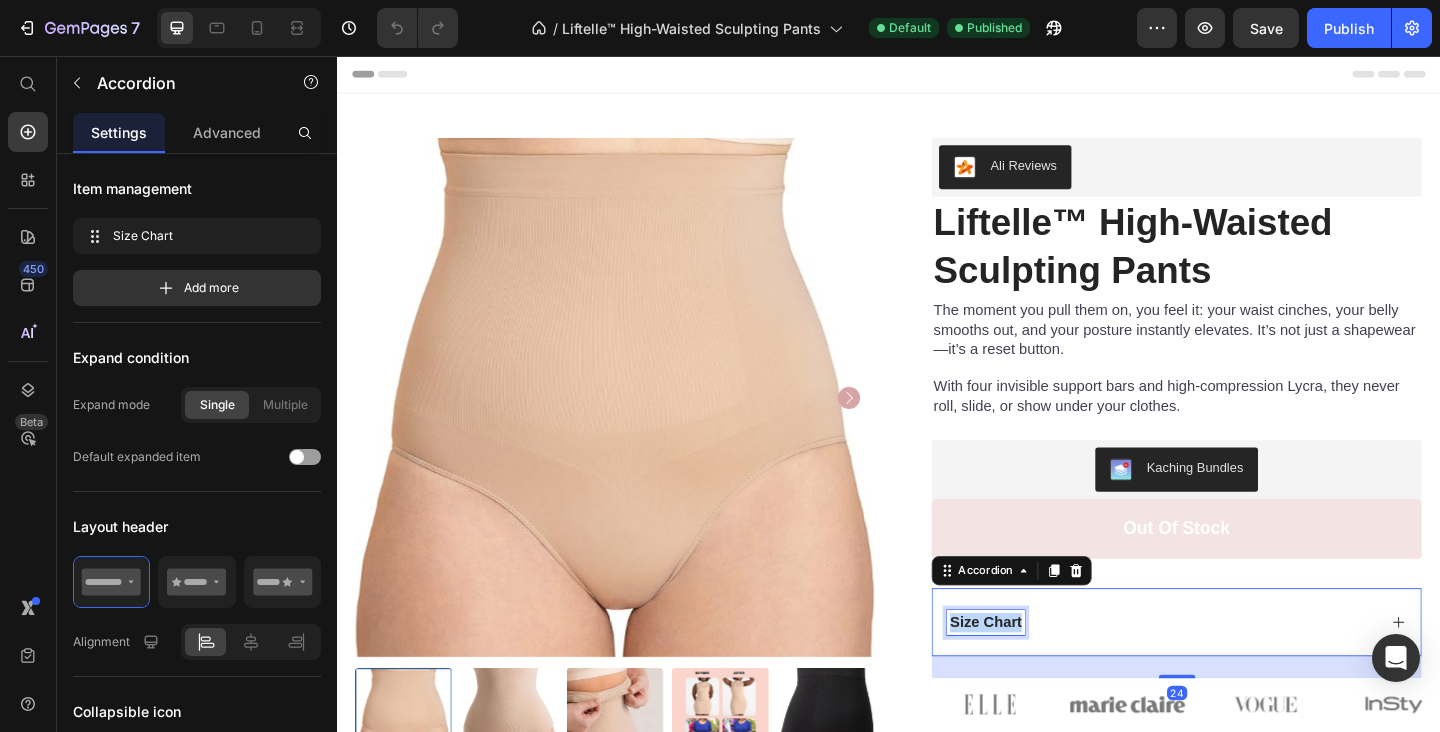 click on "Size Chart" at bounding box center (1043, 672) 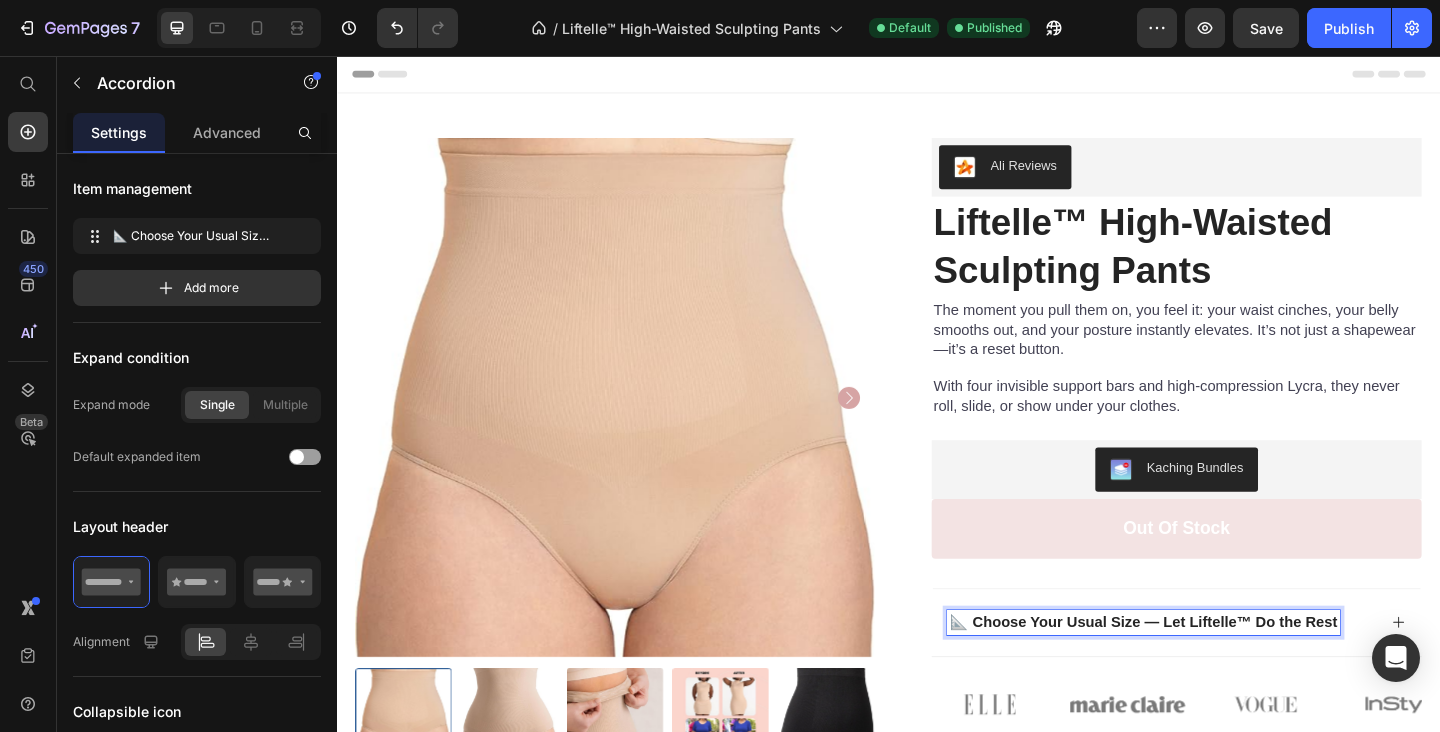 click on "📐 Choose Your Usual Size — Let Liftelle™ Do the Rest" at bounding box center [1234, 672] 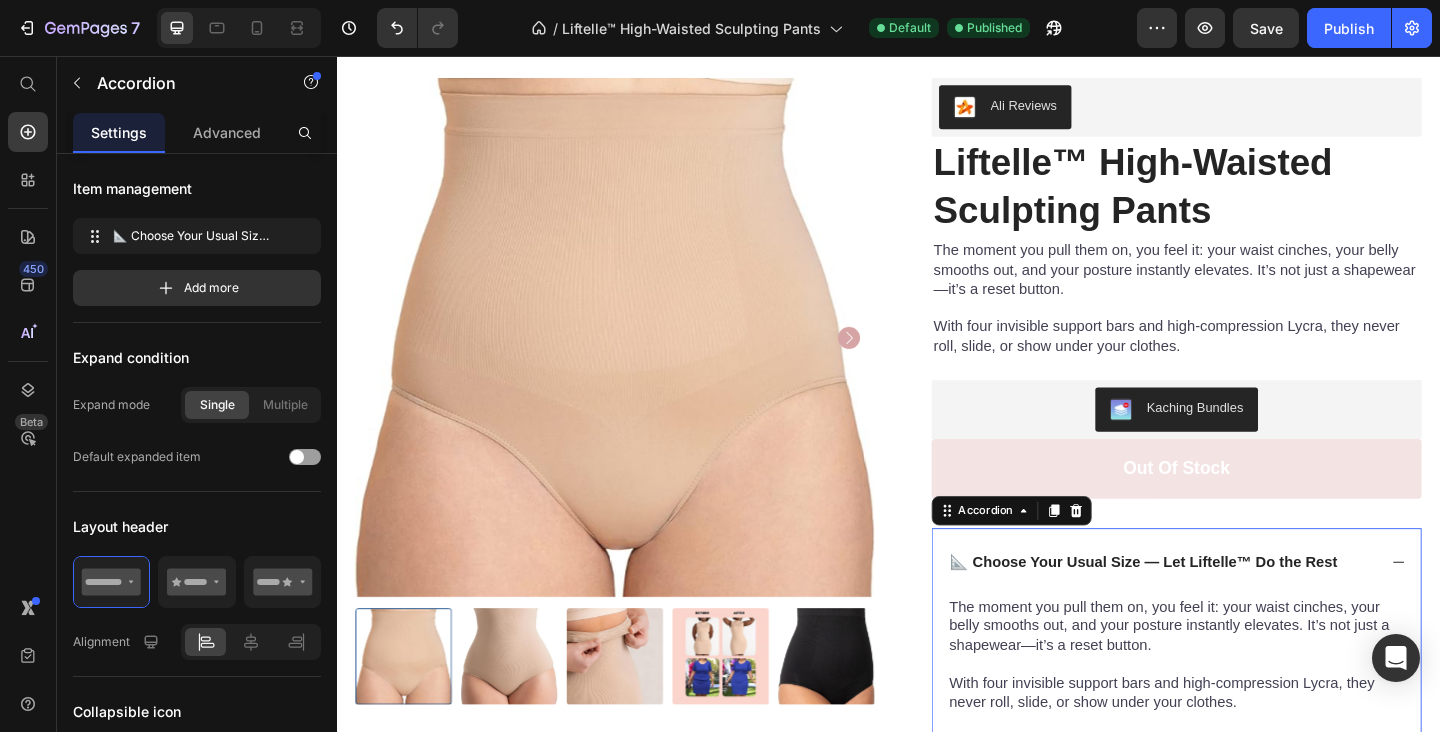 scroll, scrollTop: 136, scrollLeft: 0, axis: vertical 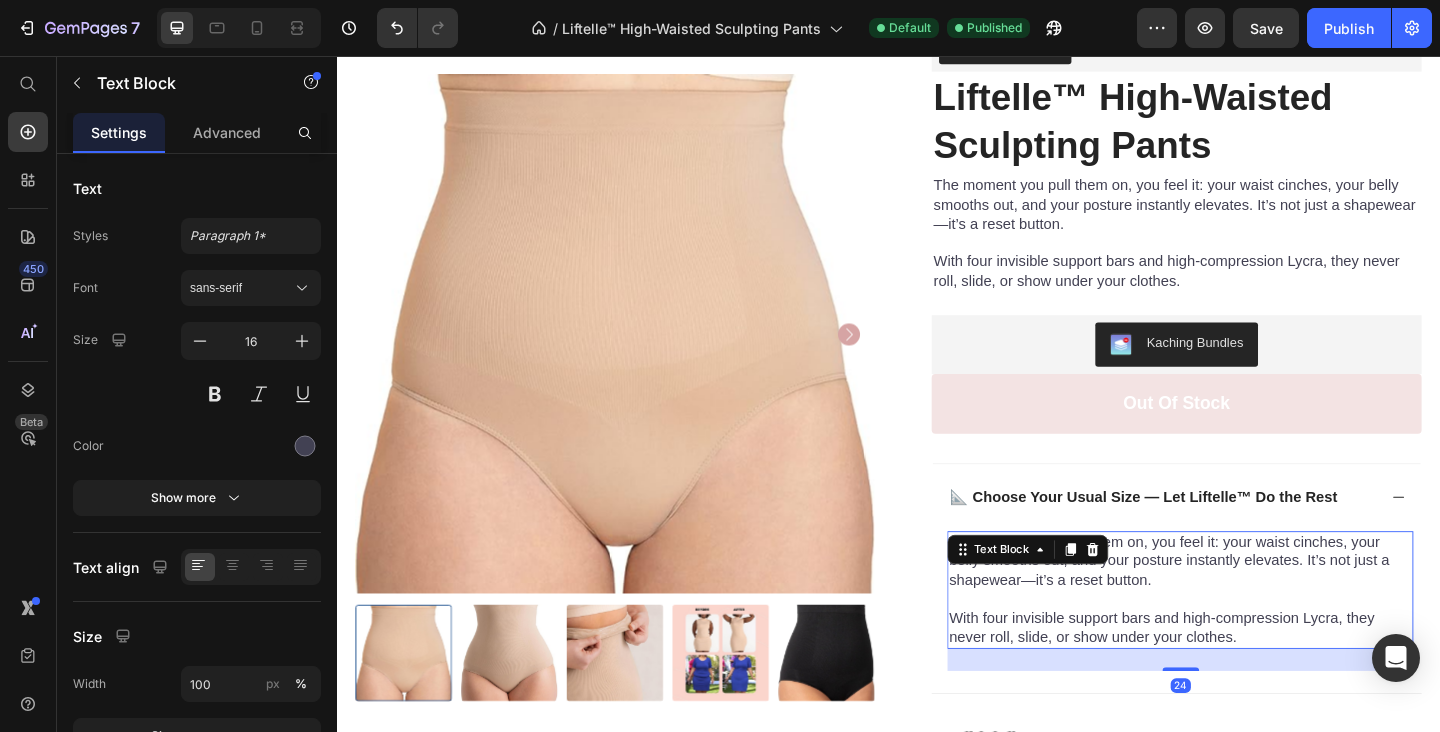 click on "The moment you pull them on, you feel it: your waist cinches, your belly smooths out, and your posture instantly elevates. It’s not just a shapewear—it’s a reset button." at bounding box center [1254, 606] 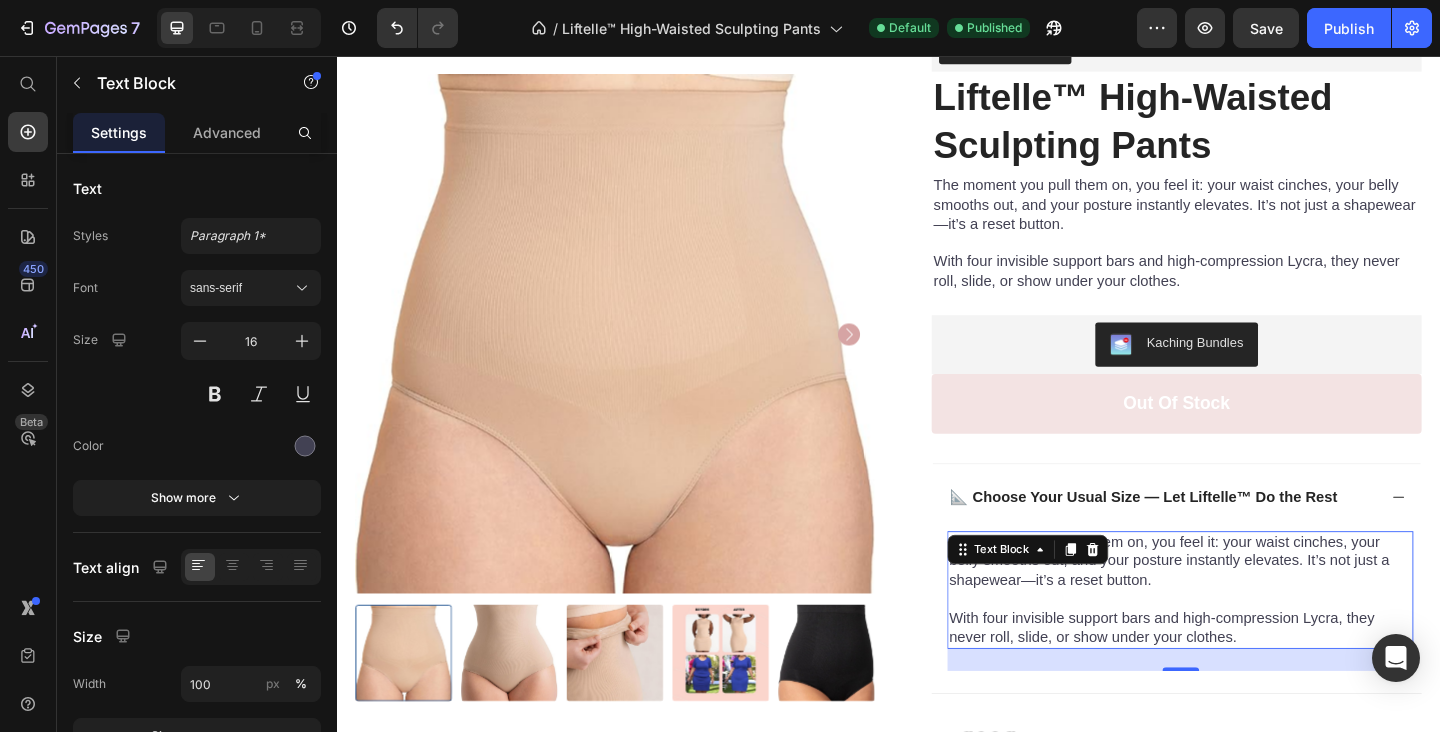 drag, startPoint x: 1284, startPoint y: 679, endPoint x: 1334, endPoint y: 679, distance: 50 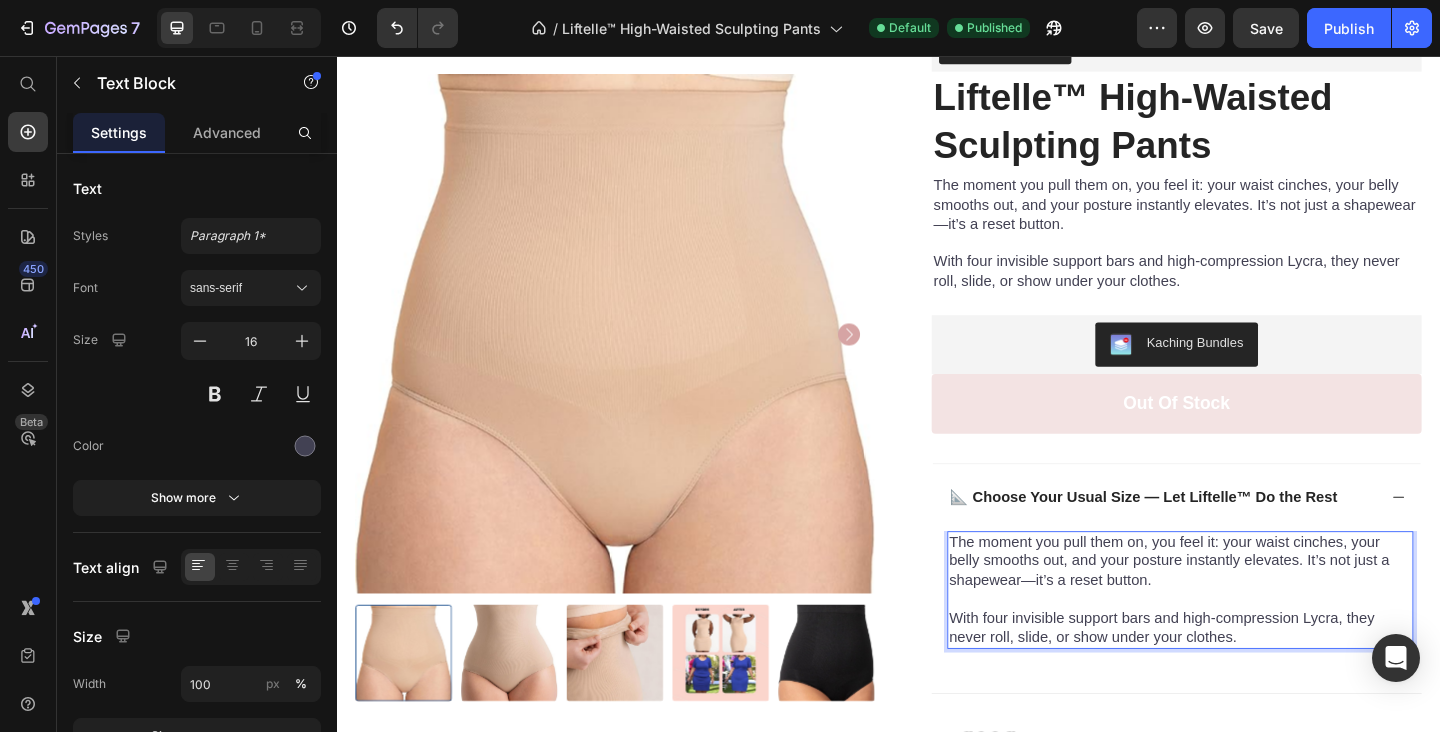 click on "With four invisible support bars and high-compression Lycra, they never roll, slide, or show under your clothes." at bounding box center (1254, 679) 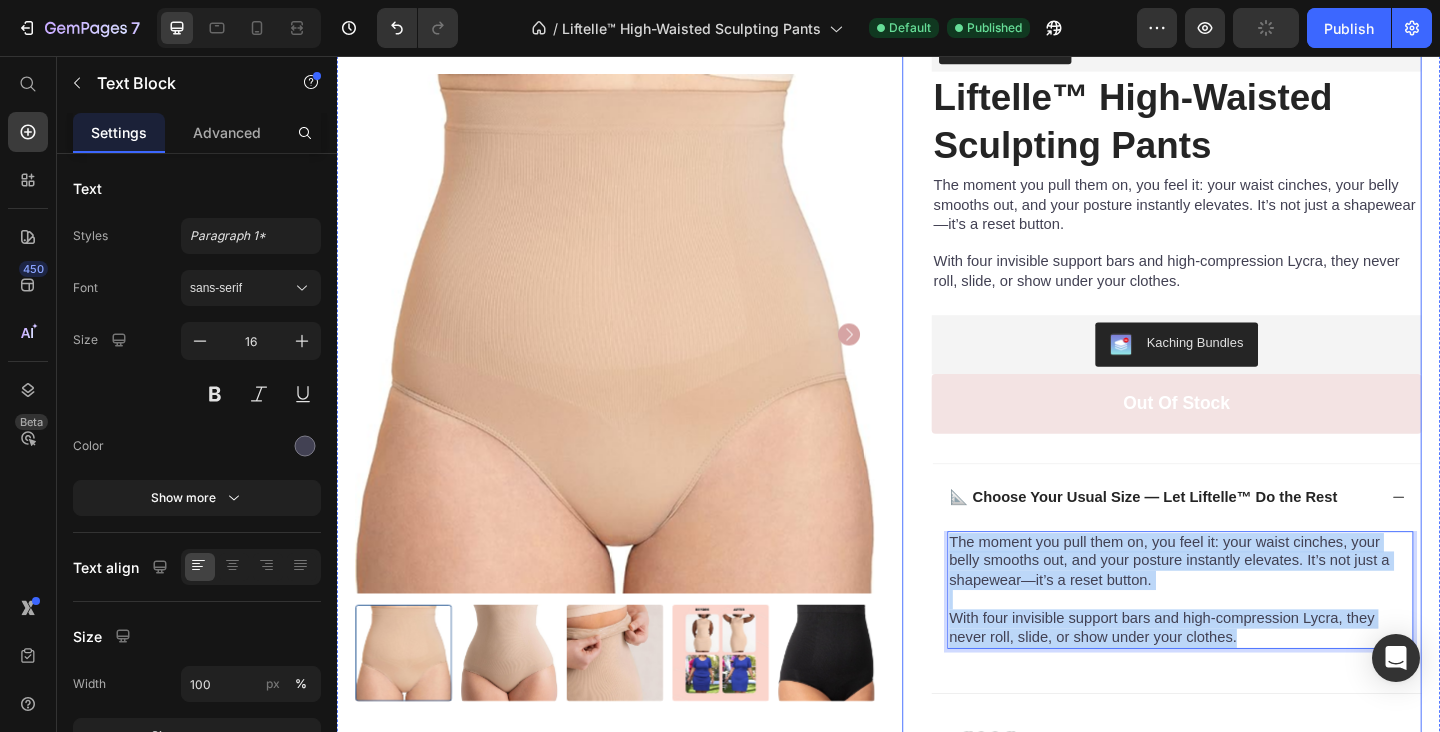 drag, startPoint x: 1334, startPoint y: 684, endPoint x: 950, endPoint y: 550, distance: 406.70874 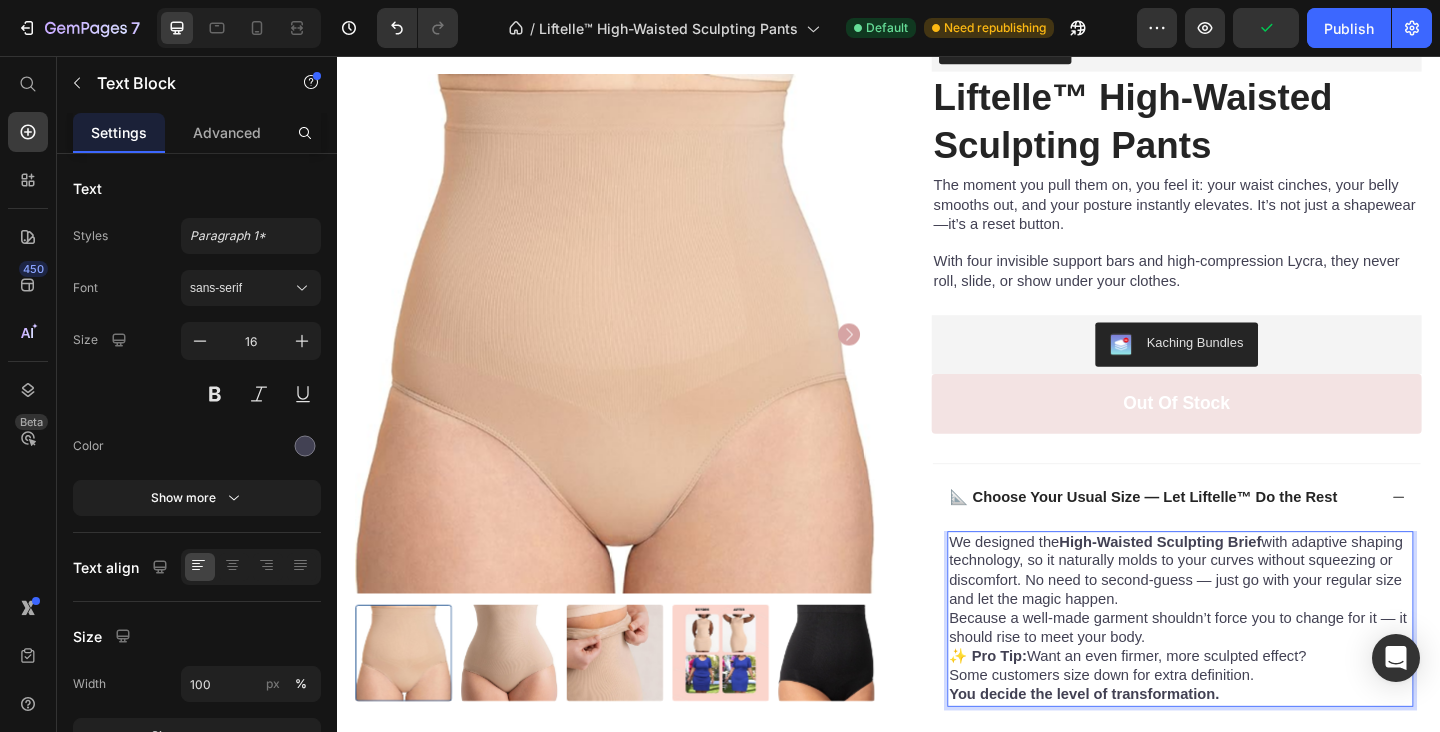 scroll, scrollTop: 46, scrollLeft: 0, axis: vertical 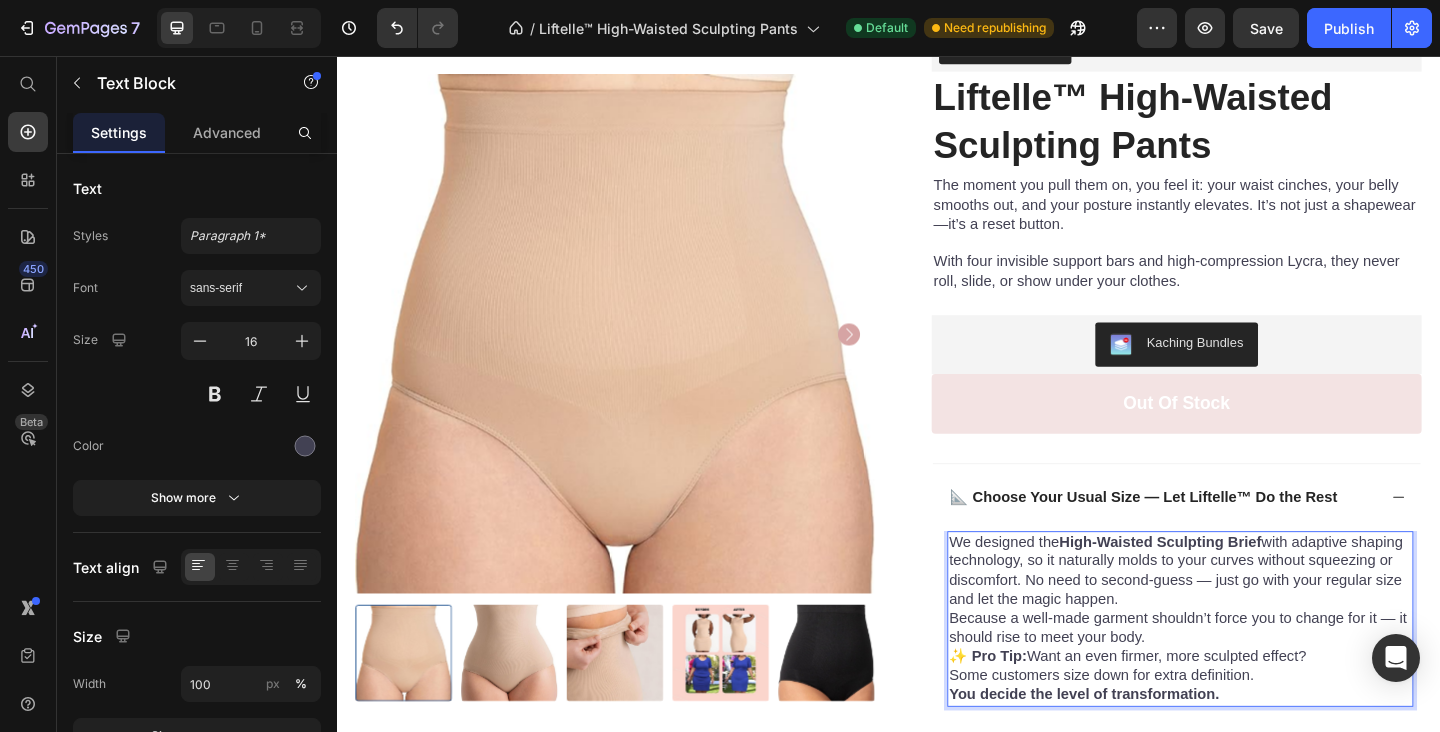 click on "We designed the  High-Waisted Sculpting Brief  with adaptive shaping technology, so it naturally molds to your curves without squeezing or discomfort. No need to second-guess — just go with your regular size and let the magic happen." at bounding box center [1254, 616] 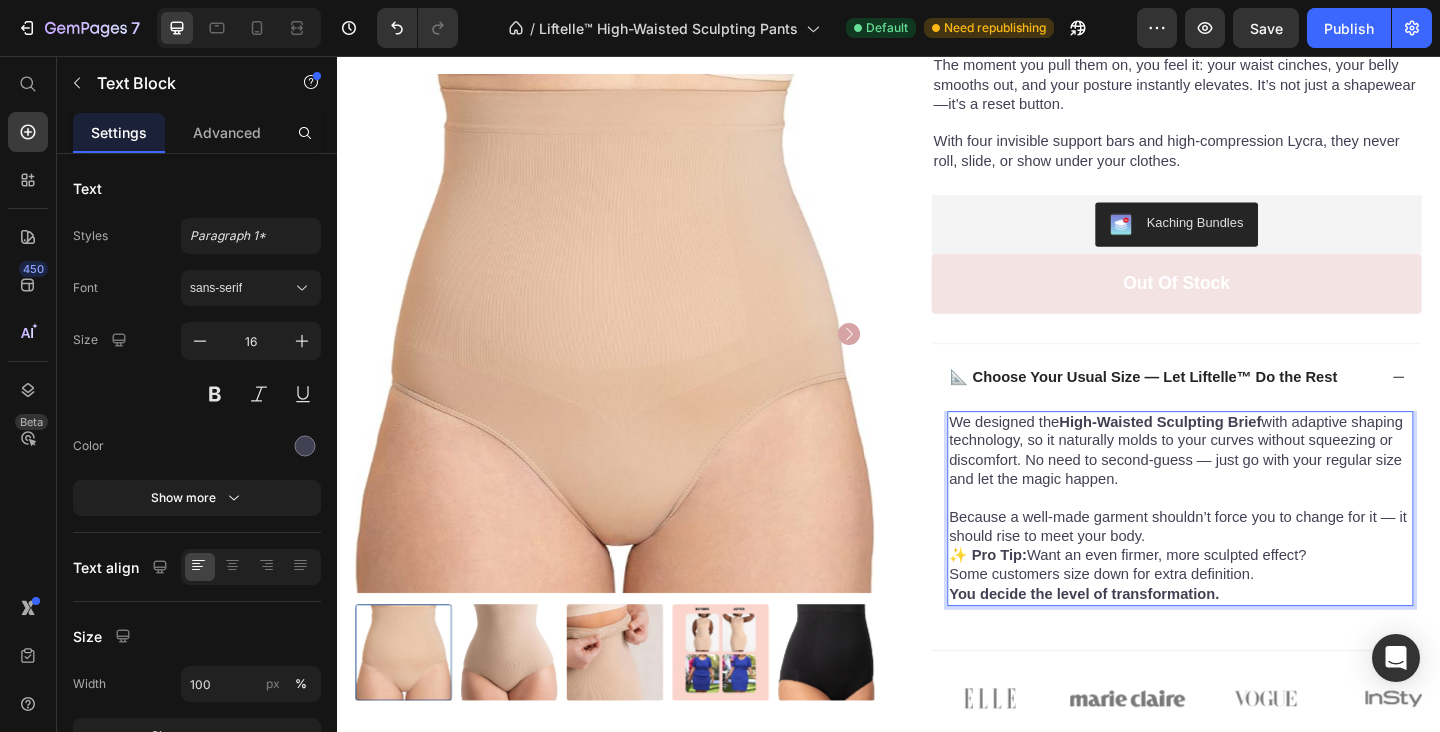 scroll, scrollTop: 293, scrollLeft: 0, axis: vertical 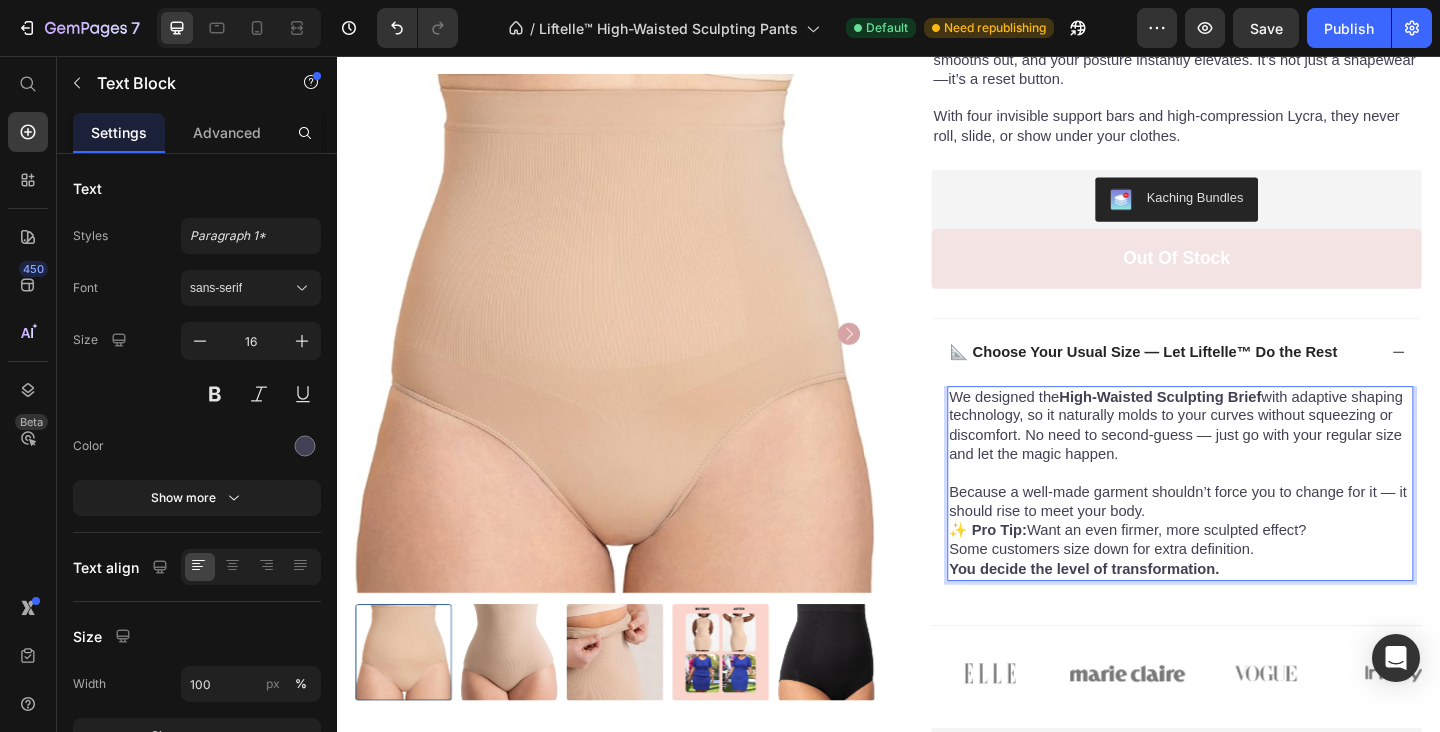click on "Because a well-made garment shouldn’t force you to change for it — it should rise to meet your body." at bounding box center (1254, 543) 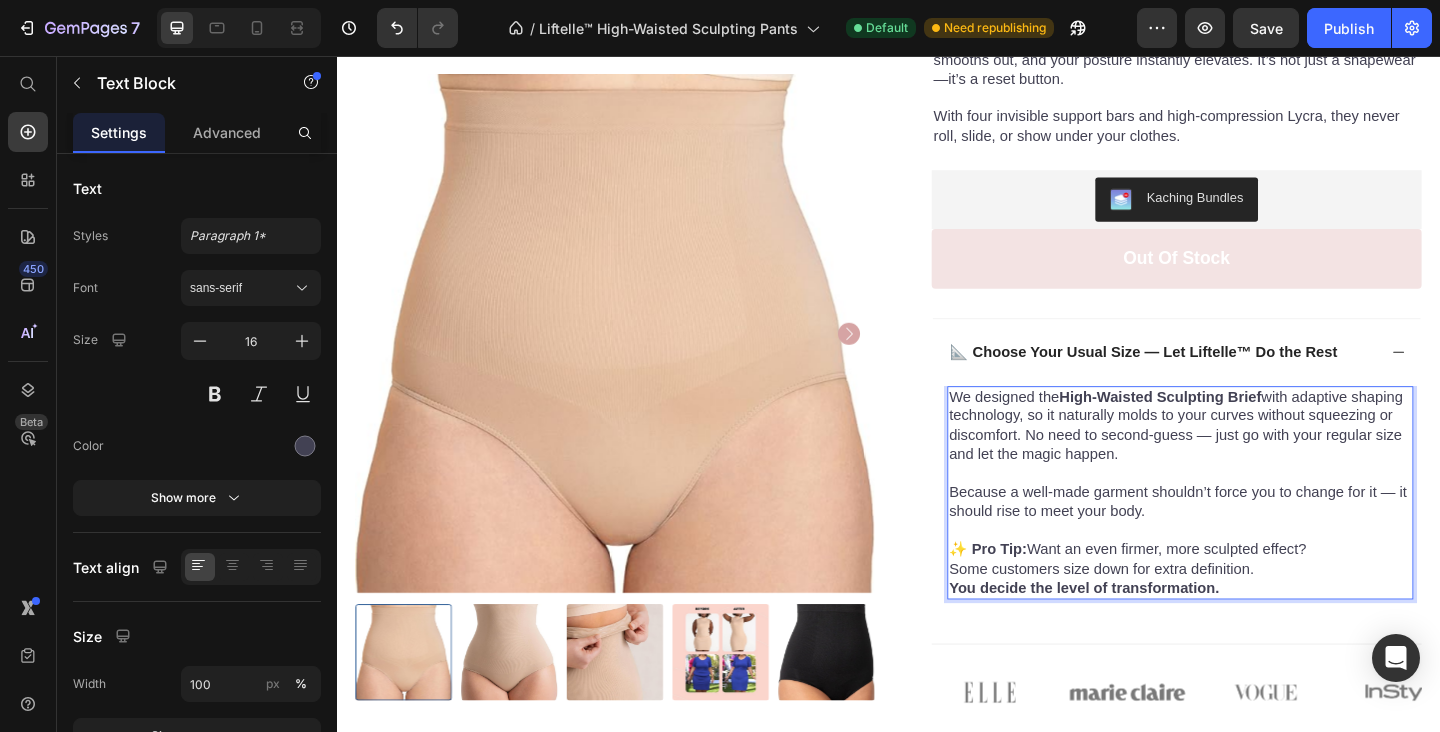 click on "✨ Pro Tip:  Want an even firmer, more sculpted effect? Some customers size down for extra definition. You decide the level of transformation." at bounding box center [1254, 615] 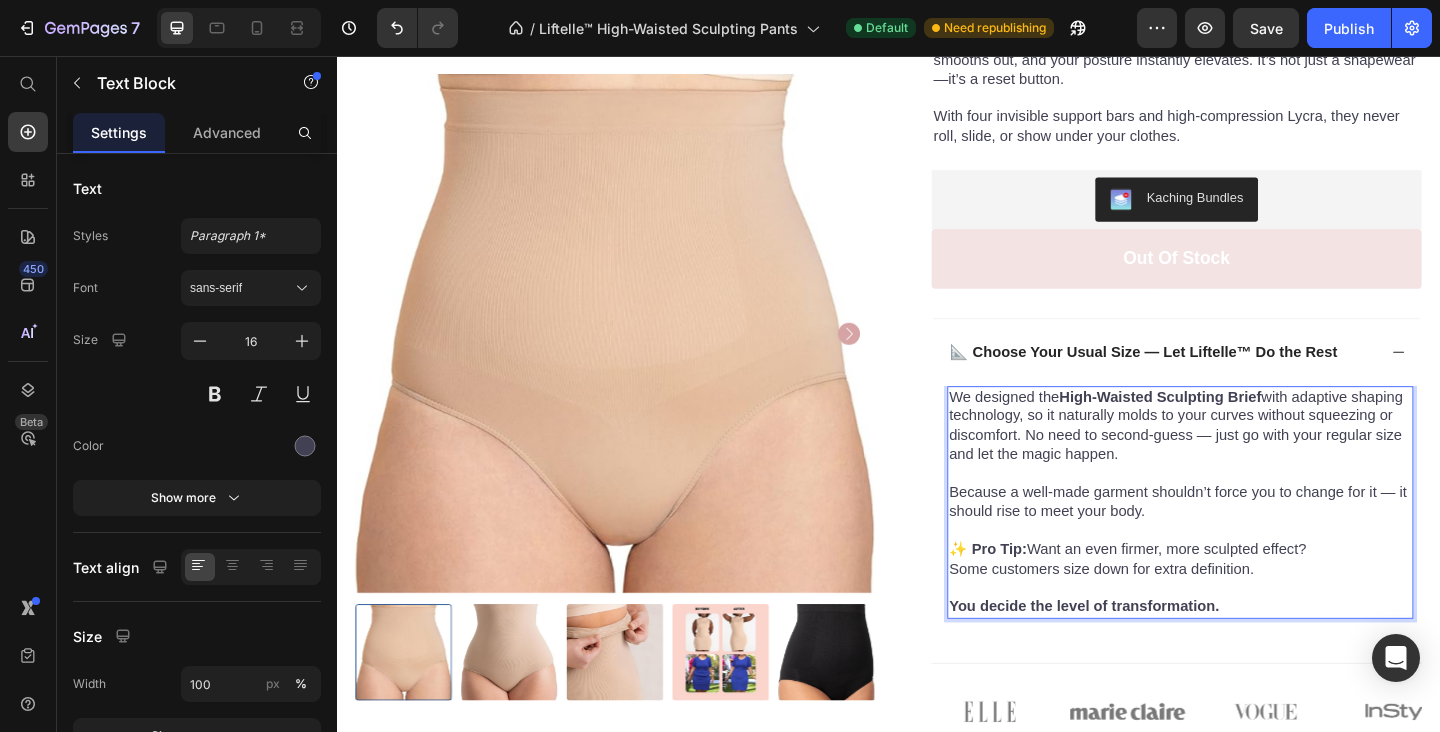 click on "✨ Pro Tip:  Want an even firmer, more sculpted effect? Some customers size down for extra definition." at bounding box center (1254, 605) 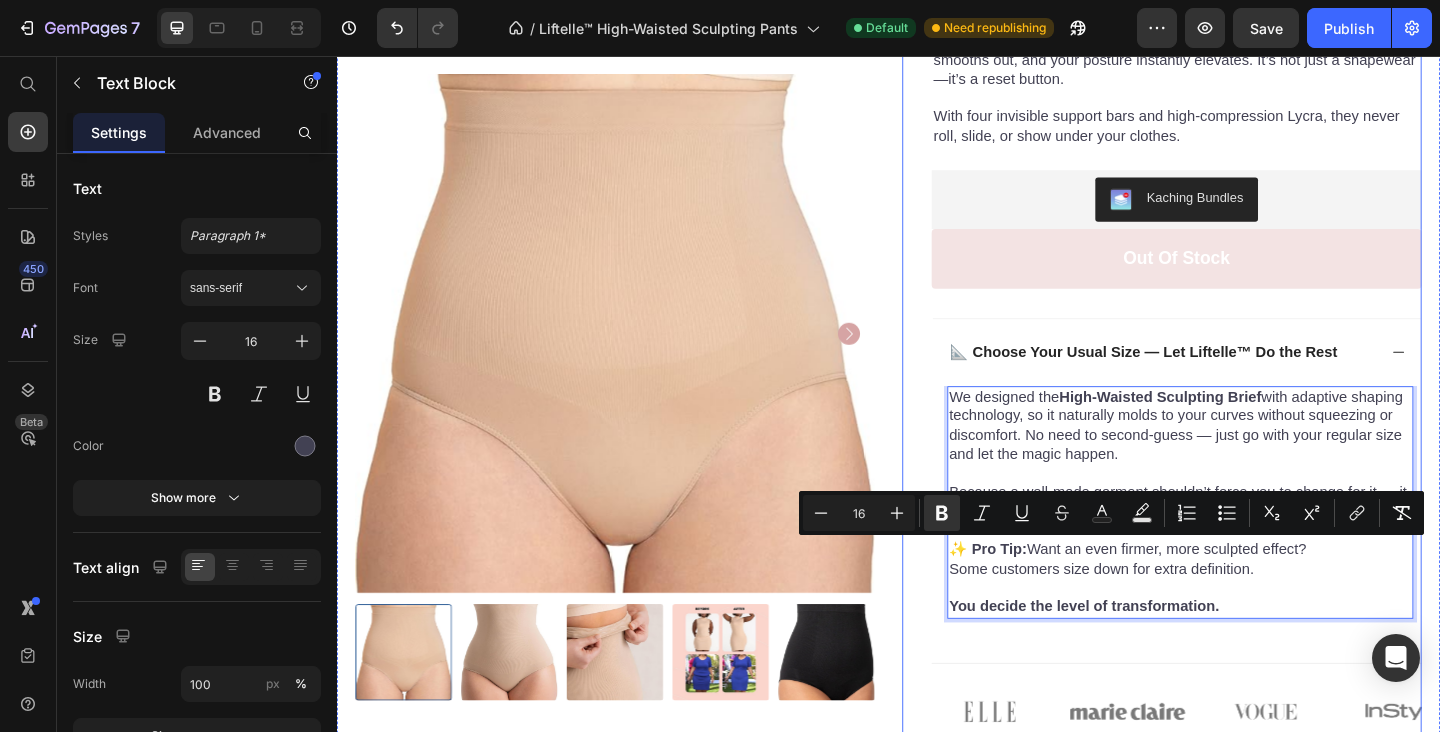 drag, startPoint x: 1398, startPoint y: 590, endPoint x: 978, endPoint y: 593, distance: 420.0107 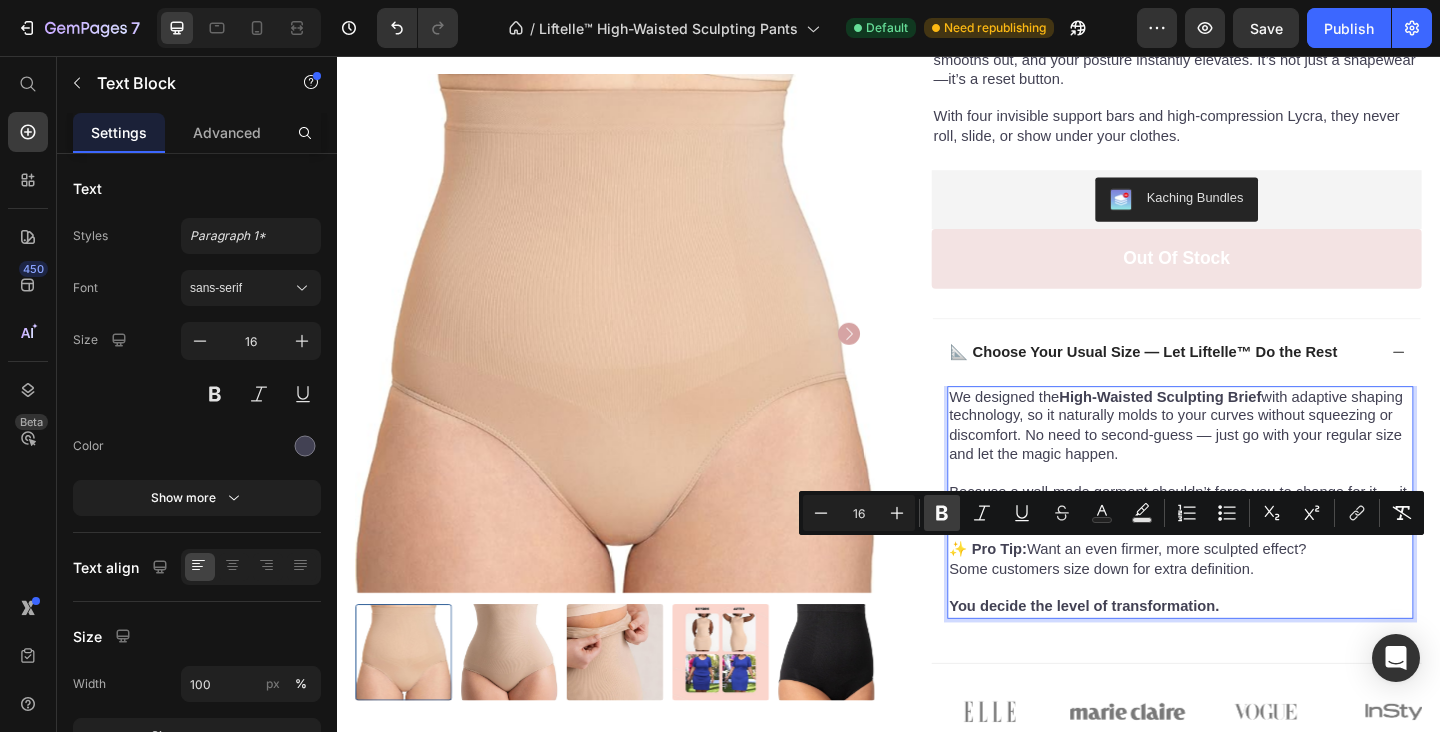 click 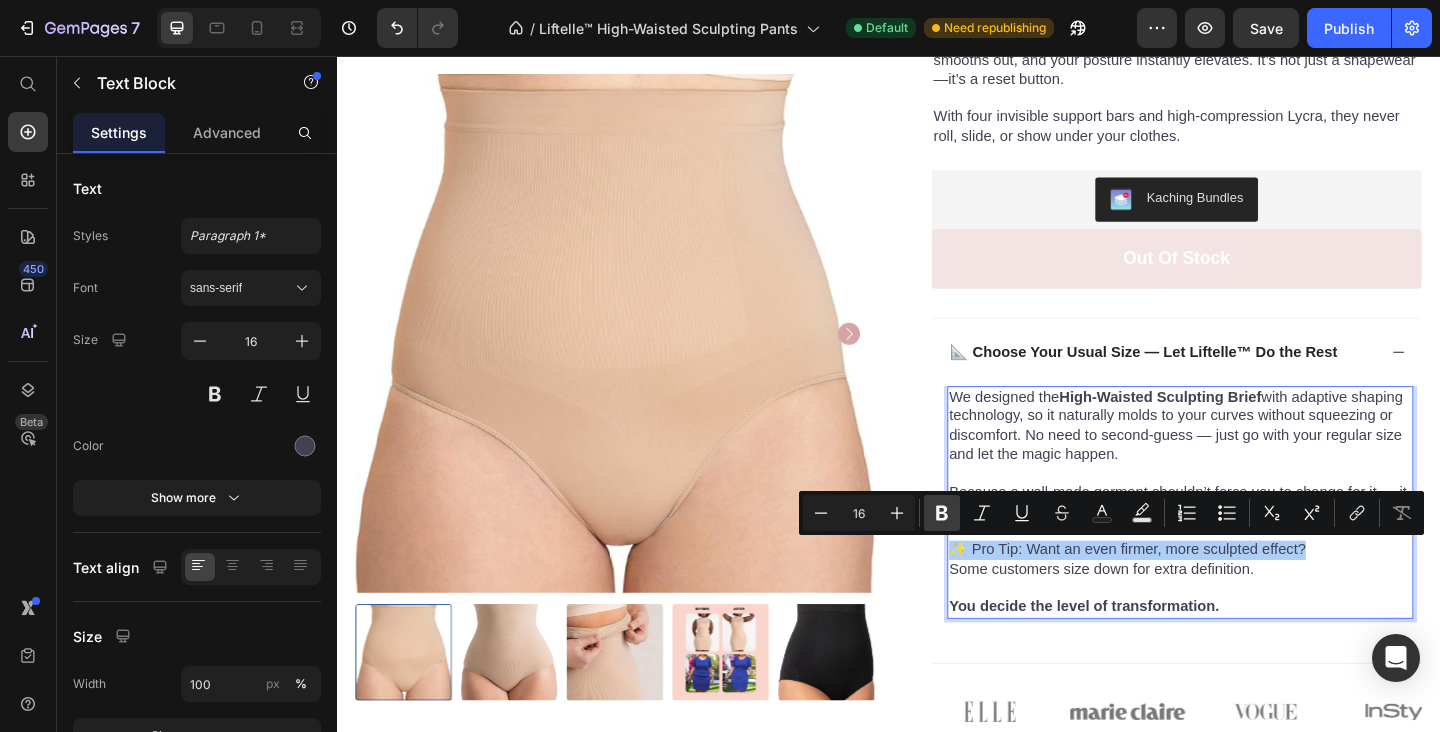 click 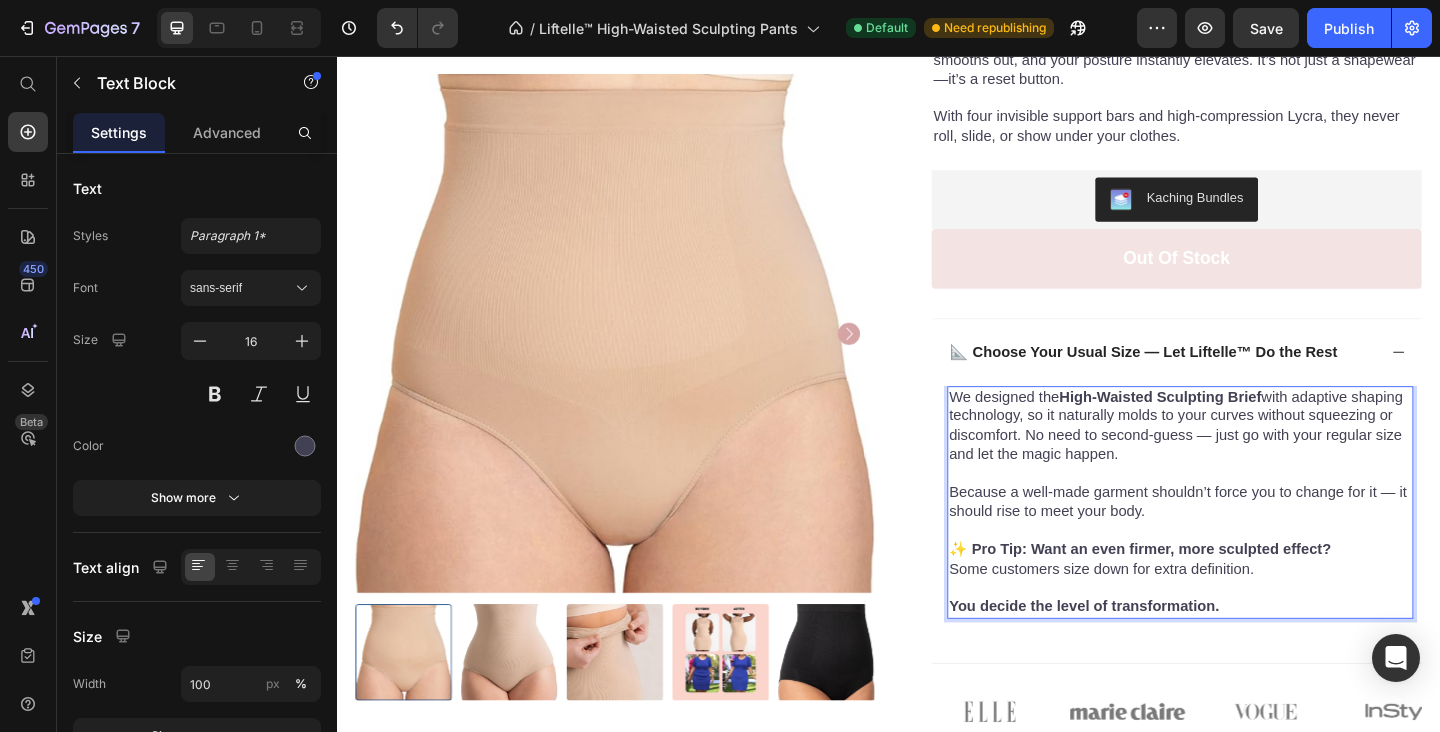 click on "✨ Pro Tip: Want an even firmer, more sculpted effect? Some customers size down for extra definition." at bounding box center (1254, 605) 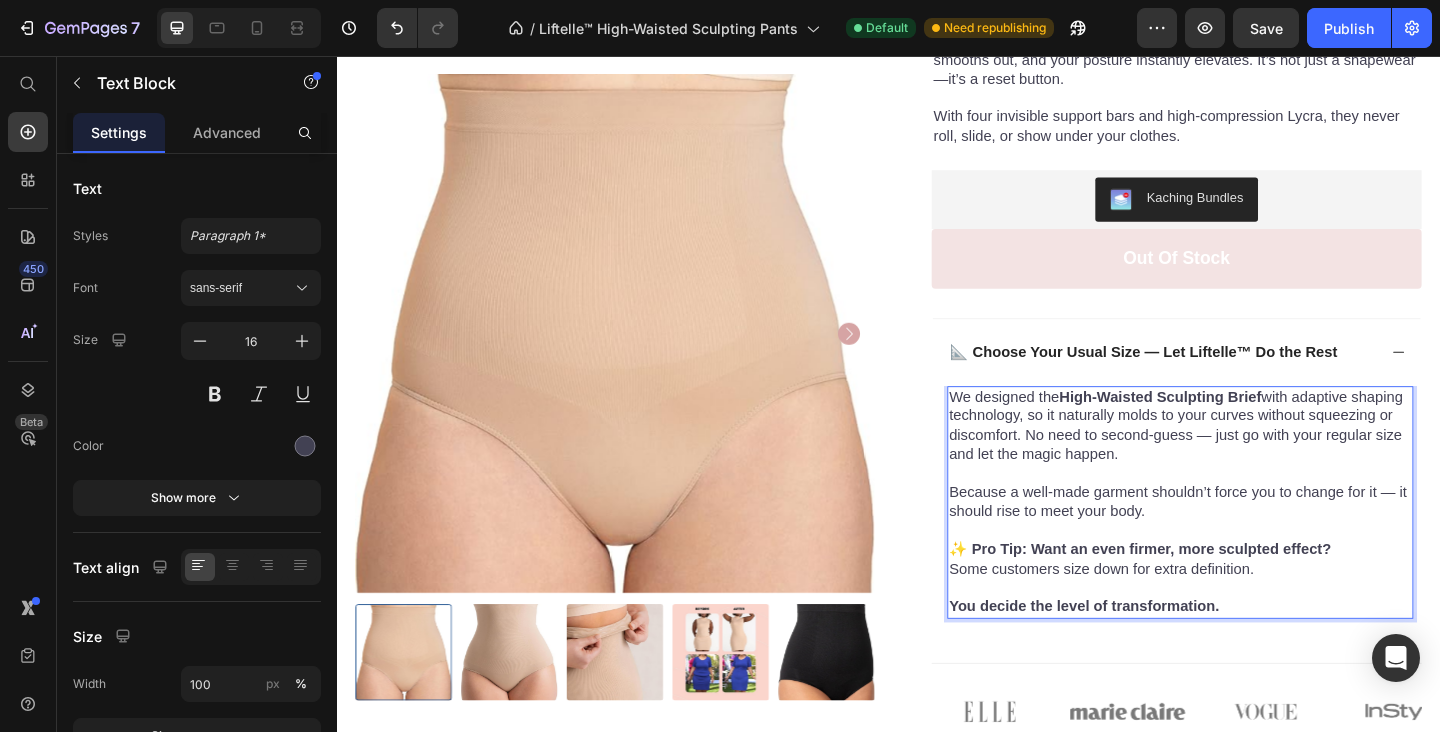 click on "You decide the level of transformation." at bounding box center [1150, 655] 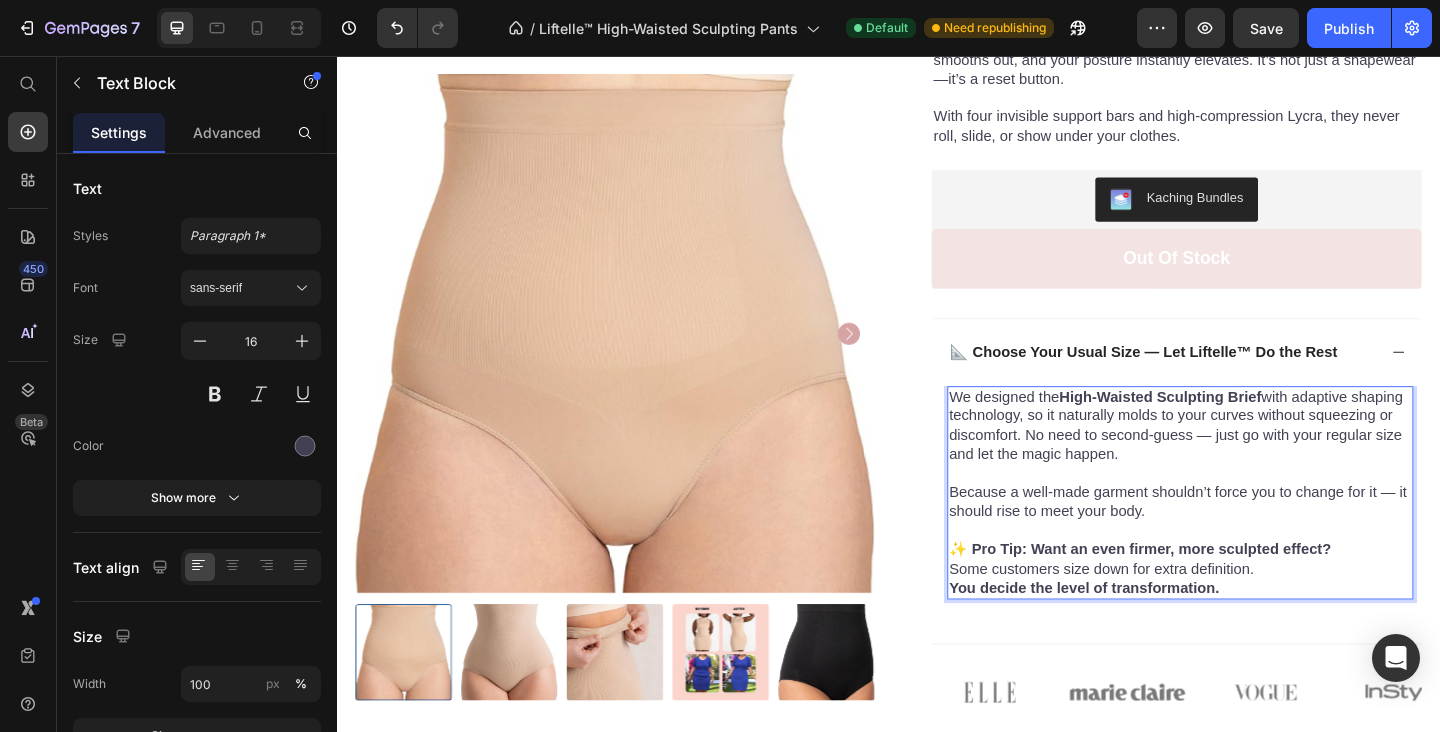 click on "✨ Pro Tip: Want an even firmer, more sculpted effect? Some customers size down for extra definition. You decide the level of transformation." at bounding box center (1254, 615) 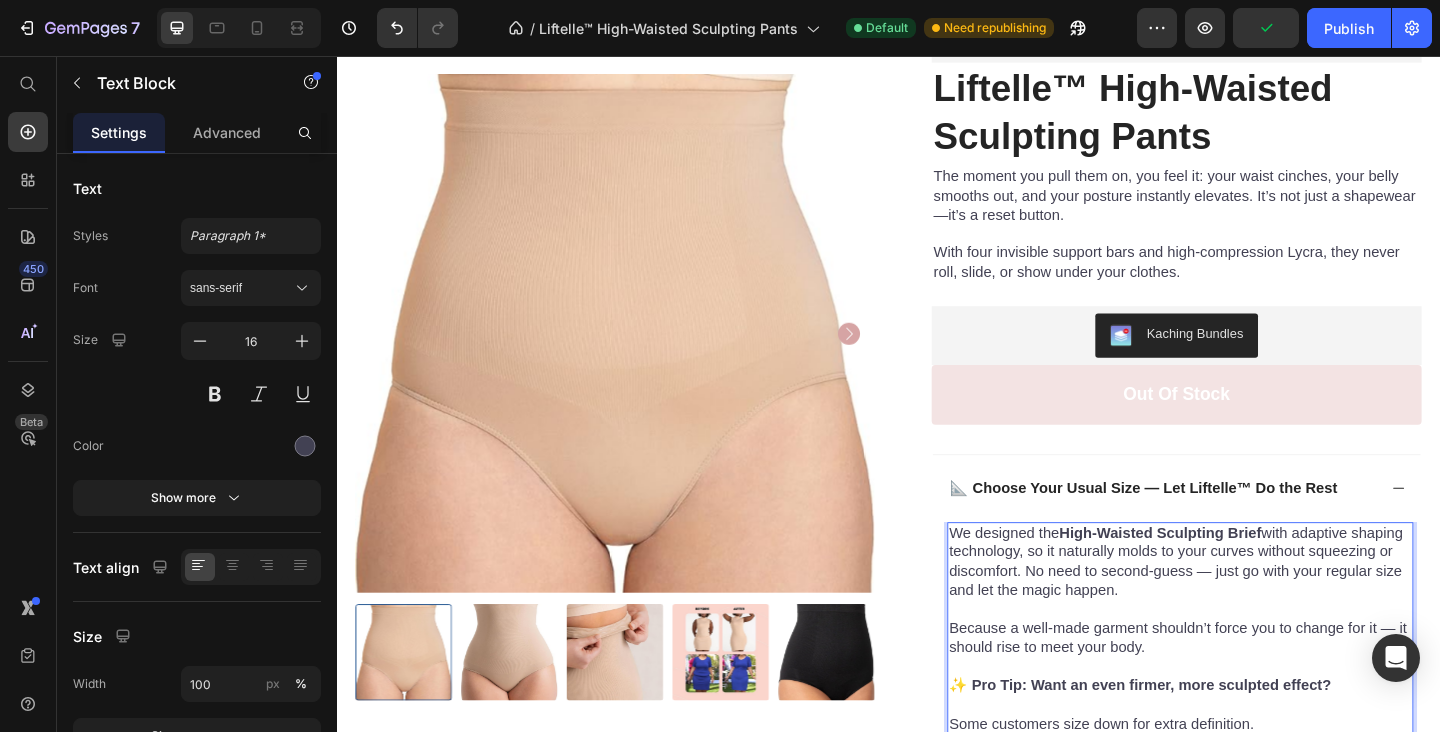 scroll, scrollTop: 167, scrollLeft: 0, axis: vertical 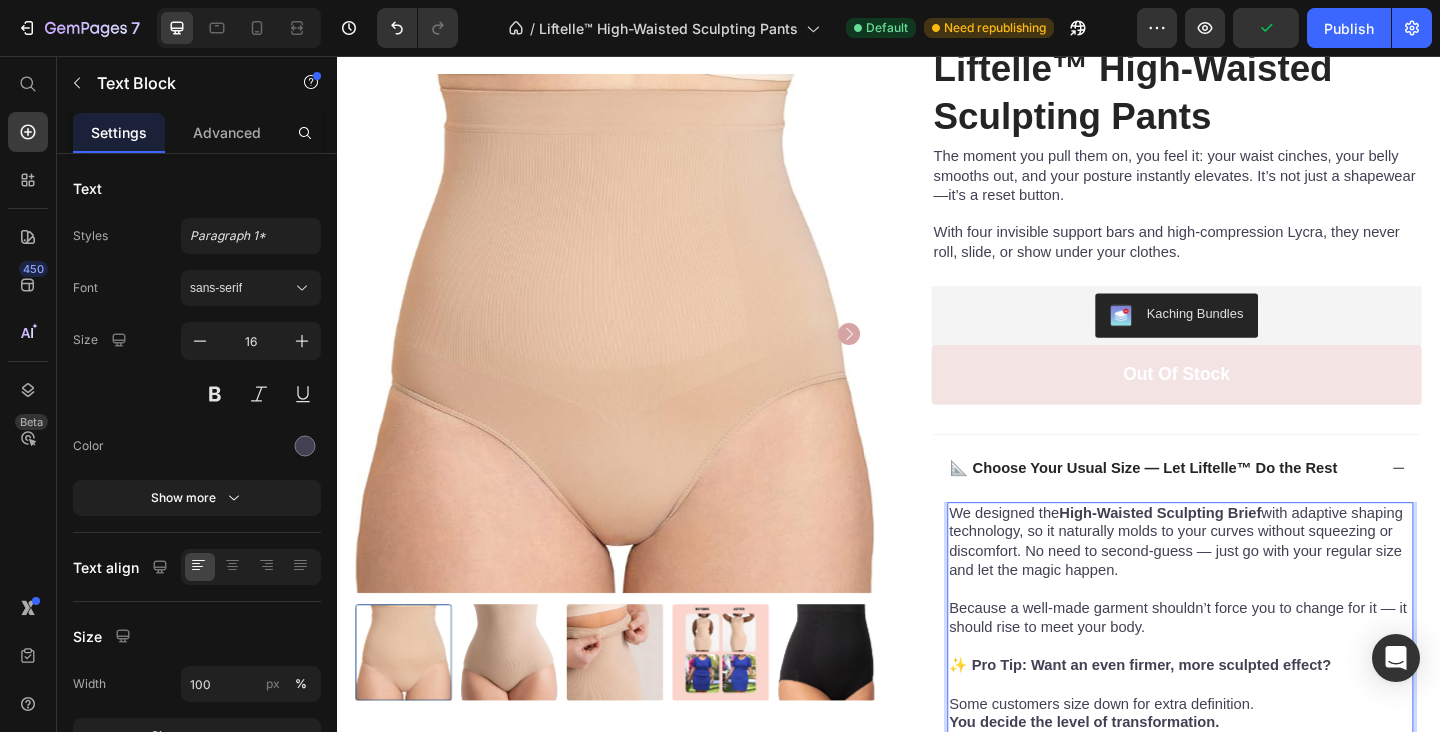 click on "High-Waisted Sculpting Brief" at bounding box center (1233, 553) 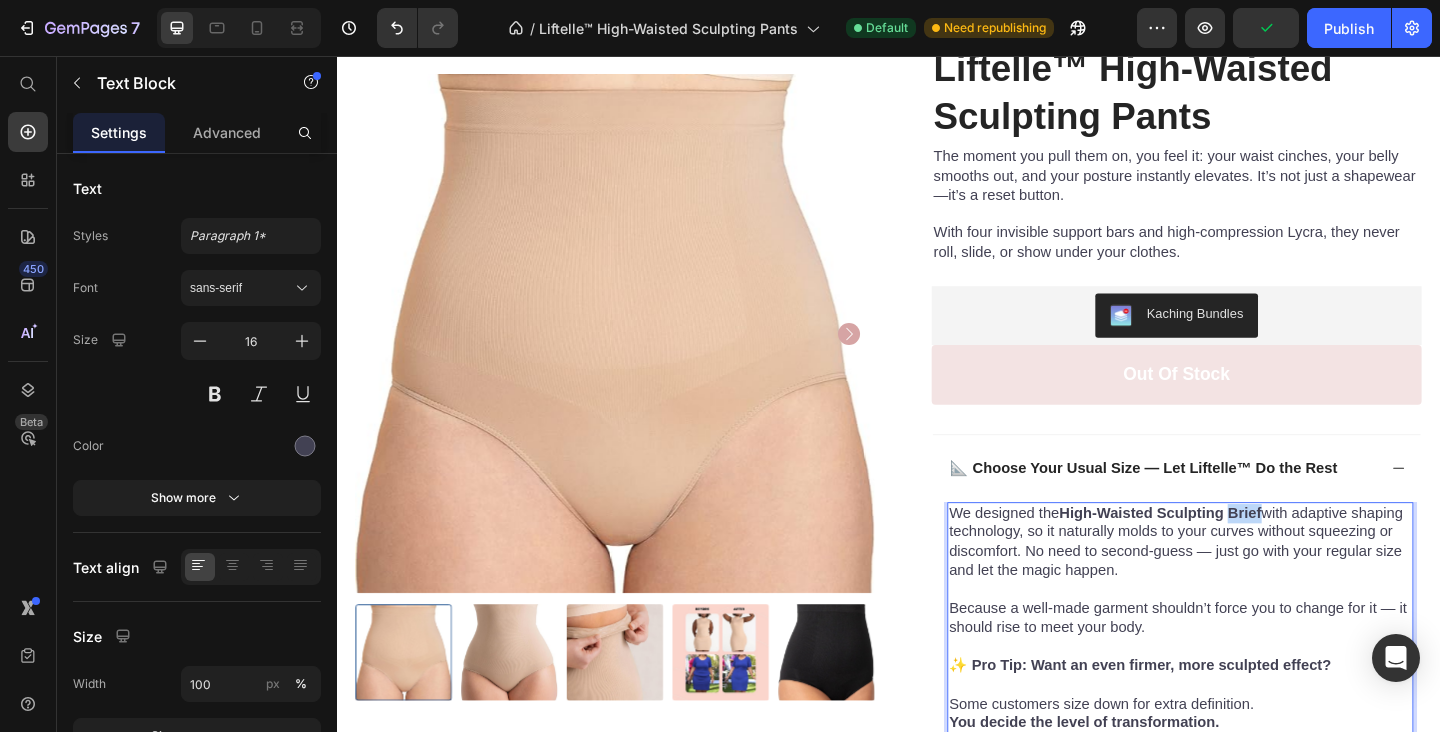 click on "High-Waisted Sculpting Brief" at bounding box center (1233, 553) 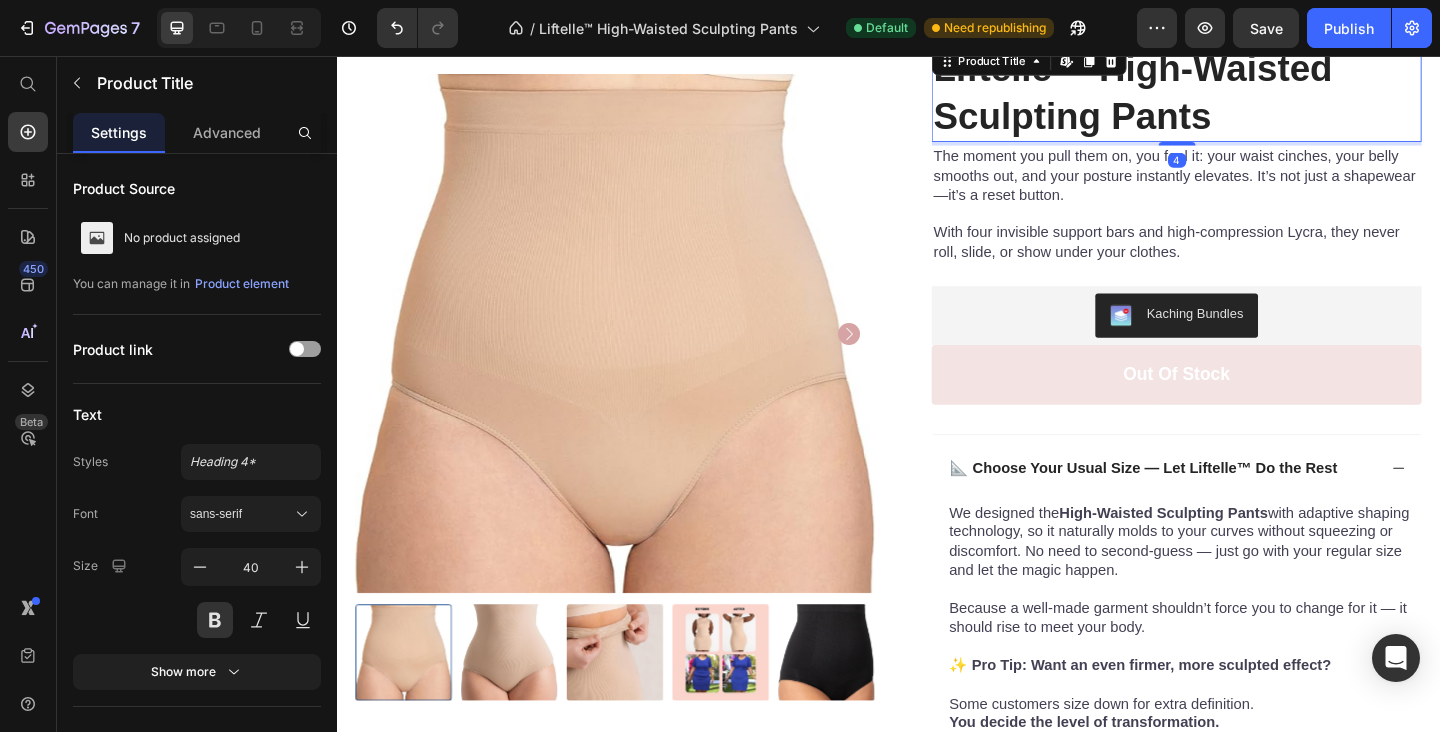 click on "Liftelle™ High-Waisted Sculpting Pants" at bounding box center (1250, 96) 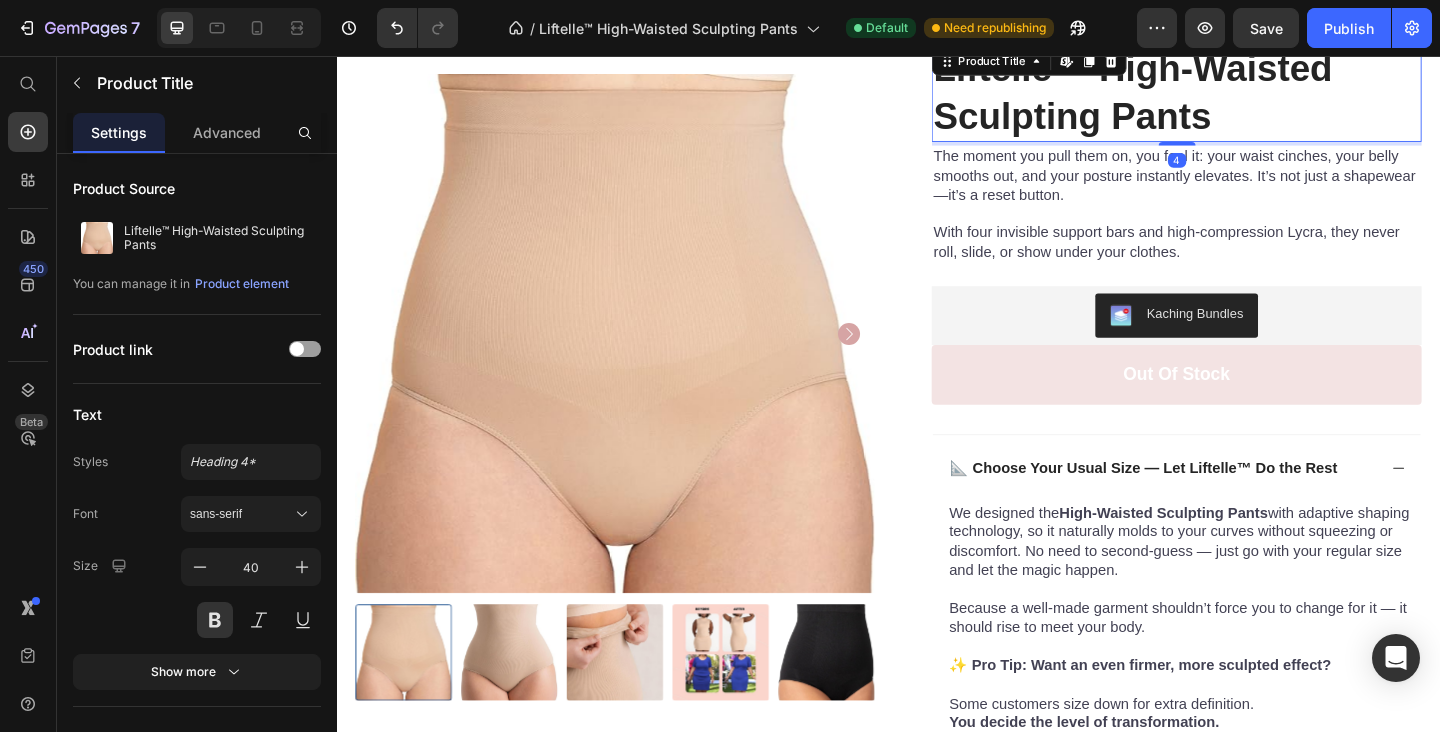 click on "Liftelle™ High-Waisted Sculpting Pants" at bounding box center (1250, 96) 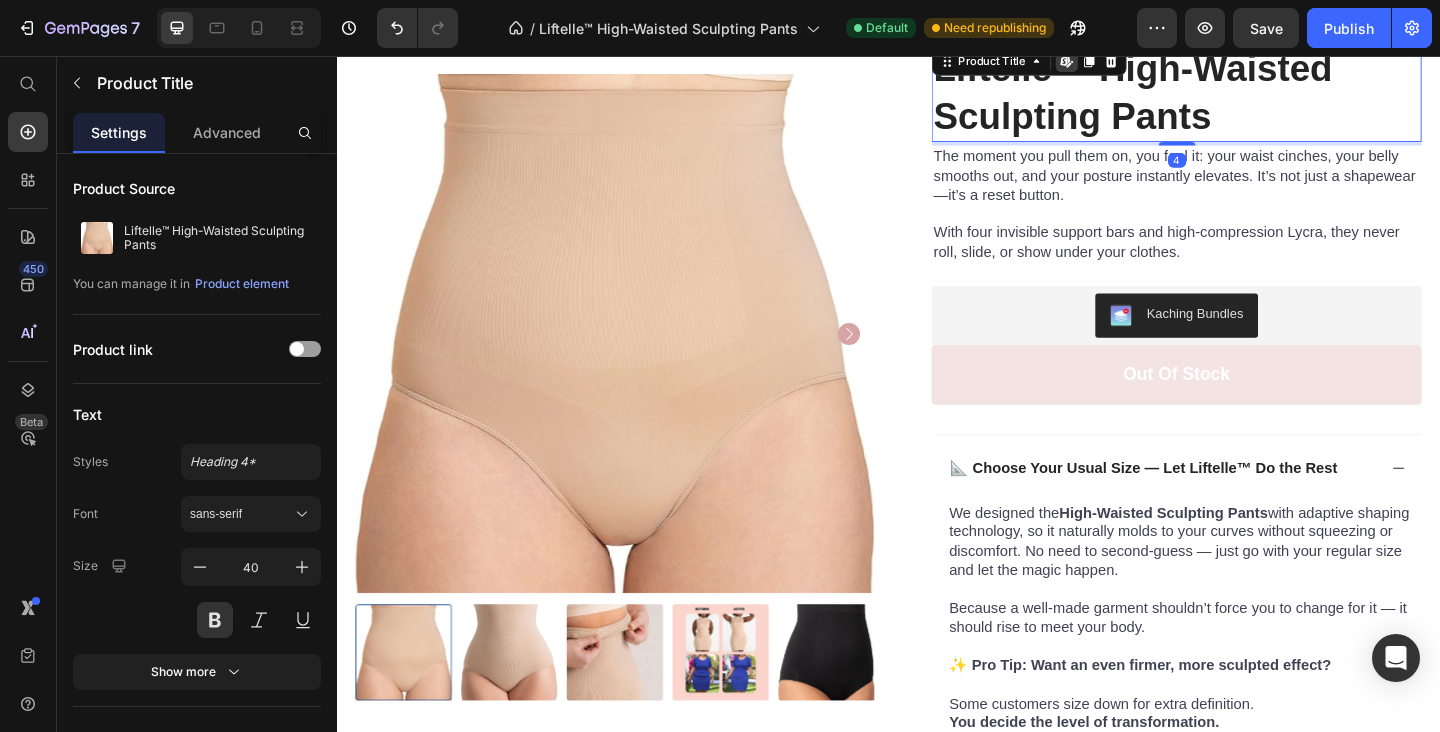 click on "Liftelle™ High-Waisted Sculpting Pants" at bounding box center [1250, 96] 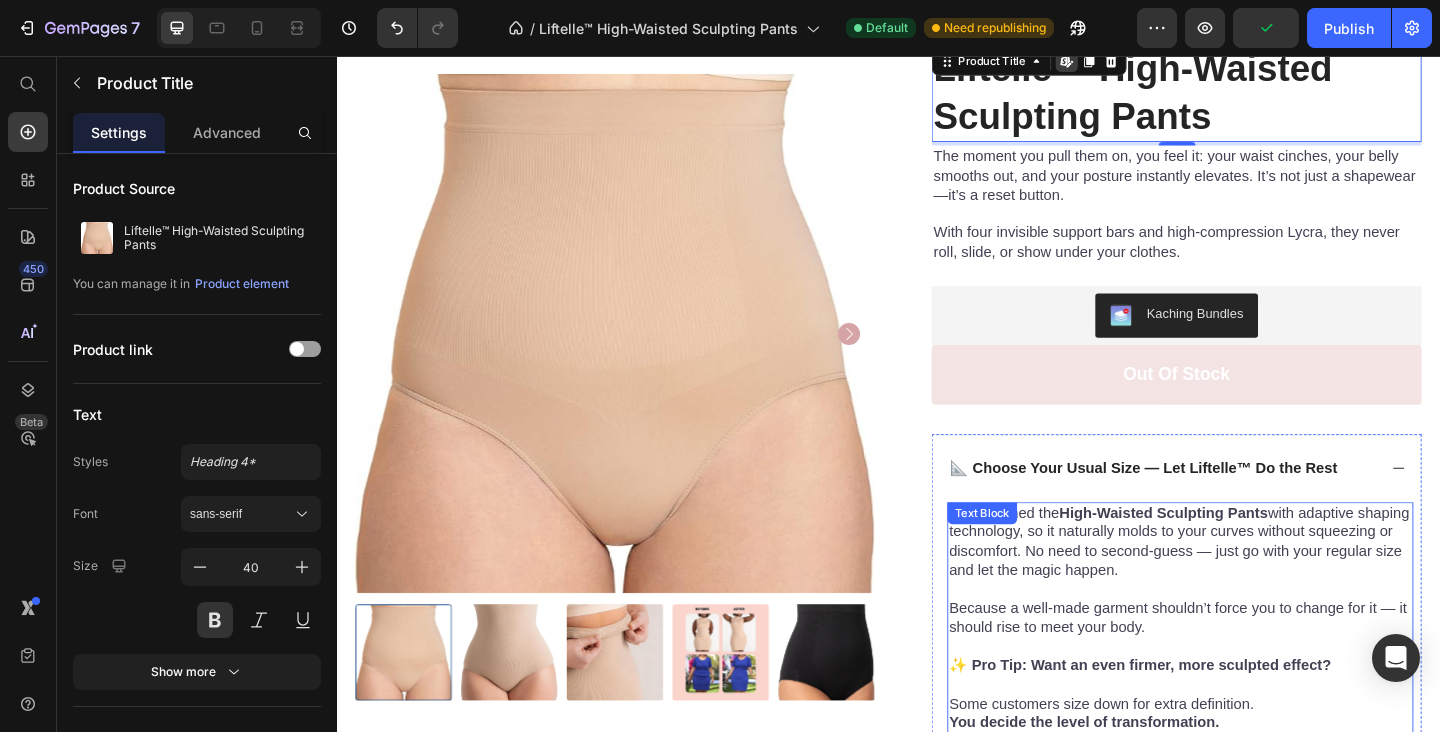 click on "We designed the  High-Waisted Sculpting Pants  with adaptive shaping technology, so it naturally molds to your curves without squeezing or discomfort. No need to second-guess — just go with your regular size and let the magic happen. Because a well-made garment shouldn’t force you to change for it — it should rise to meet your body. ✨ Pro Tip: Want an even firmer, more sculpted effect? Some customers size down for extra definition. You decide the level of transformation. Text Block" at bounding box center (1254, 669) 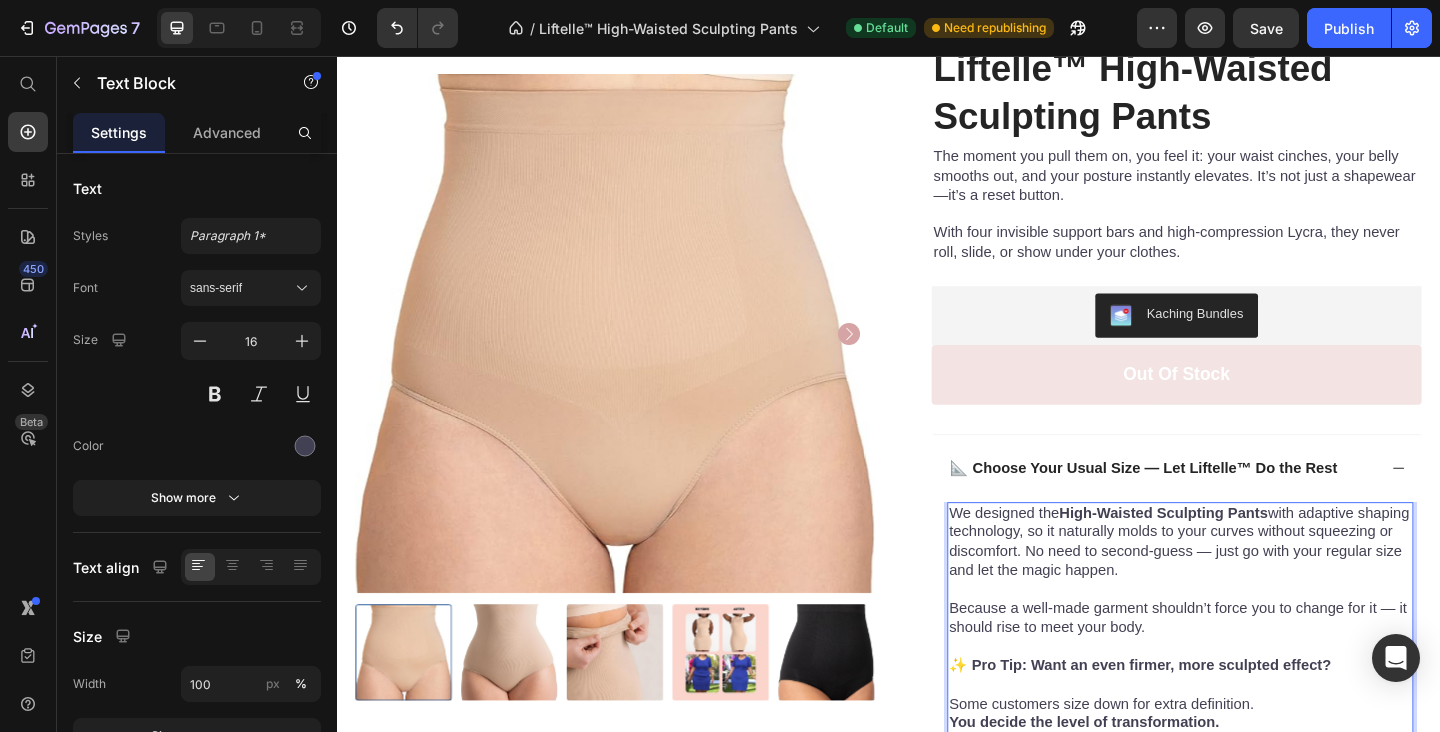 click on "High-Waisted Sculpting Pants" at bounding box center (1236, 553) 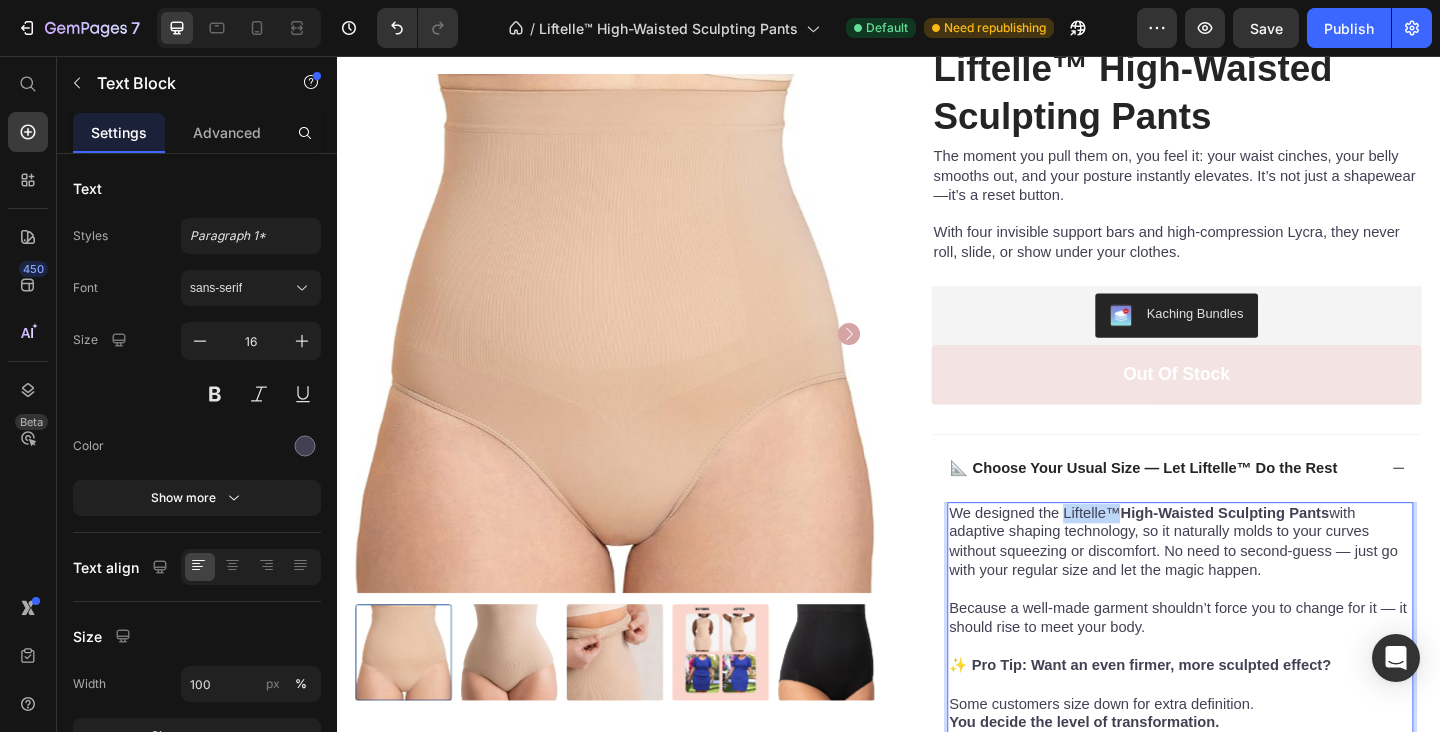 drag, startPoint x: 1189, startPoint y: 550, endPoint x: 1129, endPoint y: 553, distance: 60.074955 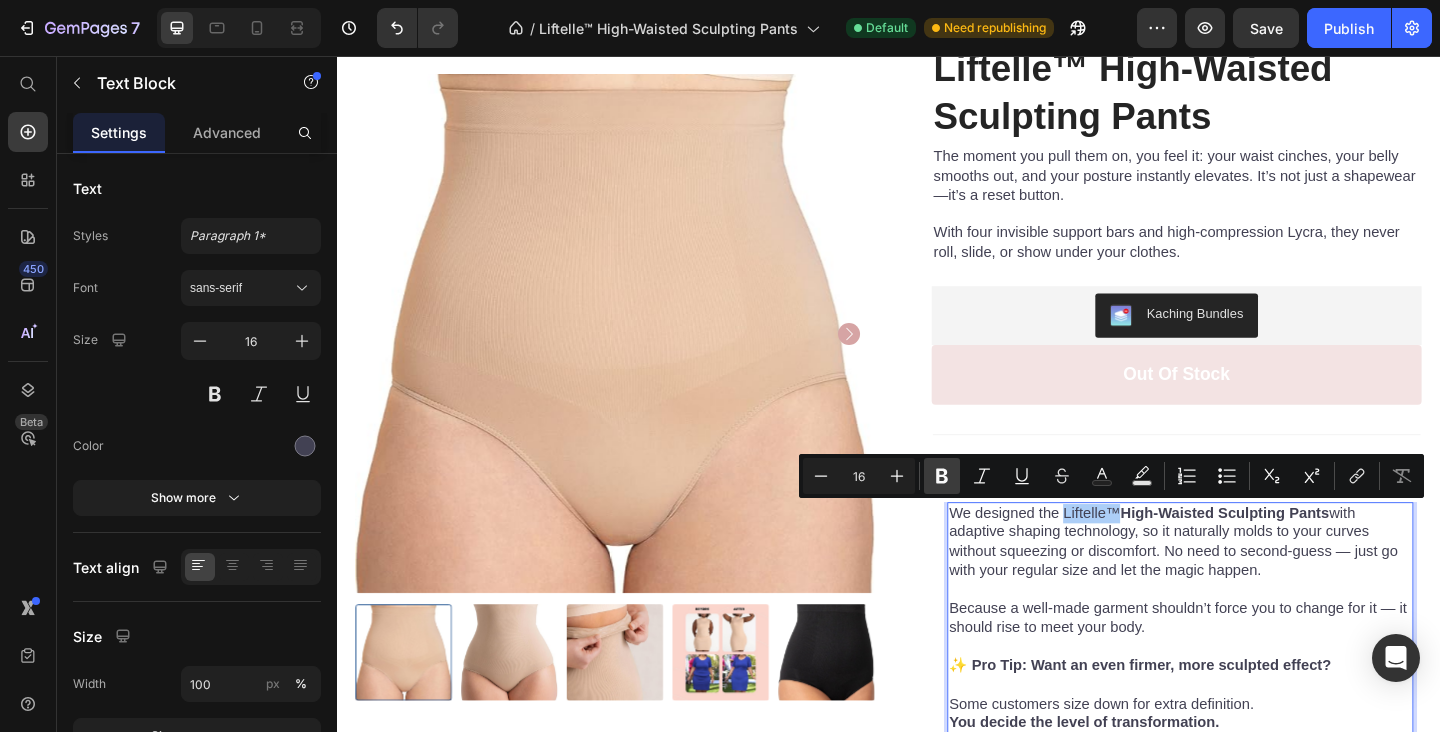click 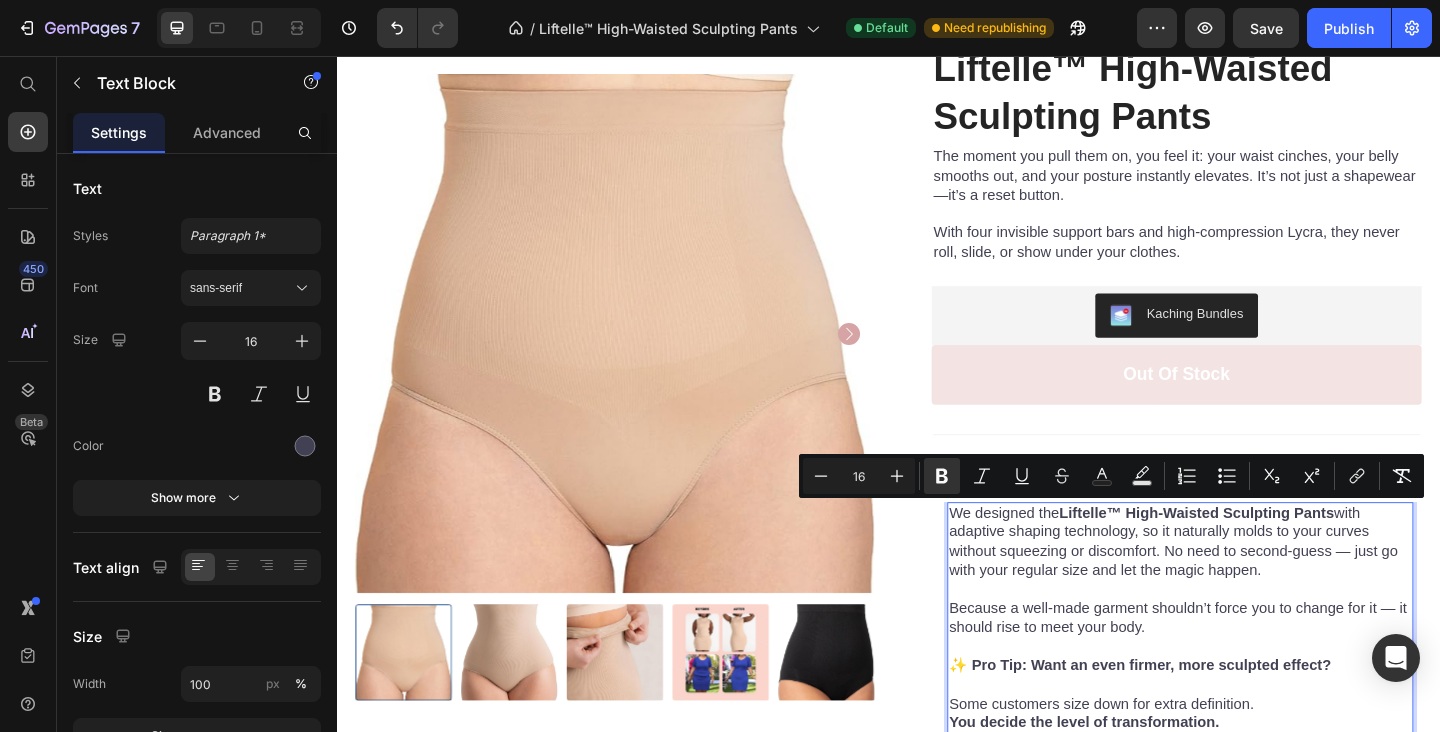 click on "We designed the  Liftelle™   High-Waisted Sculpting Pants  with adaptive shaping technology, so it naturally molds to your curves without squeezing or discomfort. No need to second-guess — just go with your regular size and let the magic happen." at bounding box center (1254, 585) 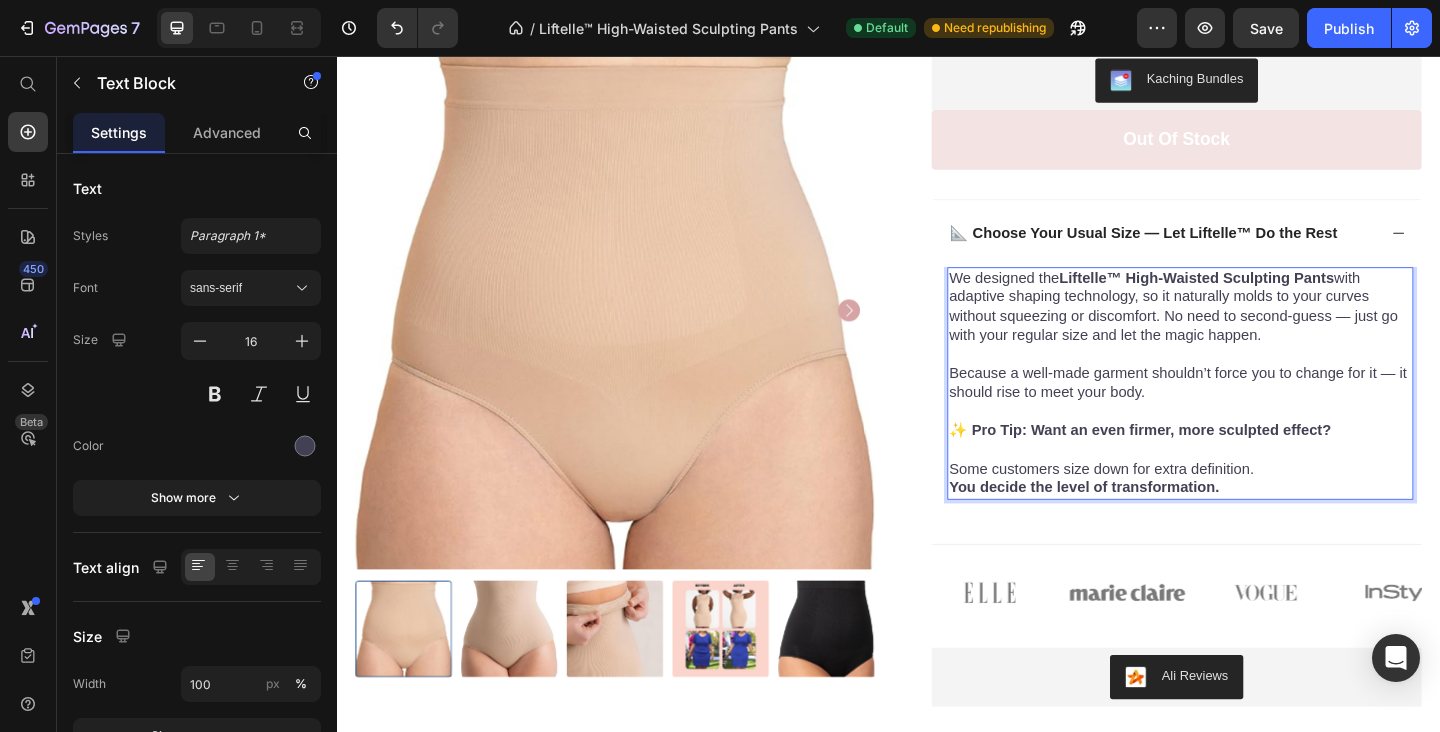 scroll, scrollTop: 431, scrollLeft: 0, axis: vertical 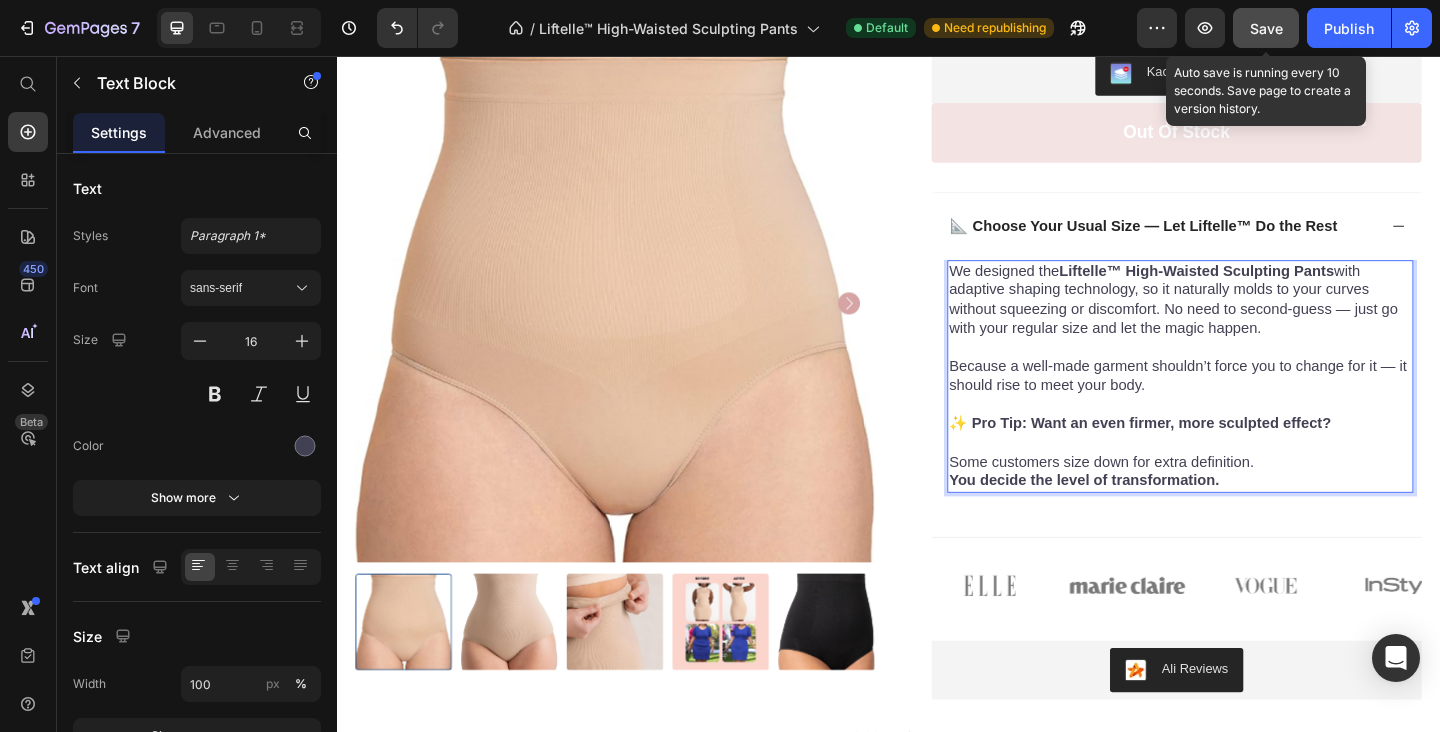 click on "Save" at bounding box center (1266, 28) 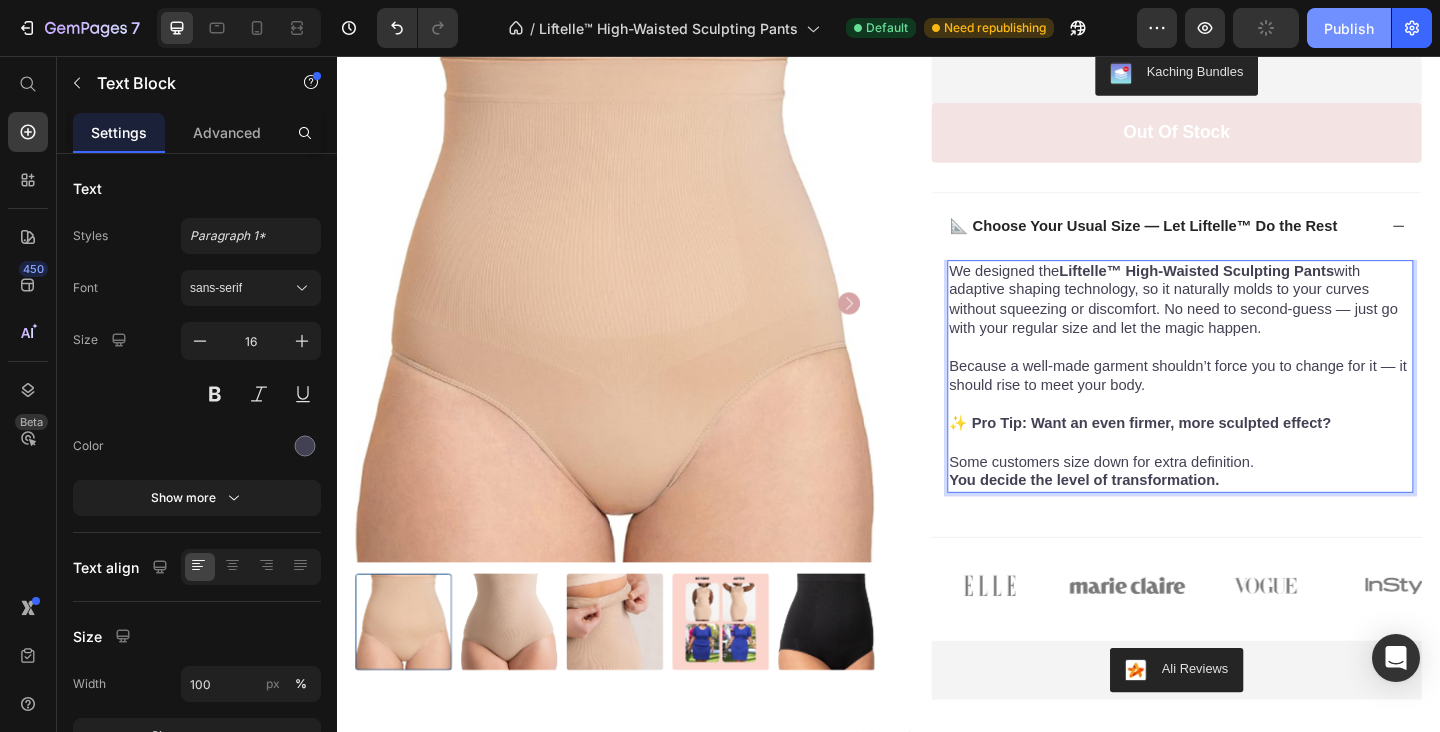 click on "Publish" at bounding box center [1349, 28] 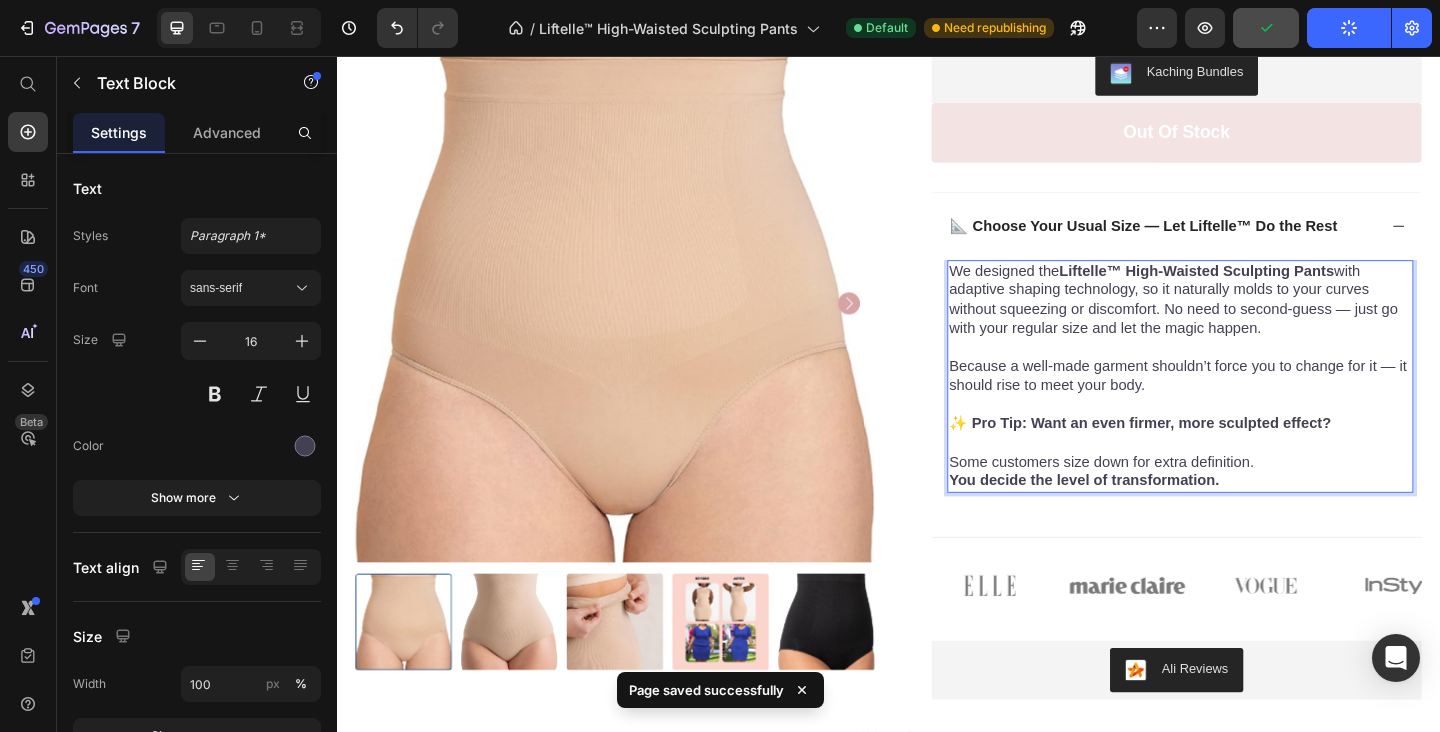 click at bounding box center (1254, 373) 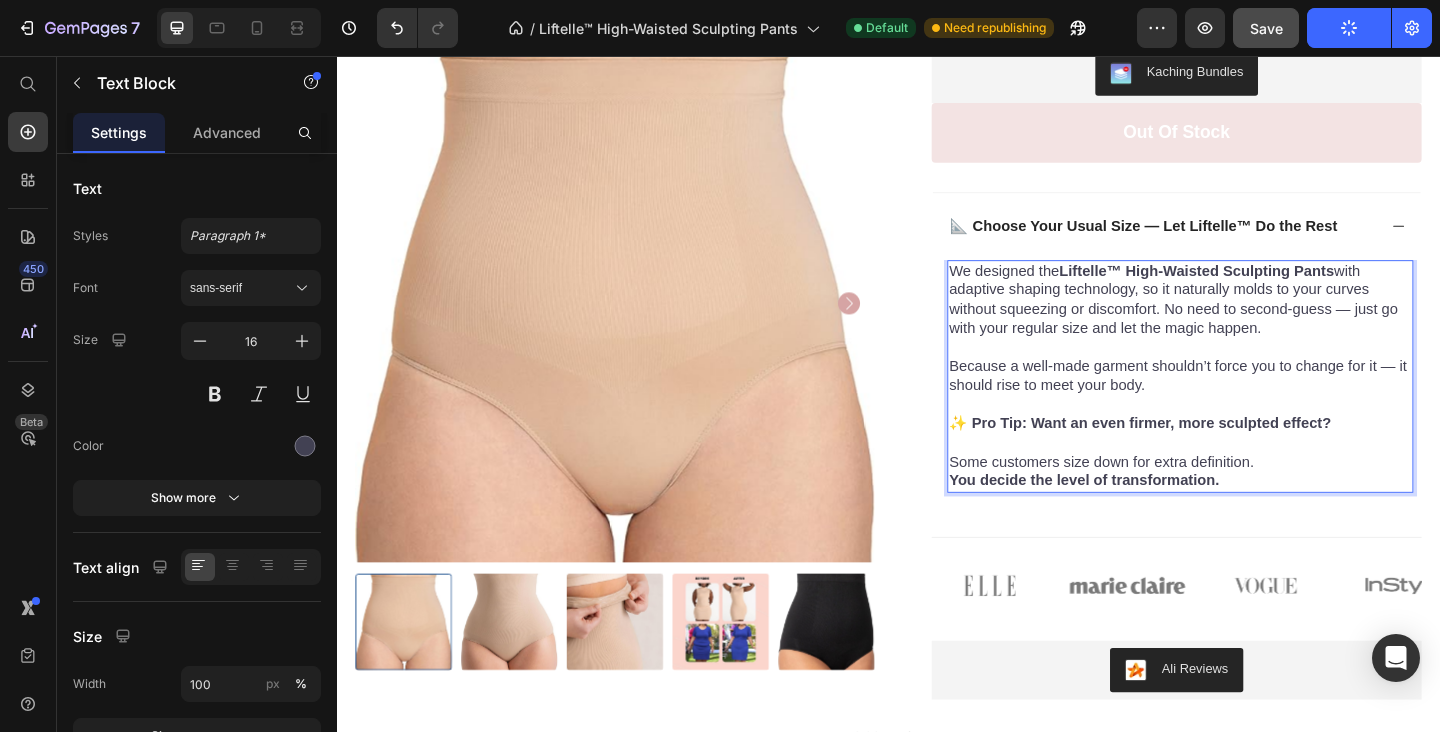 click on "We designed the  Liftelle™   High-Waisted Sculpting Pants  with adaptive shaping technology, so it naturally molds to your curves without squeezing or discomfort. No need to second-guess — just go with your regular size and let the magic happen." at bounding box center (1254, 321) 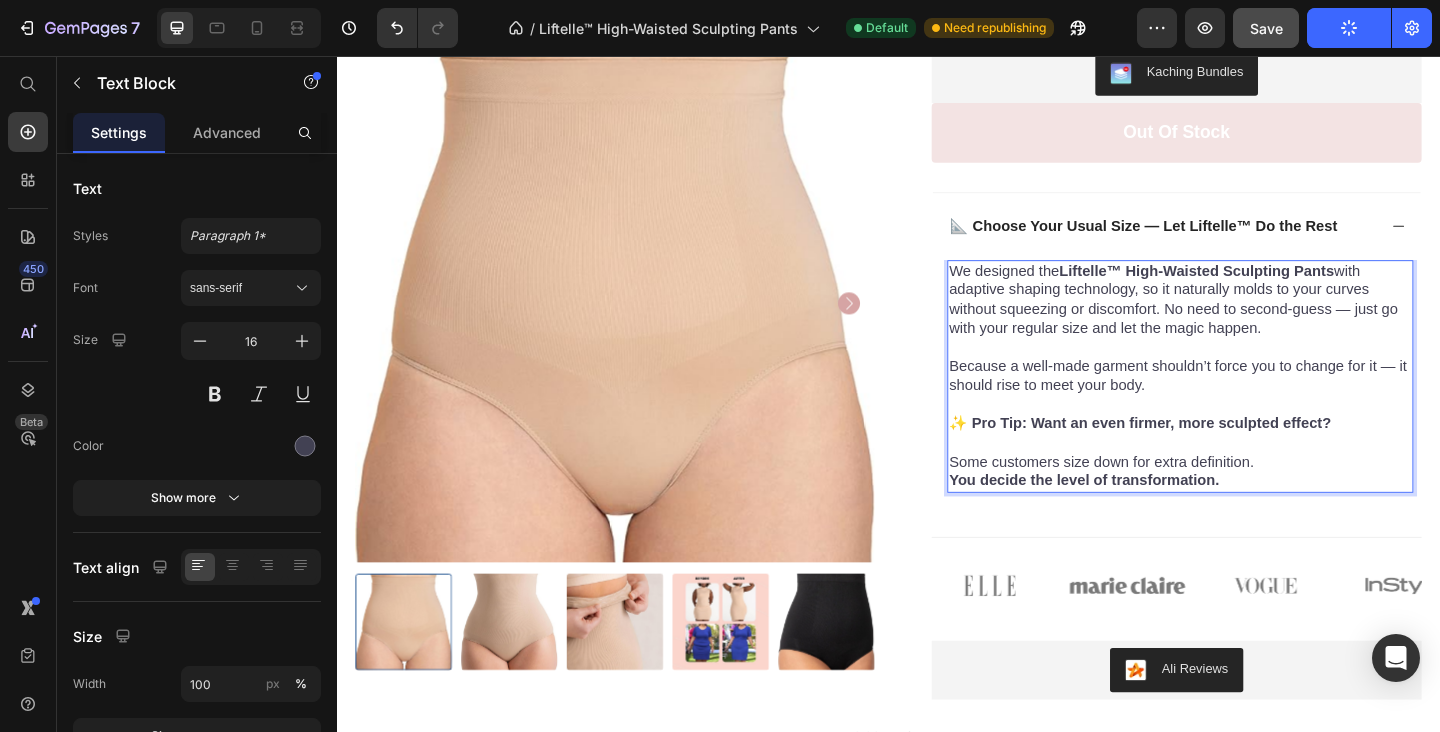 click on "We designed the  Liftelle™   High-Waisted Sculpting Pants  with adaptive shaping technology, so it naturally molds to your curves without squeezing or discomfort. No need to second-guess — just go with your regular size and let the magic happen." at bounding box center (1254, 321) 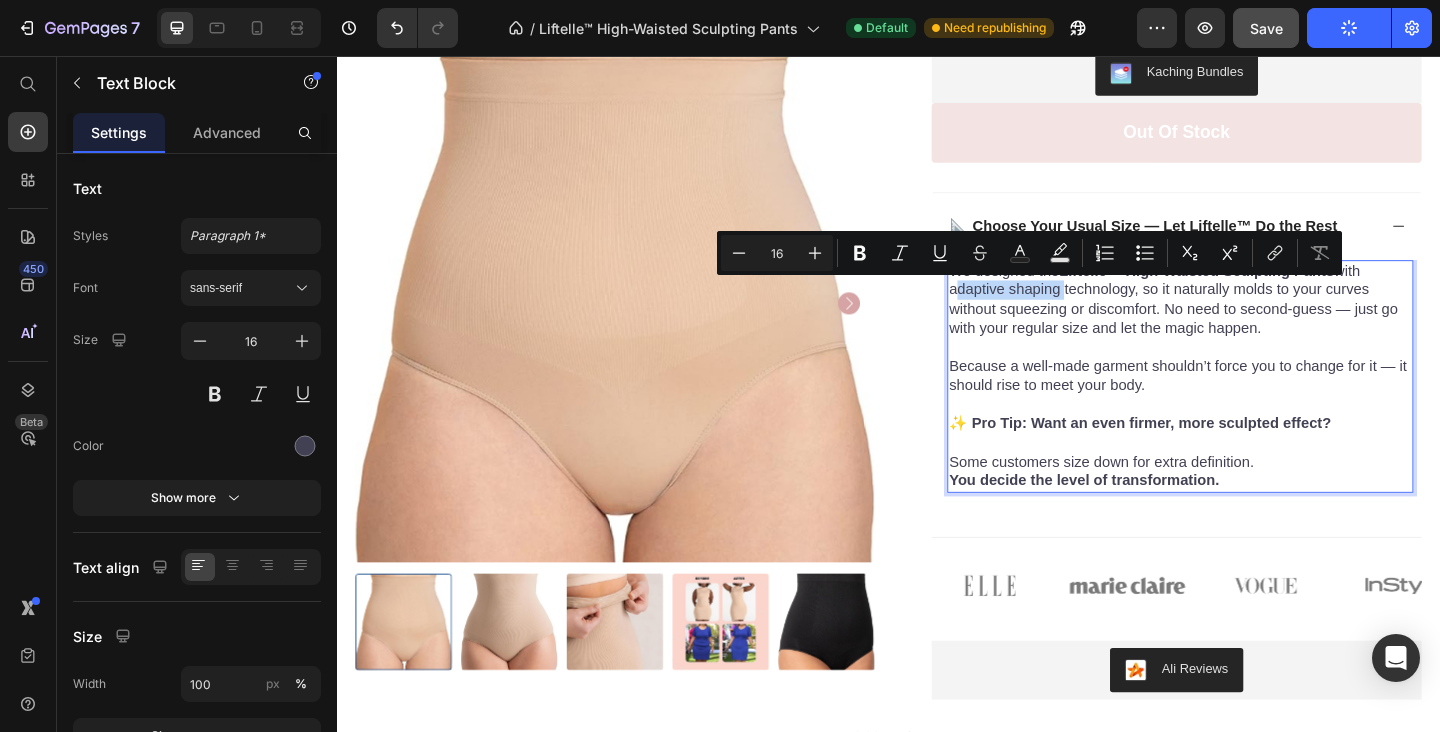 drag, startPoint x: 1004, startPoint y: 314, endPoint x: 1125, endPoint y: 318, distance: 121.0661 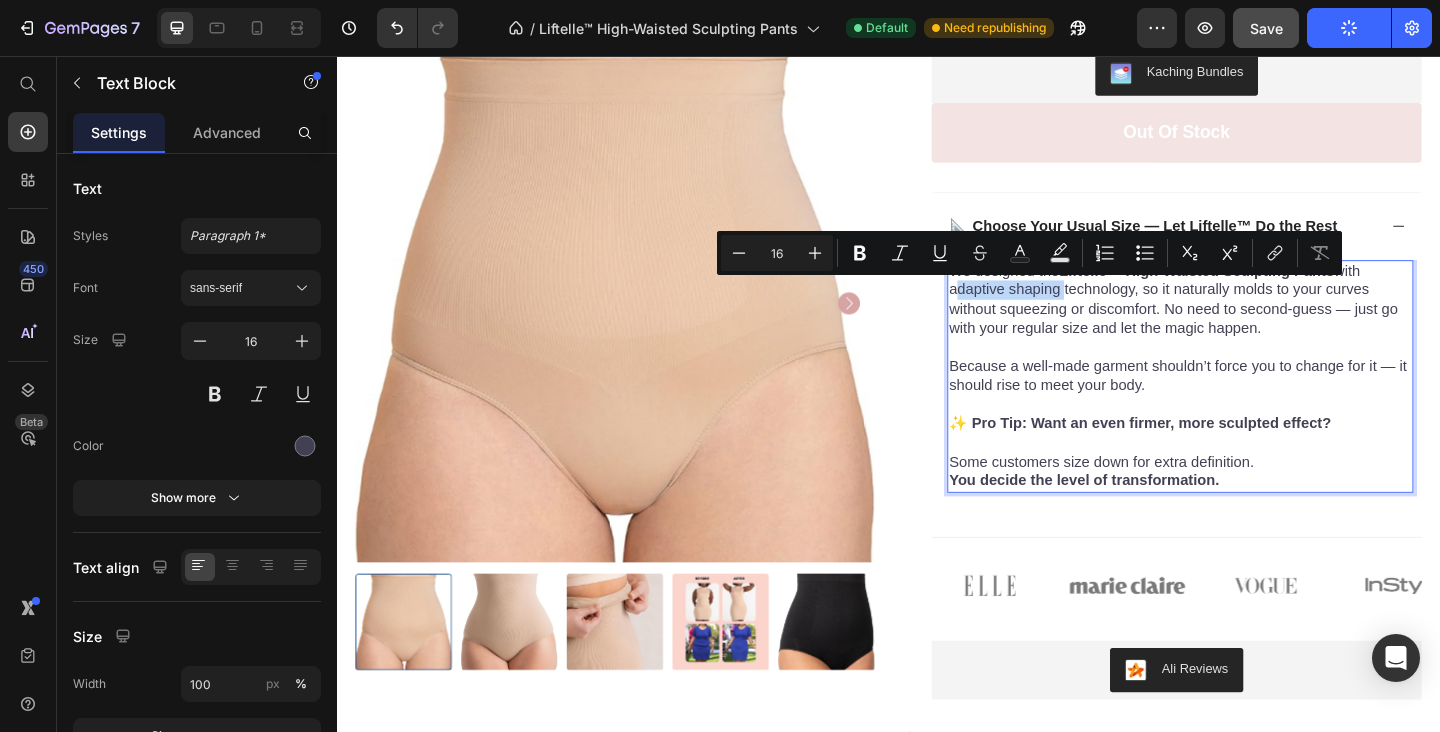 click on "We designed the  Liftelle™   High-Waisted Sculpting Pants  with adaptive shaping technology, so it naturally molds to your curves without squeezing or discomfort. No need to second-guess — just go with your regular size and let the magic happen." at bounding box center (1254, 321) 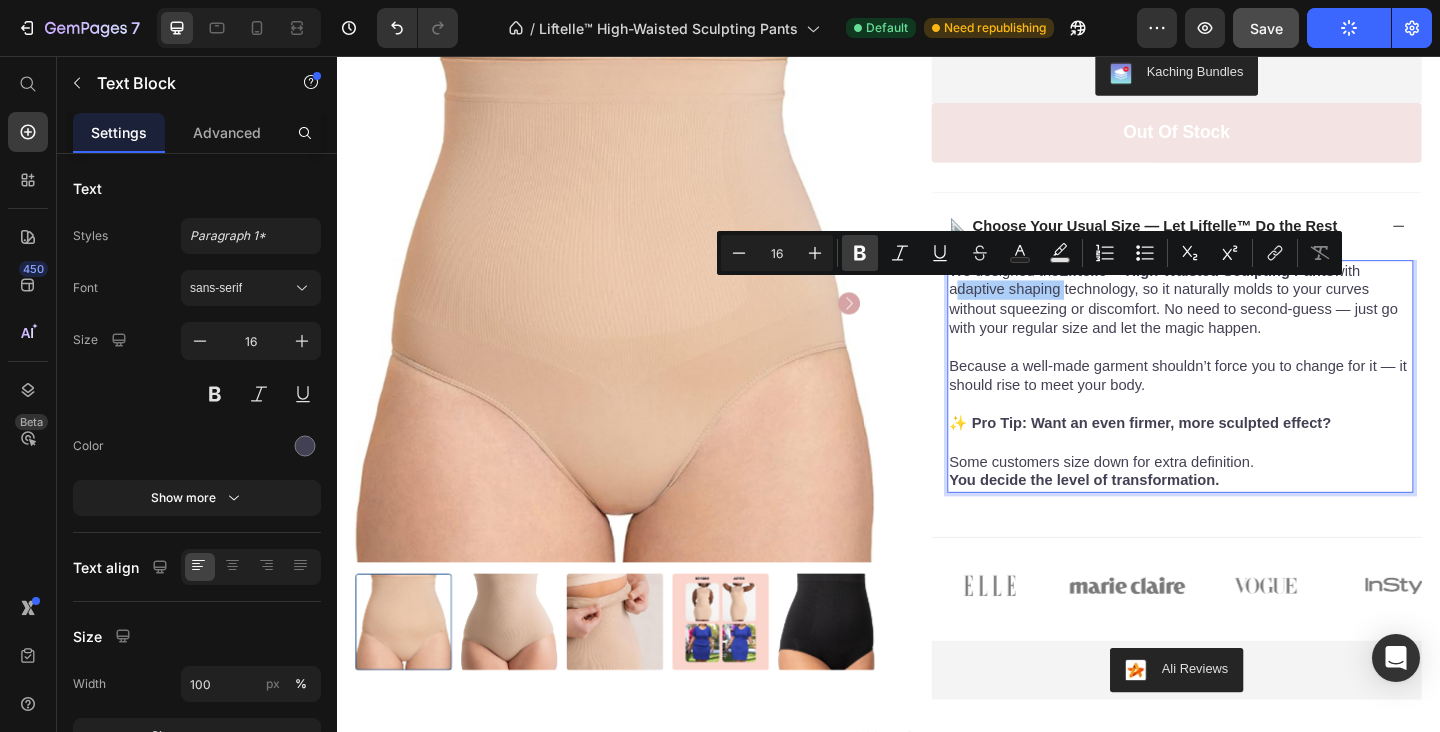 click 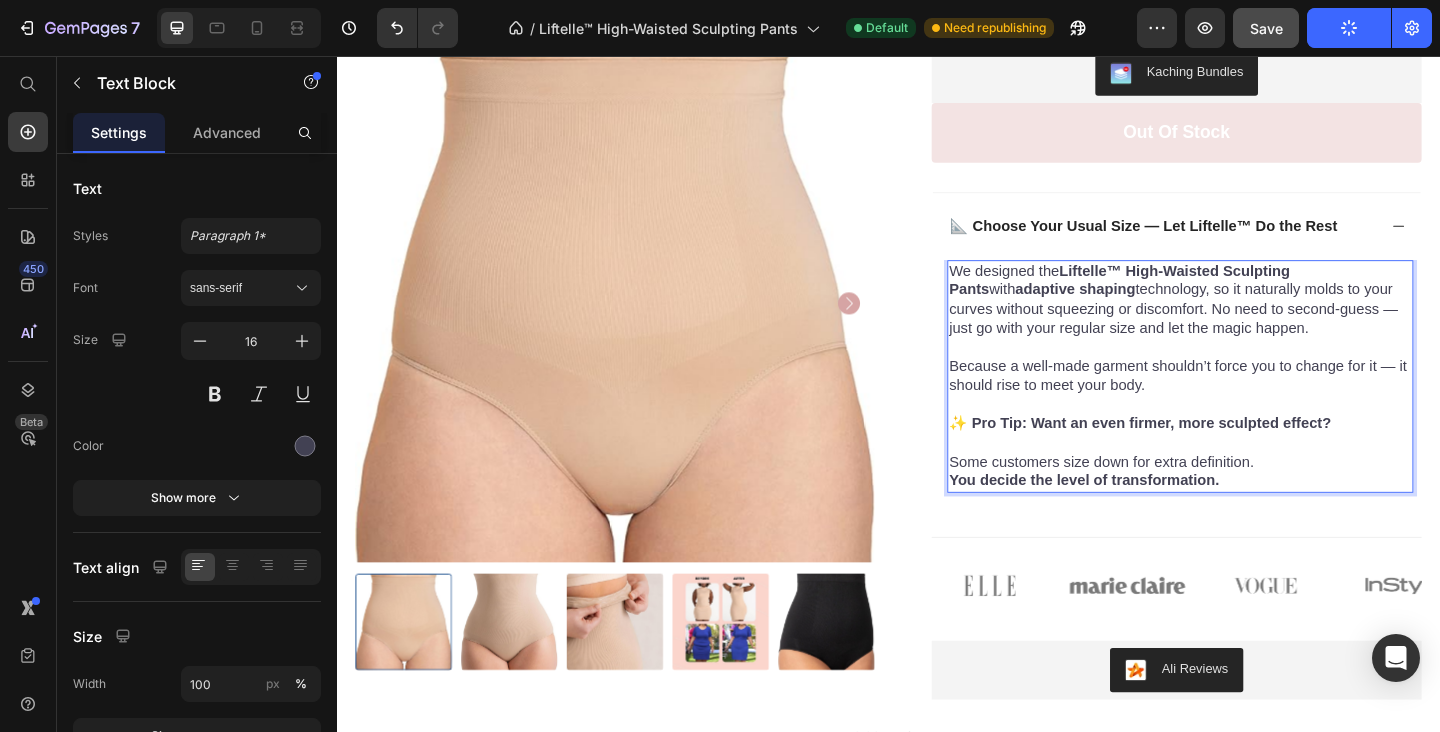 click on "We designed the  Liftelle™   High-Waisted Sculpting Pants  with  adaptive shaping  technology, so it naturally molds to your curves without squeezing or discomfort. No need to second-guess — just go with your regular size and let the magic happen." at bounding box center (1254, 321) 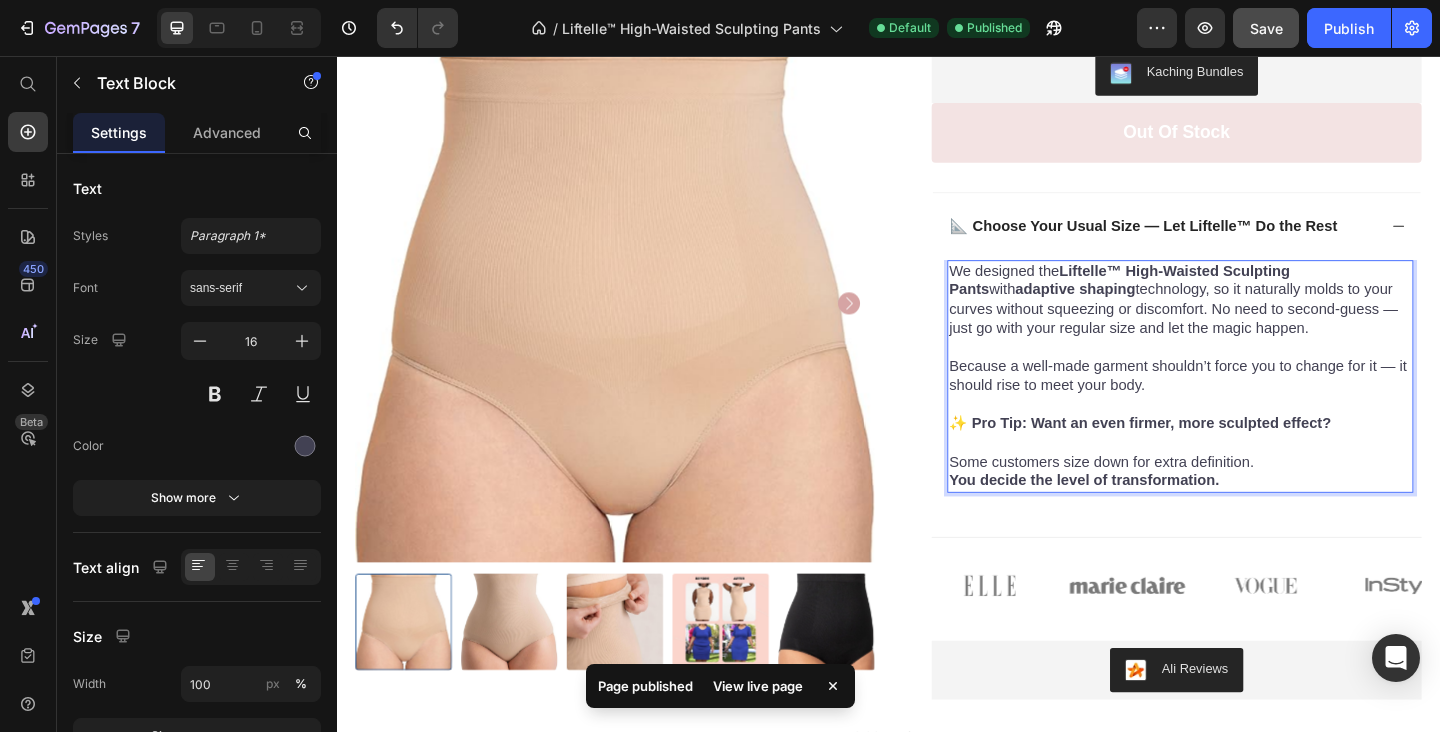 click on "We designed the  Liftelle™   High-Waisted Sculpting Pants  with  adaptive shaping  technology, so it naturally molds to your curves without squeezing or discomfort. No need to second-guess — just go with your regular size and let the magic happen." at bounding box center (1254, 321) 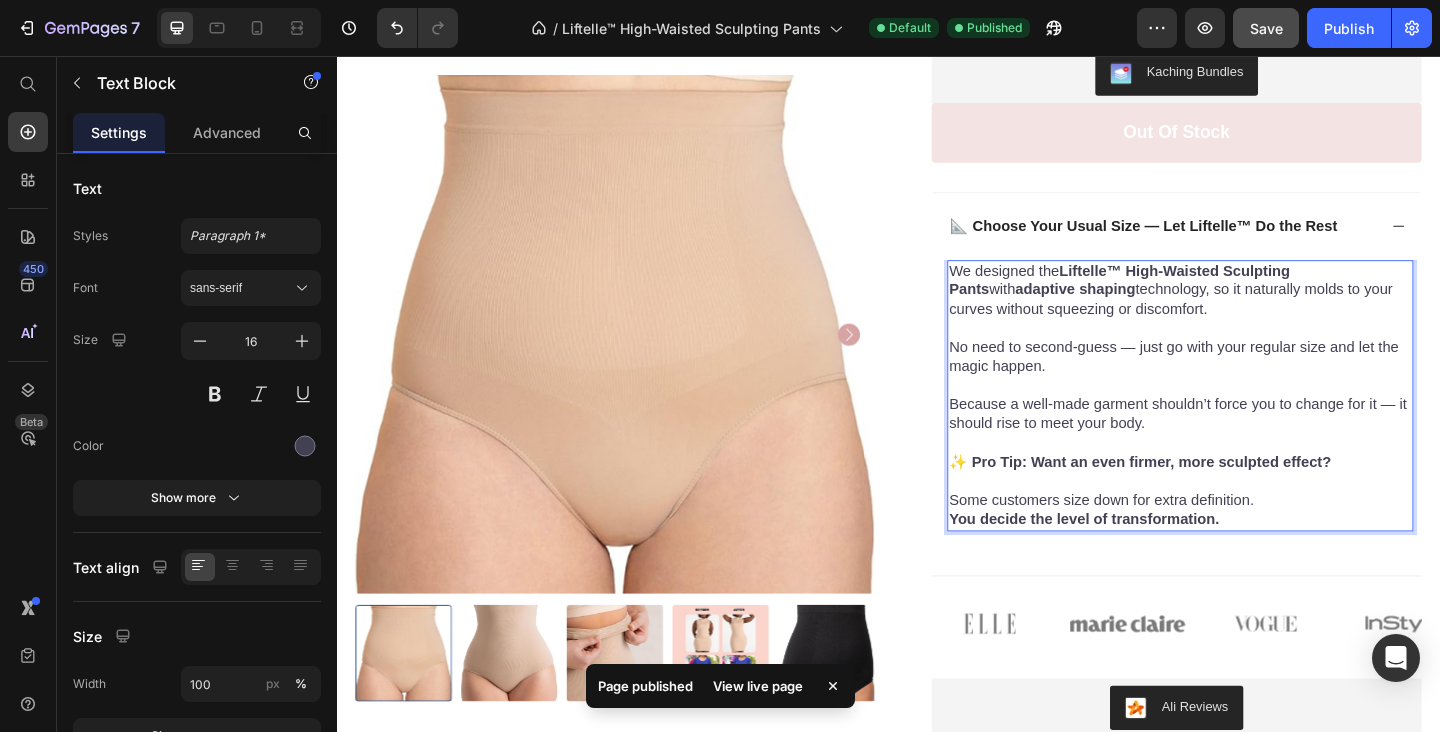 click at bounding box center [1254, 414] 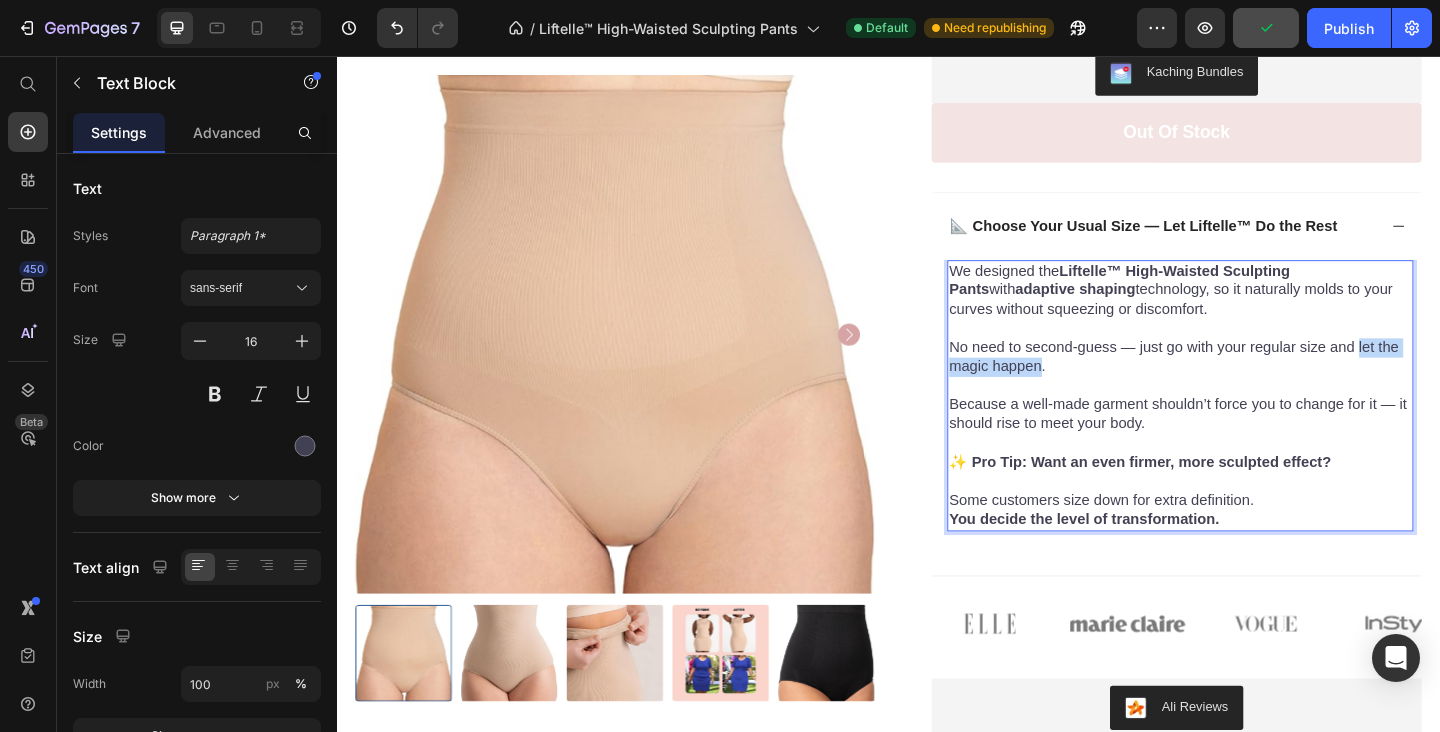 drag, startPoint x: 1448, startPoint y: 373, endPoint x: 1104, endPoint y: 400, distance: 345.05795 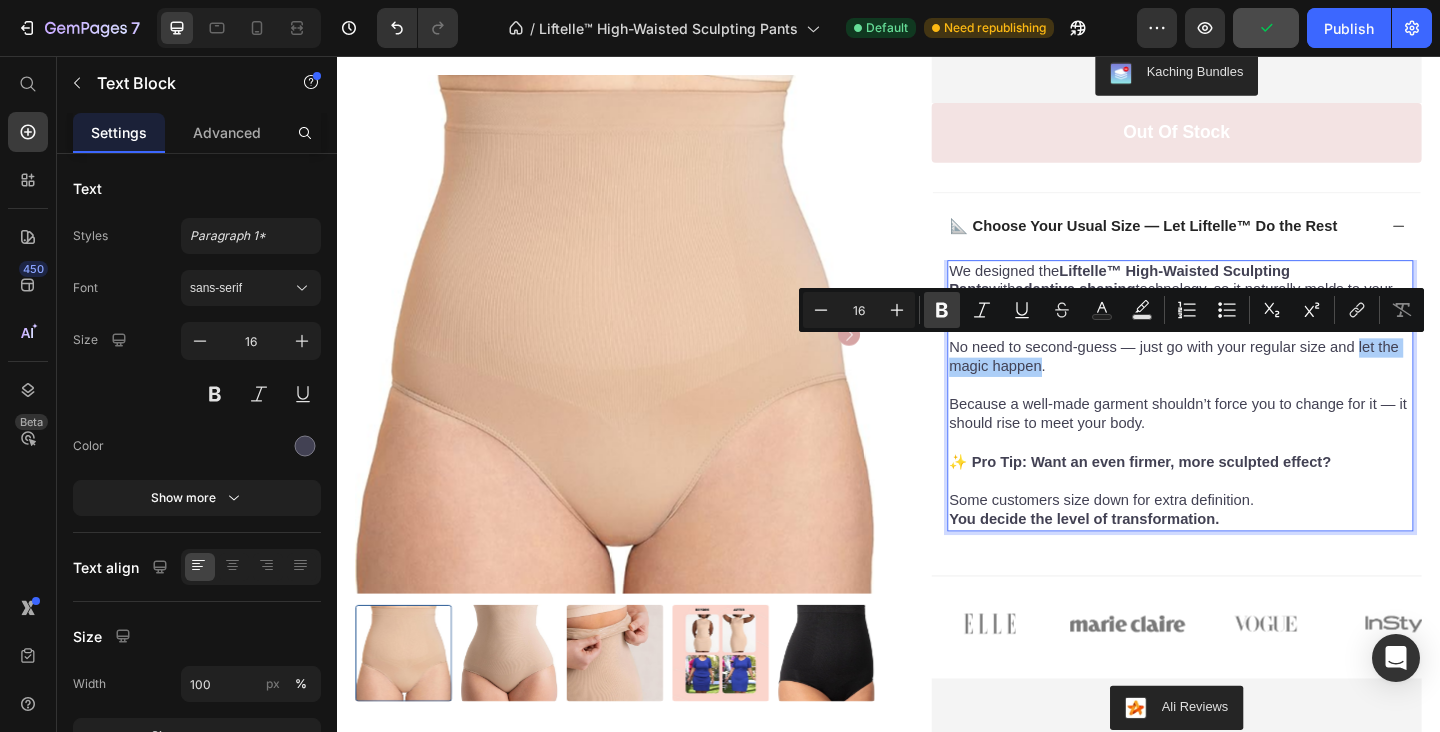 click 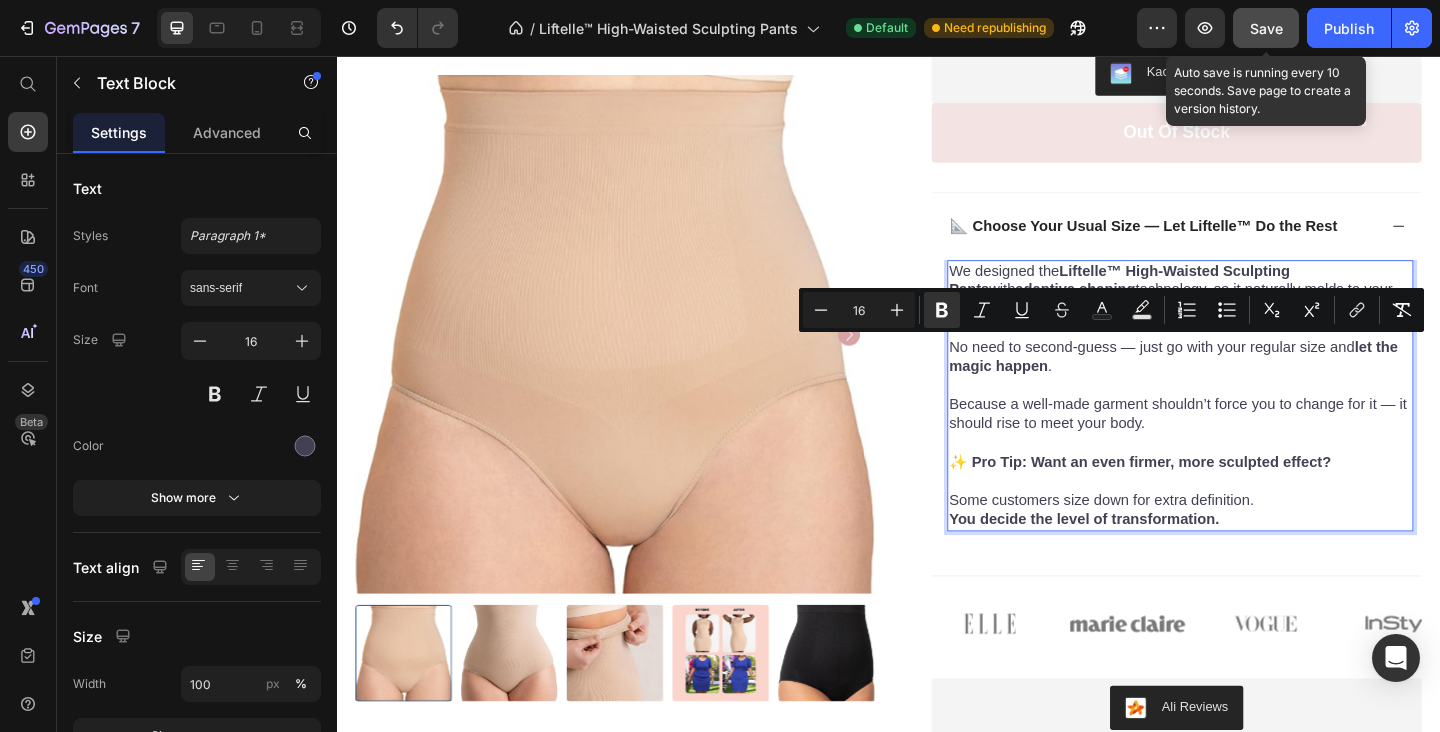 click on "Save" 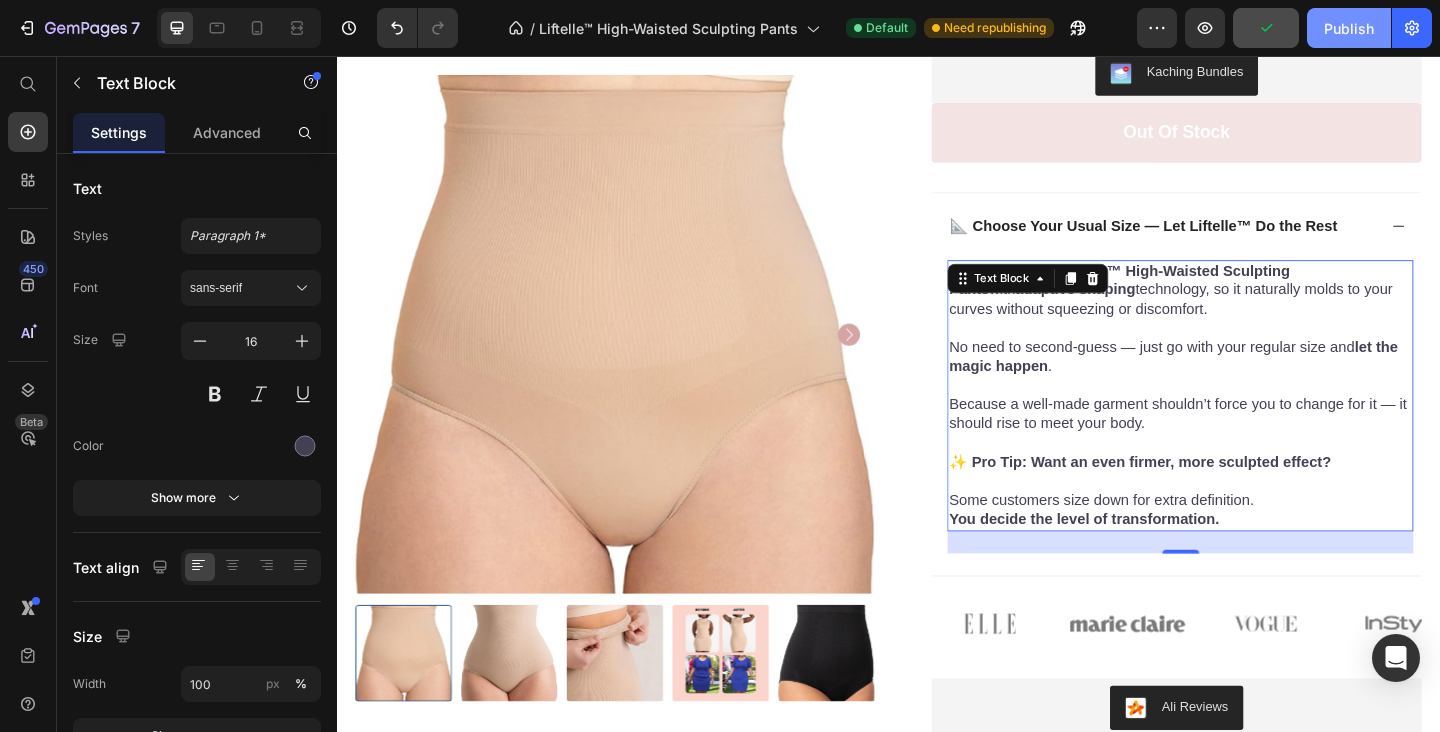 click on "Publish" 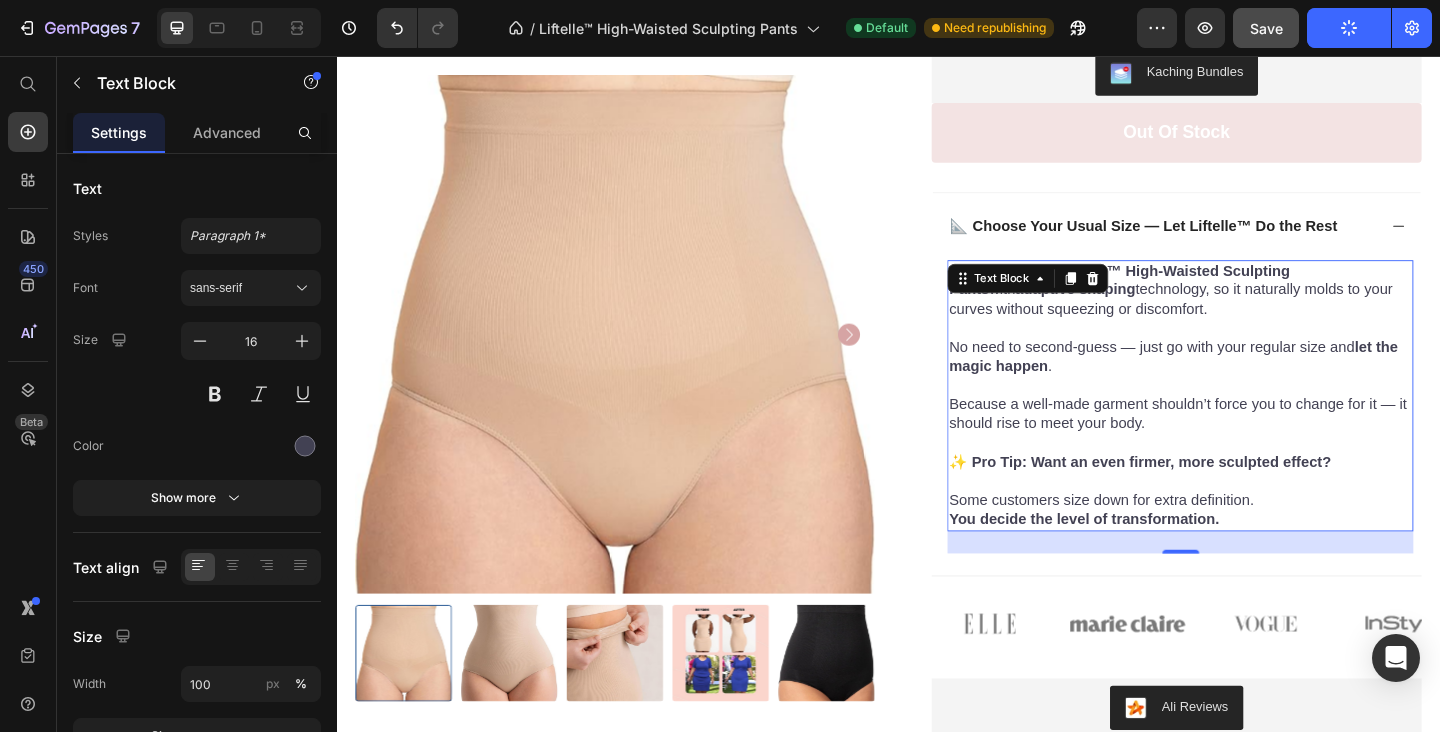 drag, startPoint x: 1291, startPoint y: 560, endPoint x: 1320, endPoint y: 563, distance: 29.15476 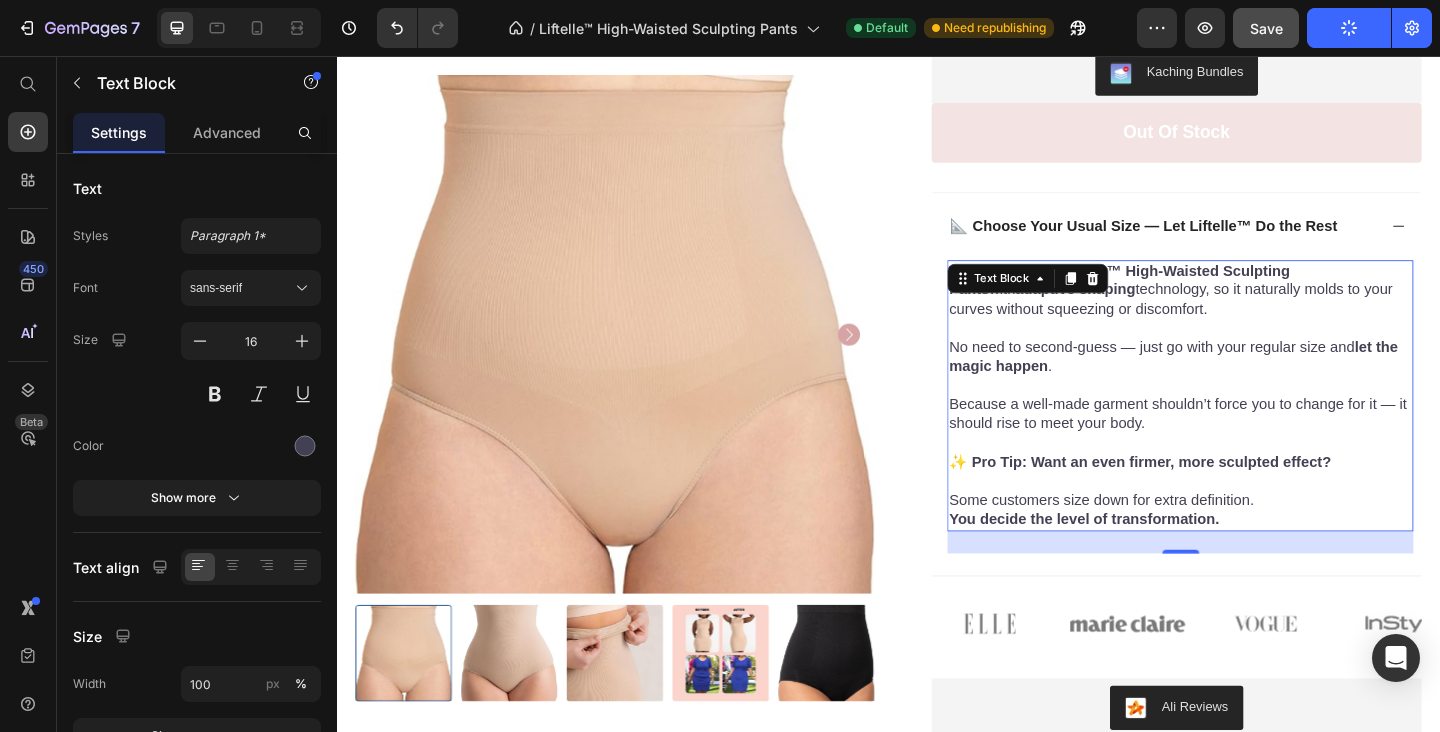 click on "Some customers size down for extra definition. You decide the level of transformation." at bounding box center (1254, 539) 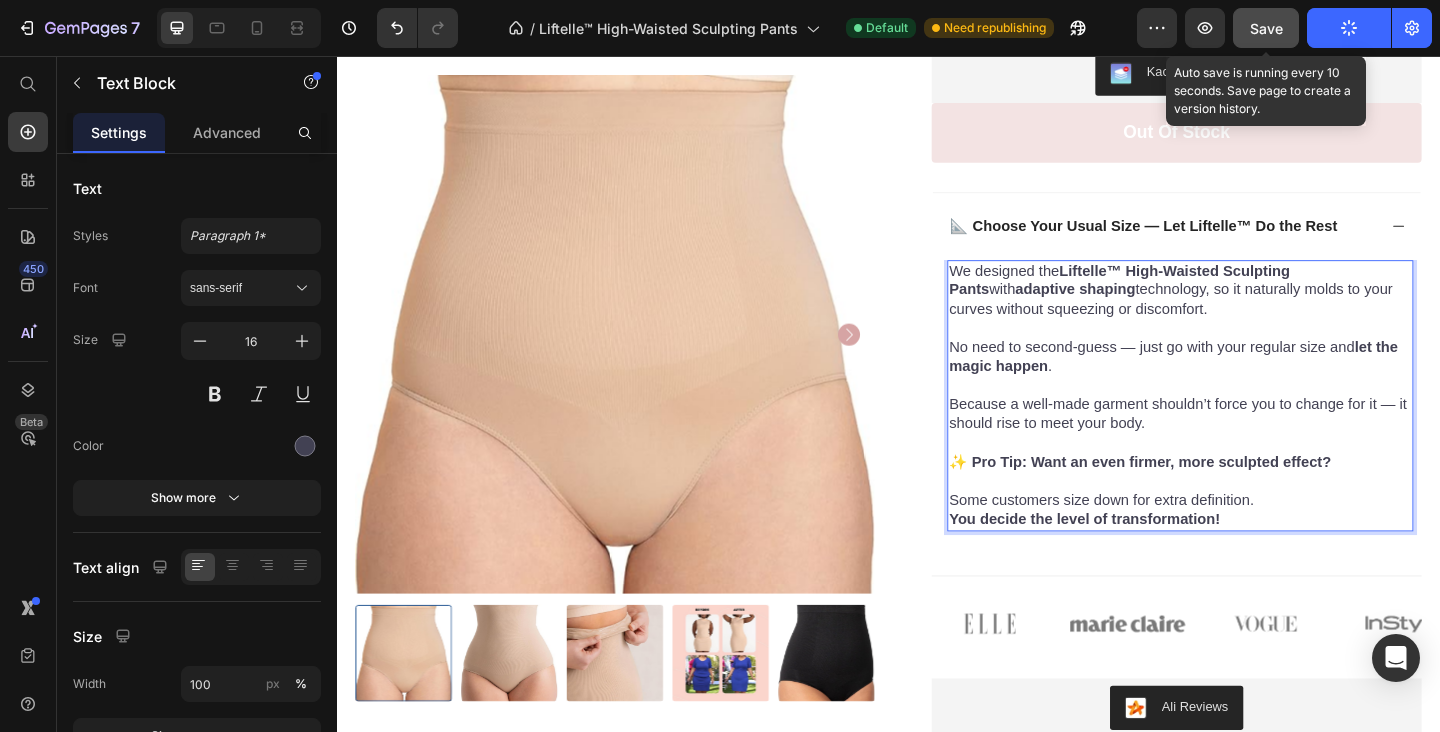 click on "Save" 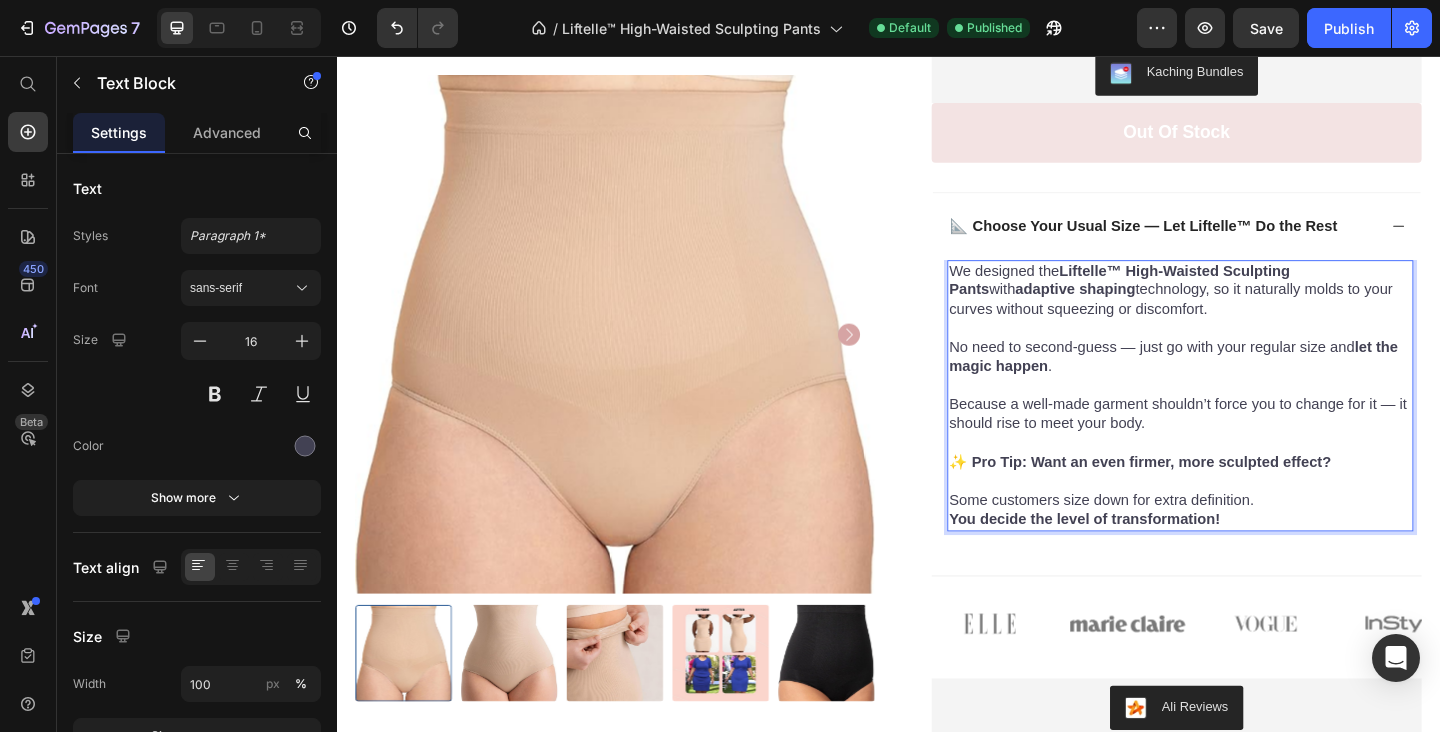 click on "⁠⁠⁠⁠⁠⁠⁠ Some customers size down for extra definition. You decide the level of transformation!" at bounding box center [1254, 539] 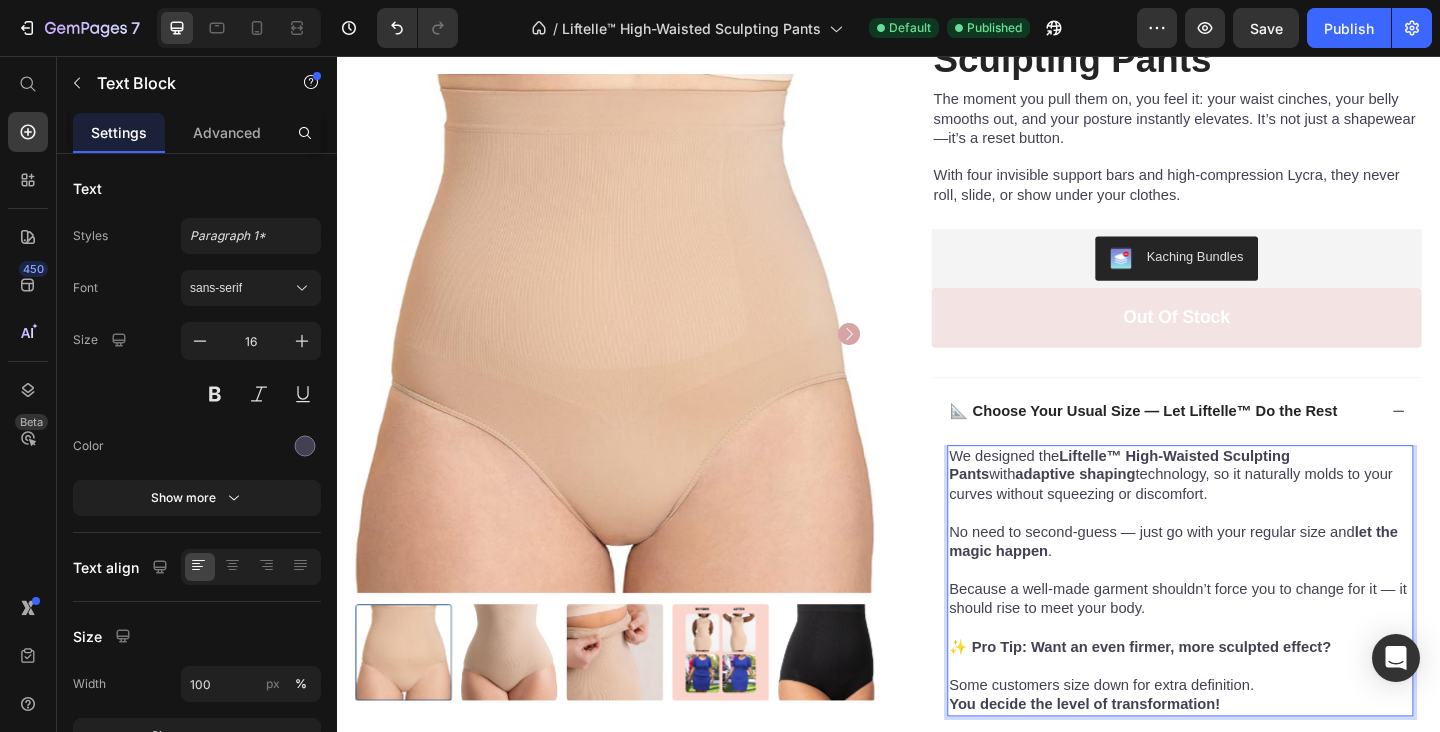 scroll, scrollTop: 0, scrollLeft: 0, axis: both 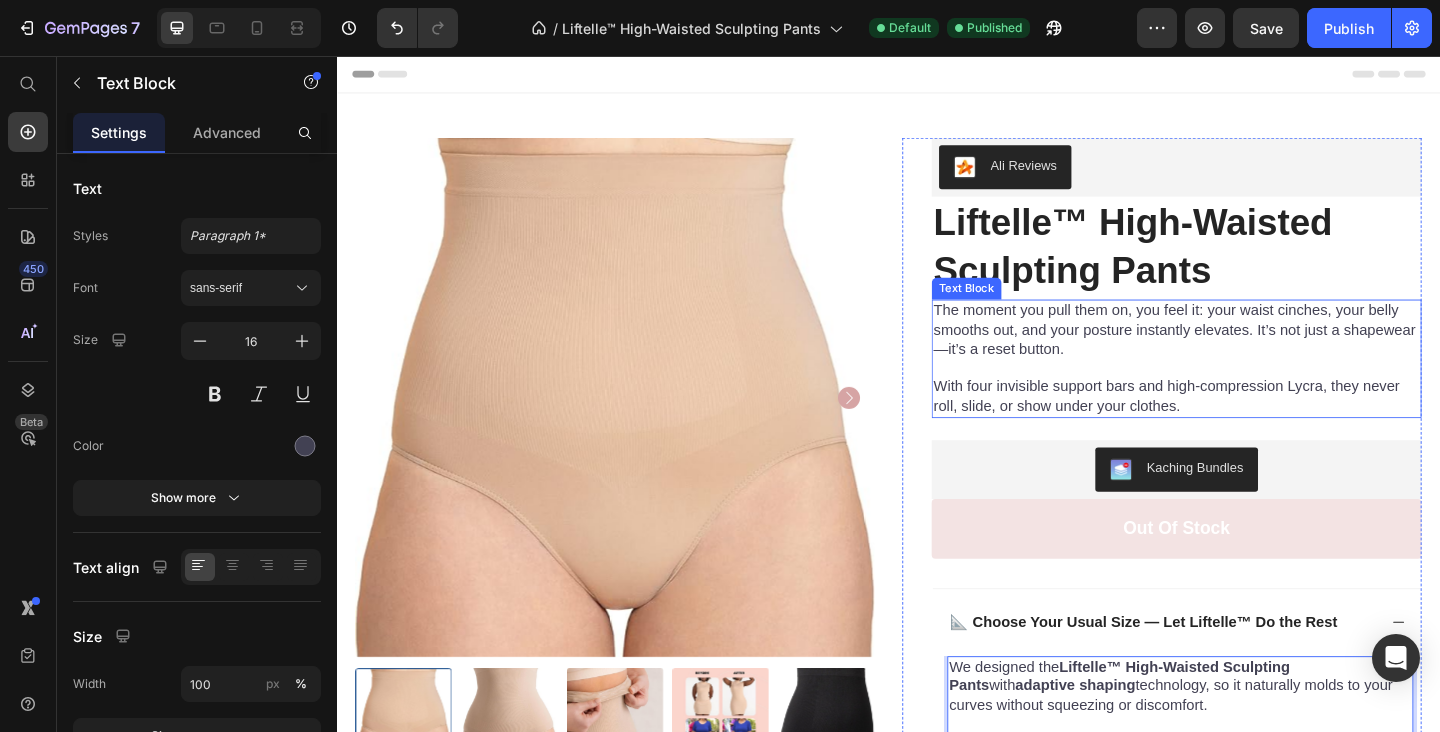 click on "The moment you pull them on, you feel it: your waist cinches, your belly smooths out, and your posture instantly elevates. It’s not just a shapewear—it’s a reset button." at bounding box center (1250, 354) 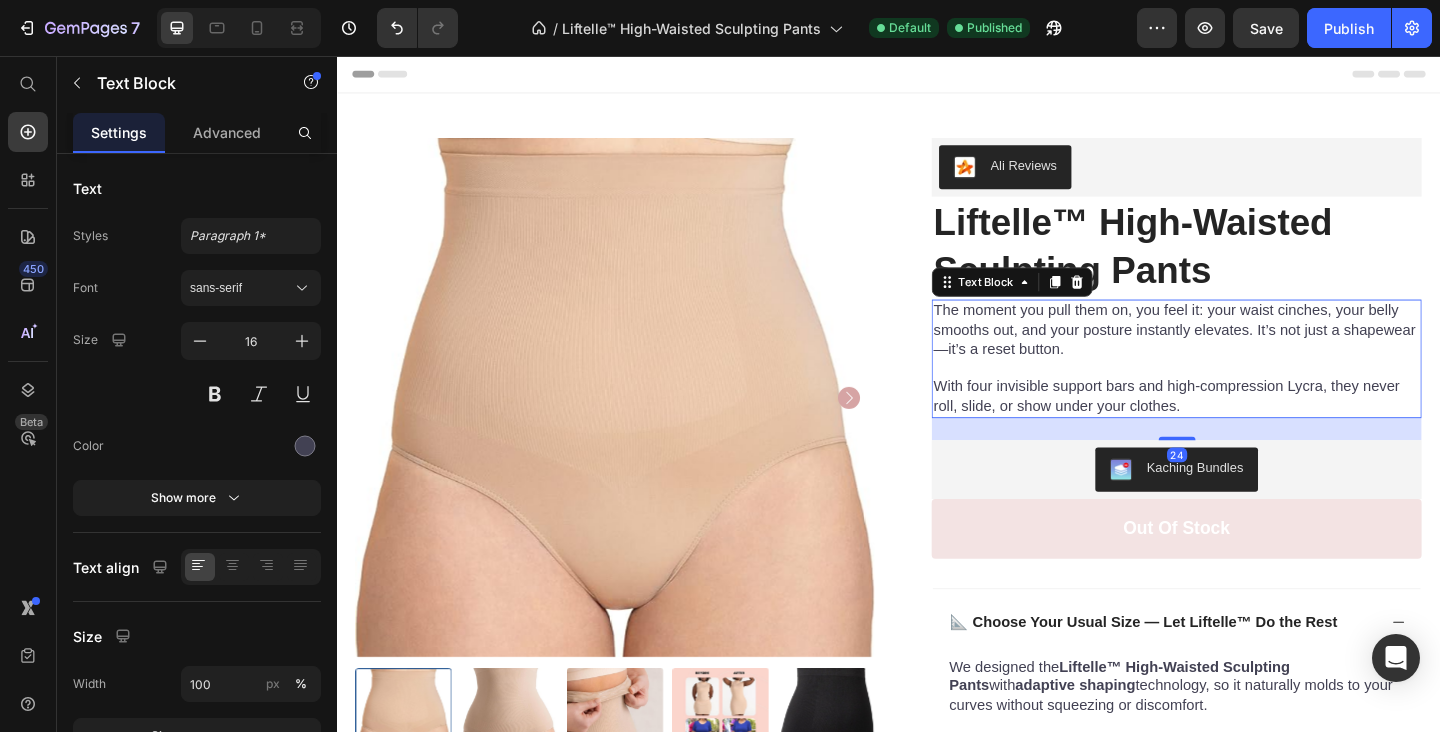 click on "The moment you pull them on, you feel it: your waist cinches, your belly smooths out, and your posture instantly elevates. It’s not just a shapewear—it’s a reset button." at bounding box center (1250, 354) 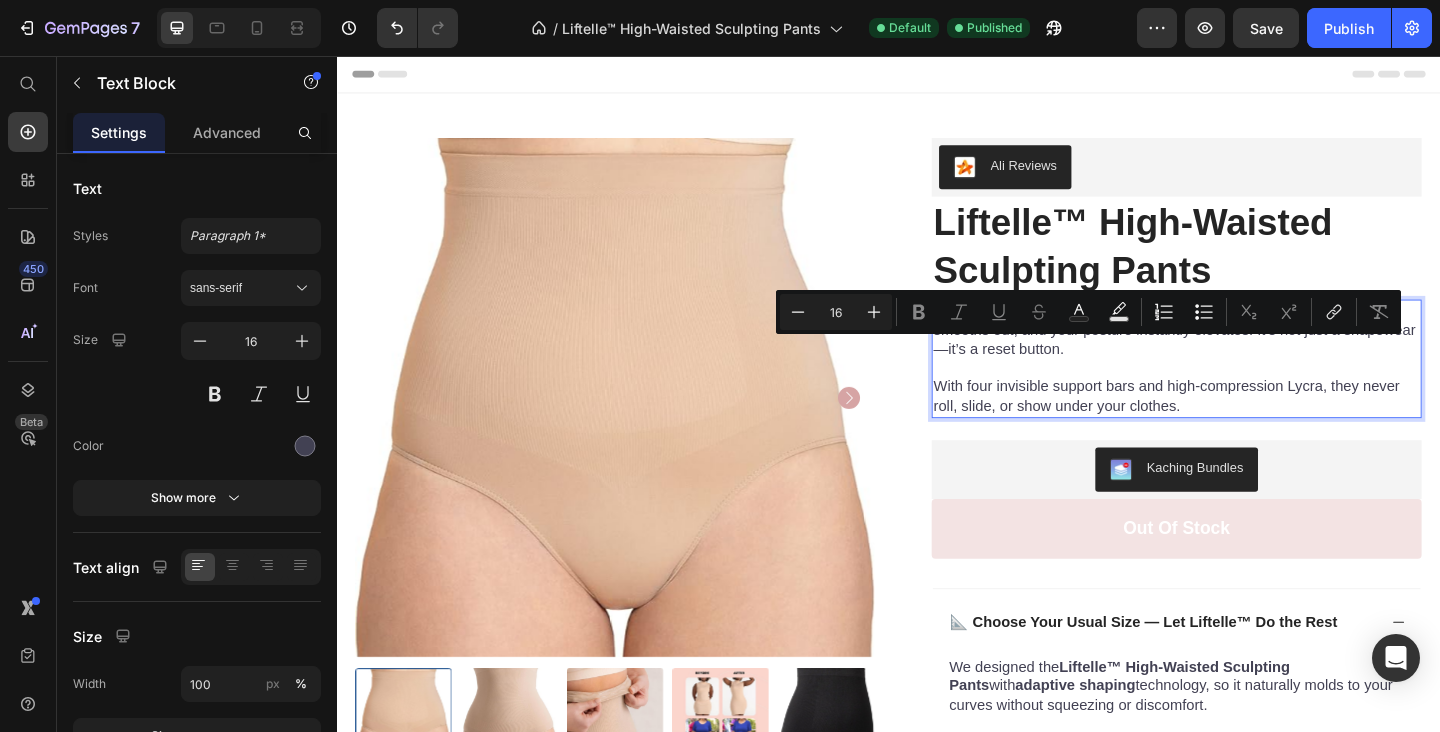 click on "With four invisible support bars and high-compression Lycra, they never roll, slide, or show under your clothes." at bounding box center [1250, 427] 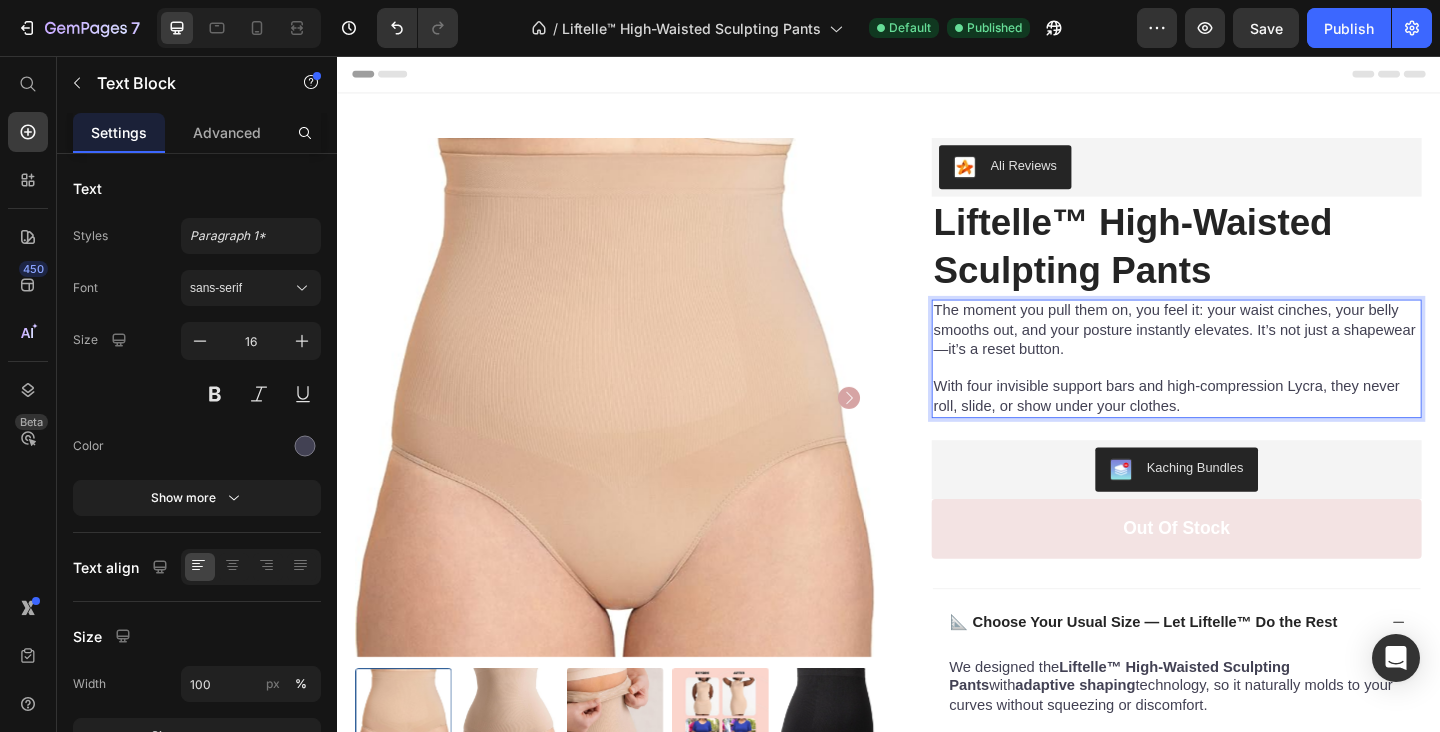 click on "The moment you pull them on, you feel it: your waist cinches, your belly smooths out, and your posture instantly elevates. It’s not just a shapewear—it’s a reset button." at bounding box center (1250, 354) 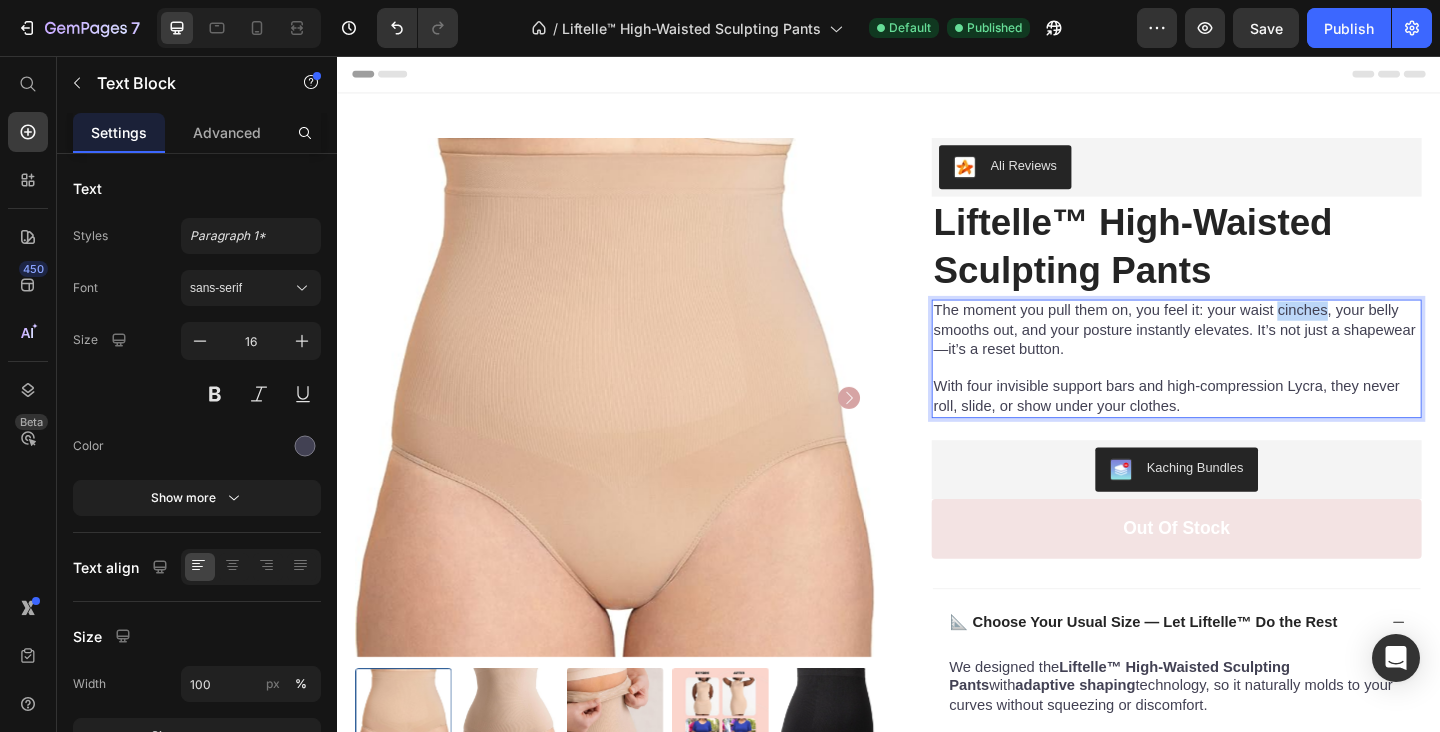 click on "The moment you pull them on, you feel it: your waist cinches, your belly smooths out, and your posture instantly elevates. It’s not just a shapewear—it’s a reset button." at bounding box center [1250, 354] 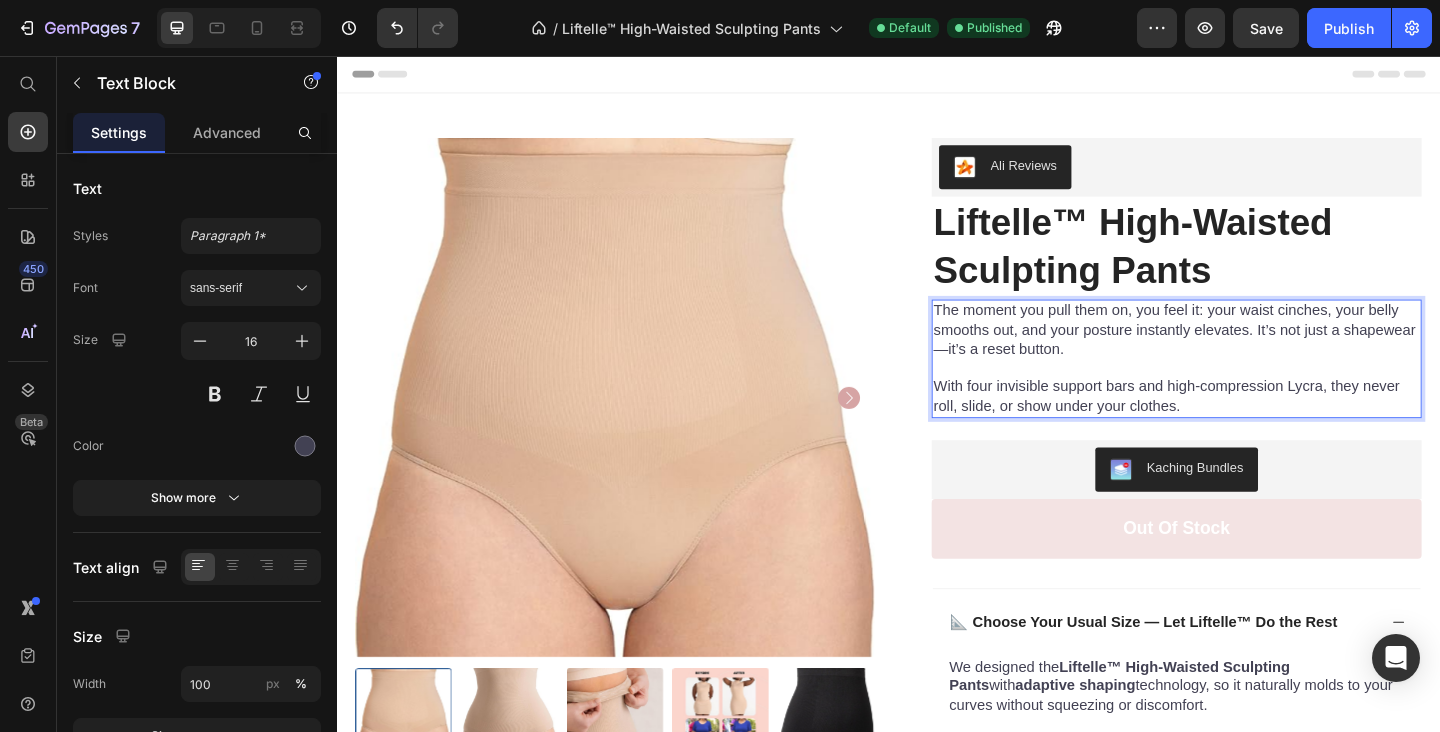 click on "The moment you pull them on, you feel it: your waist cinches, your belly smooths out, and your posture instantly elevates. It’s not just a shapewear—it’s a reset button." at bounding box center (1250, 354) 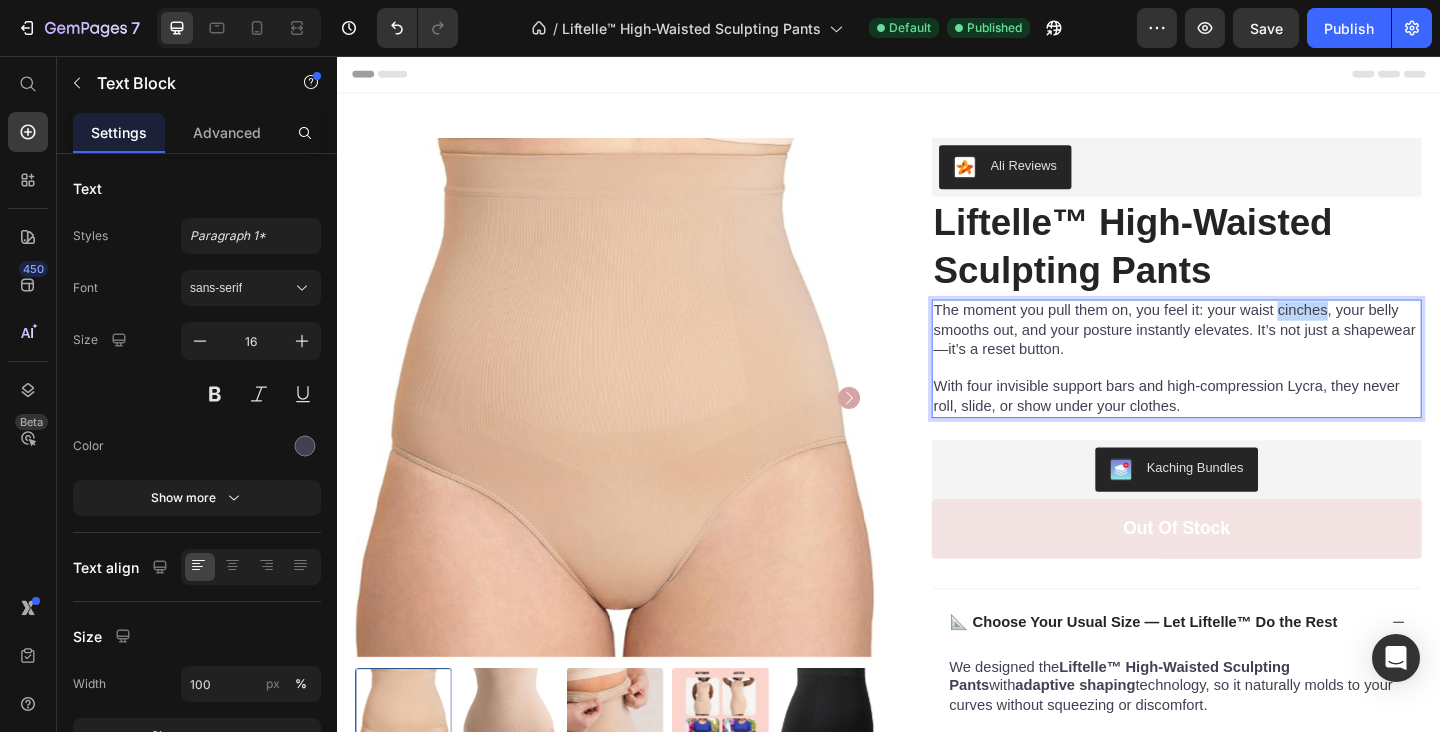 click on "The moment you pull them on, you feel it: your waist cinches, your belly smooths out, and your posture instantly elevates. It’s not just a shapewear—it’s a reset button." at bounding box center [1250, 354] 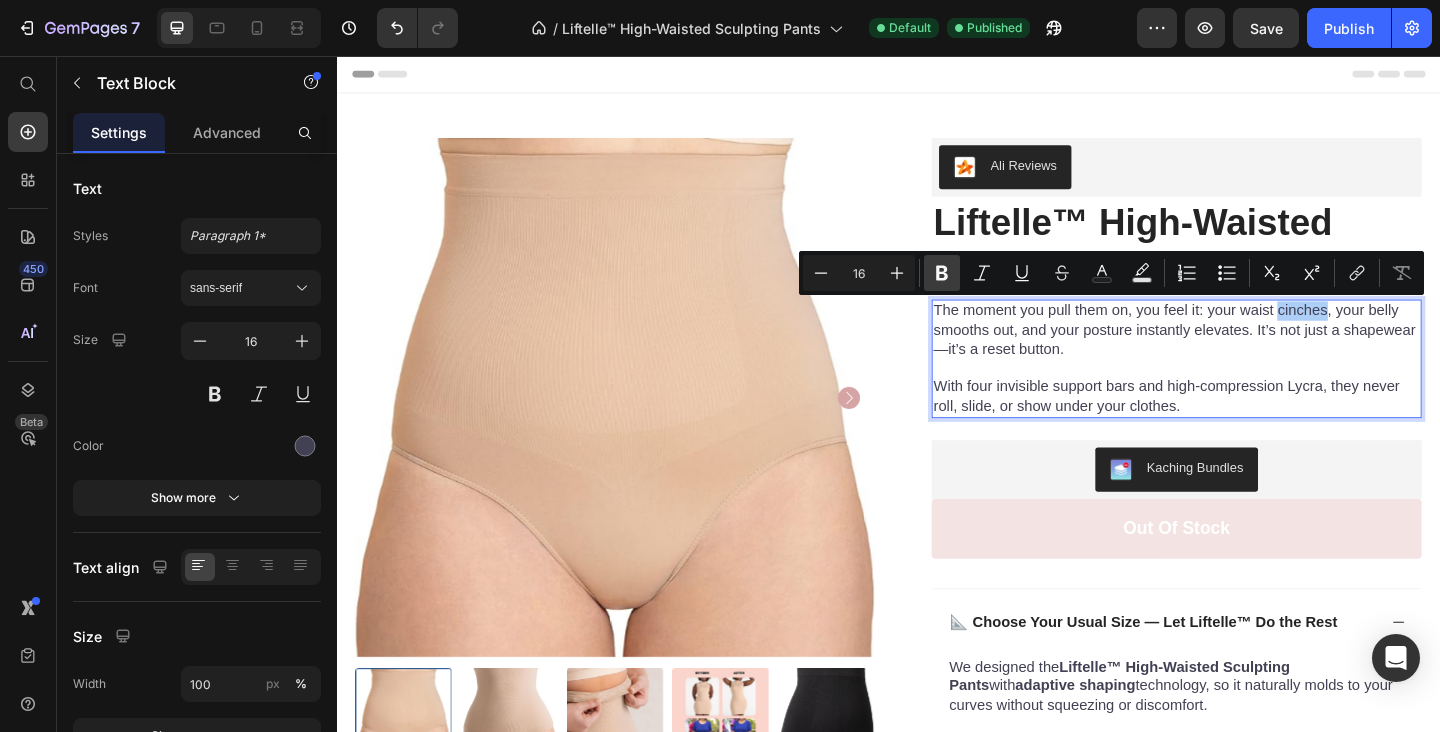 click 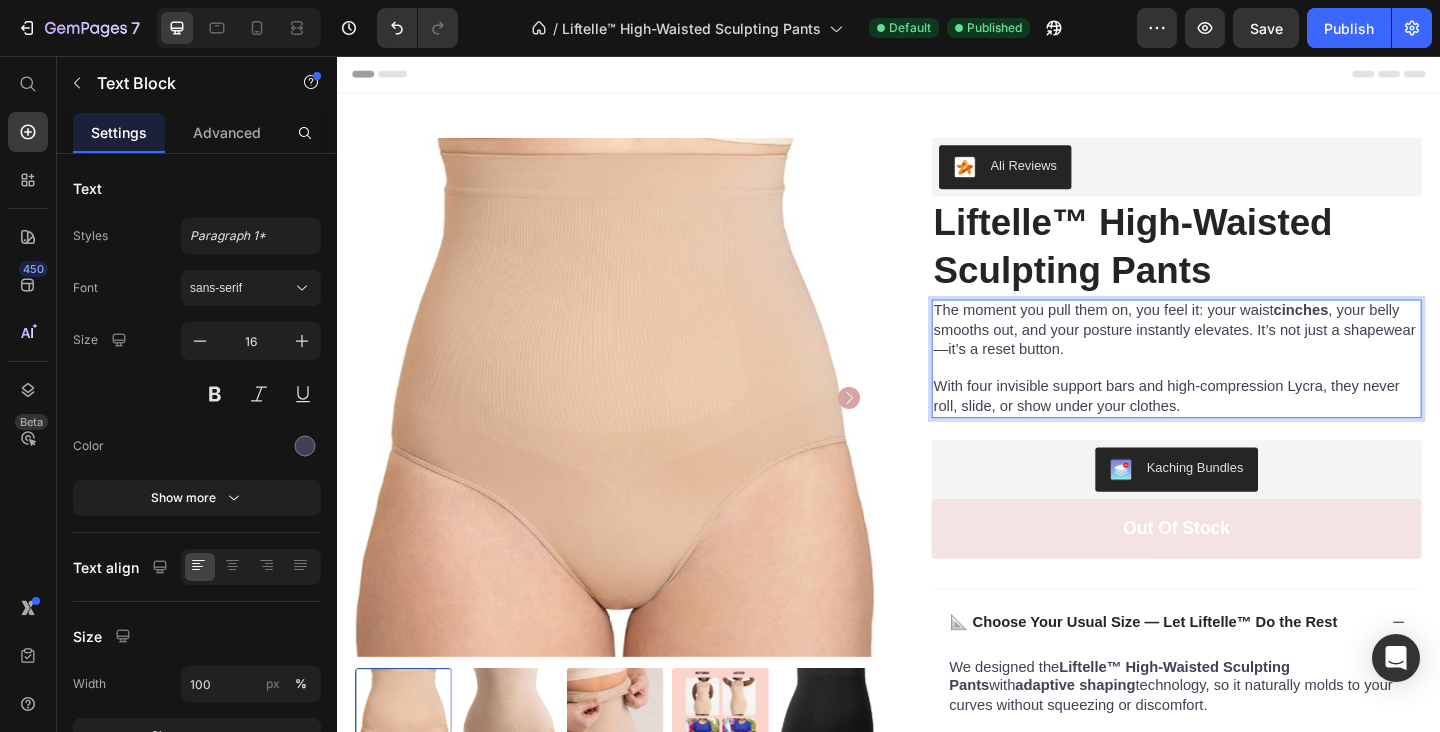 drag, startPoint x: 990, startPoint y: 357, endPoint x: 1012, endPoint y: 357, distance: 22 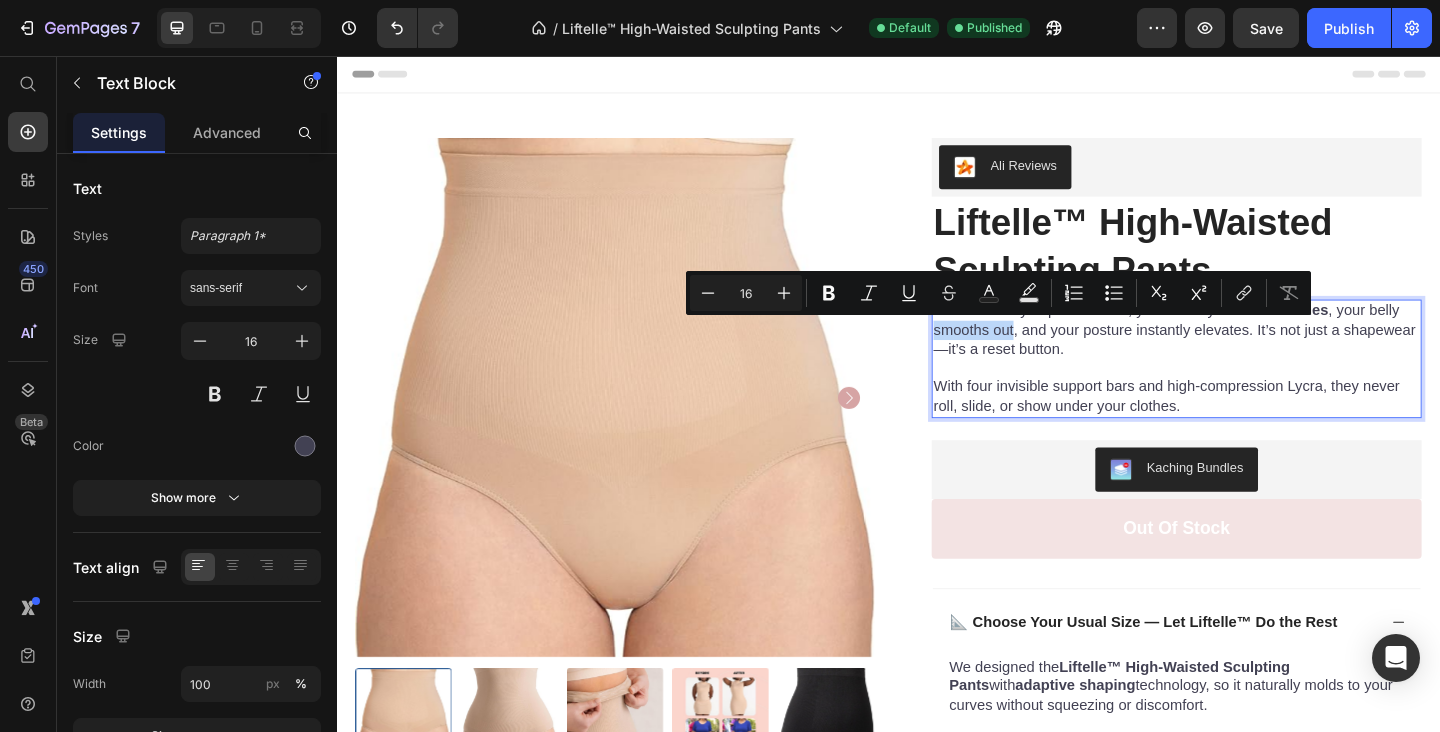 drag, startPoint x: 986, startPoint y: 357, endPoint x: 1073, endPoint y: 363, distance: 87.20665 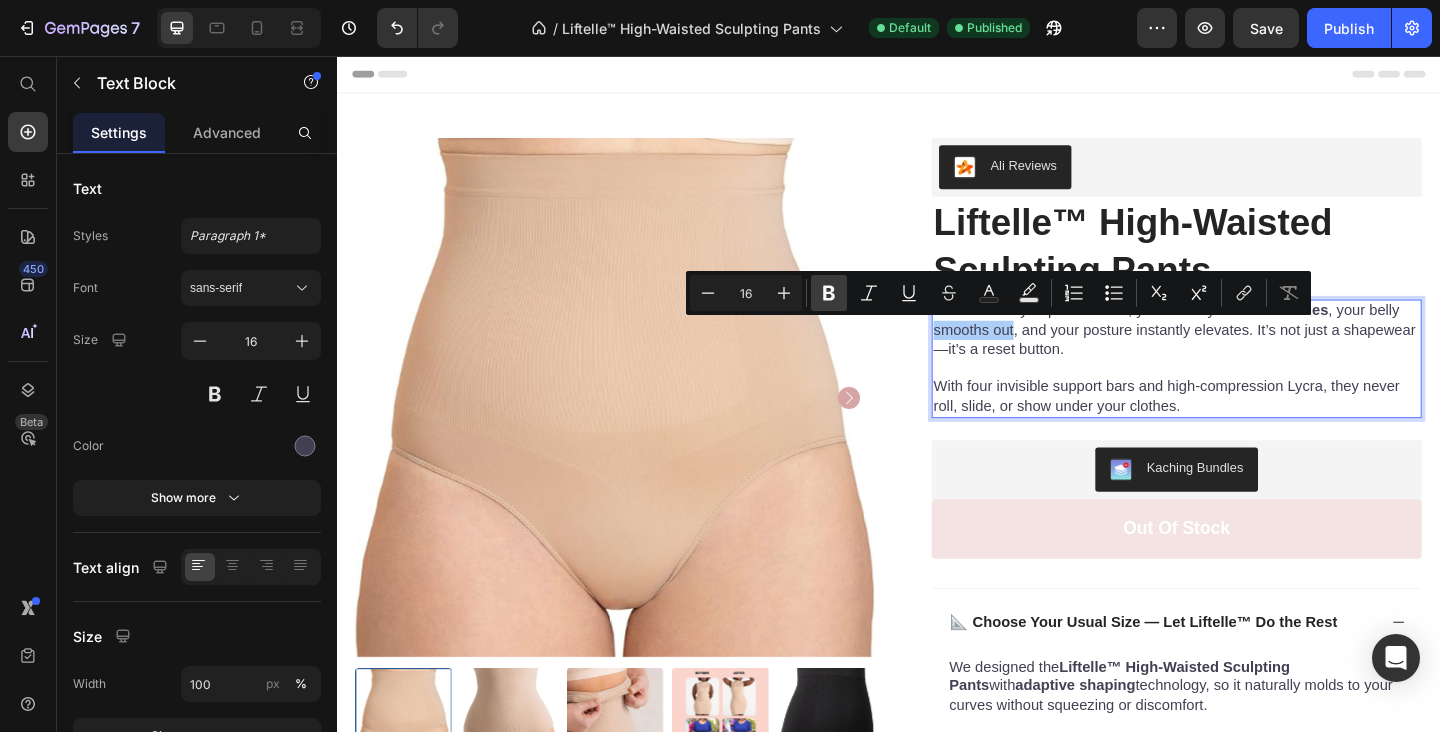 click 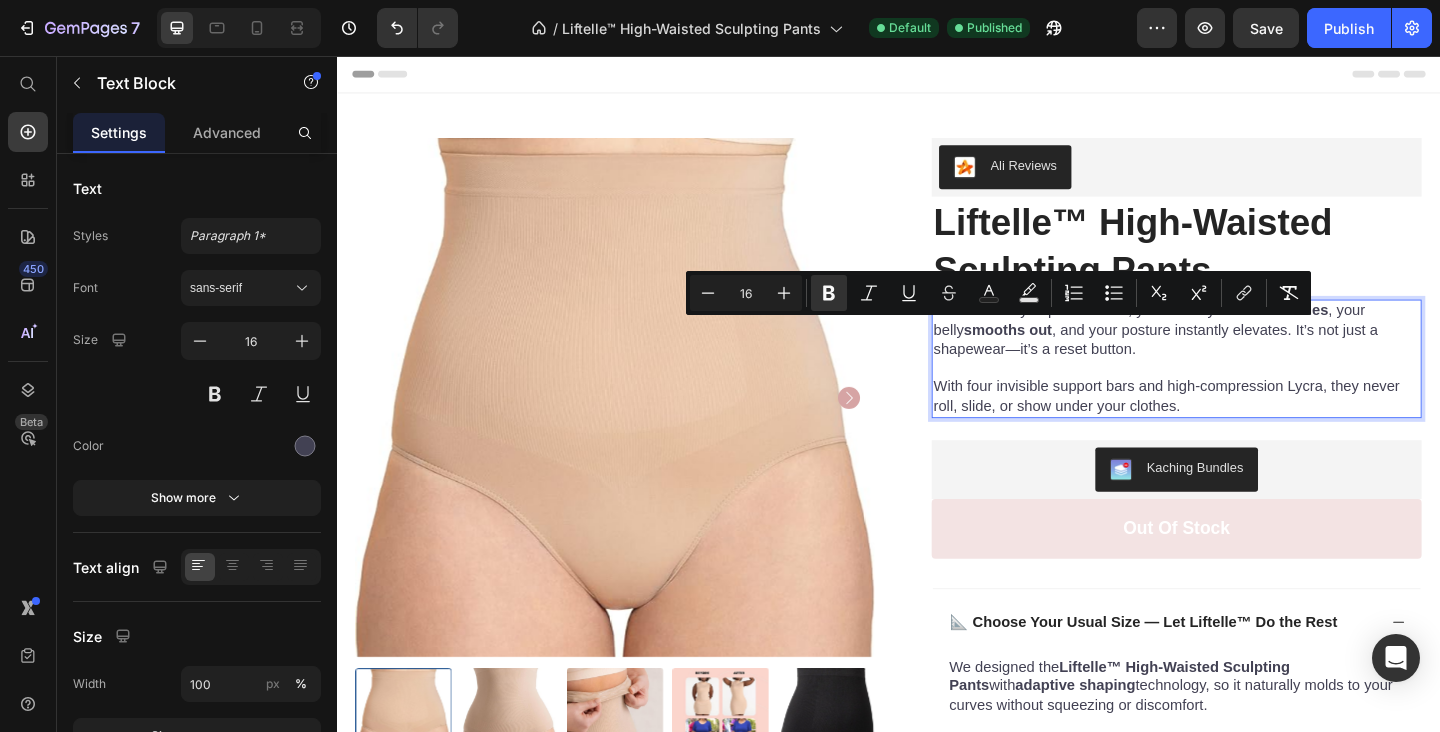 click on "The moment you pull them on, you feel it: your waist  cinches , your belly  smooths out , and your posture instantly elevates. It’s not just a shapewear—it’s a reset button." at bounding box center (1250, 354) 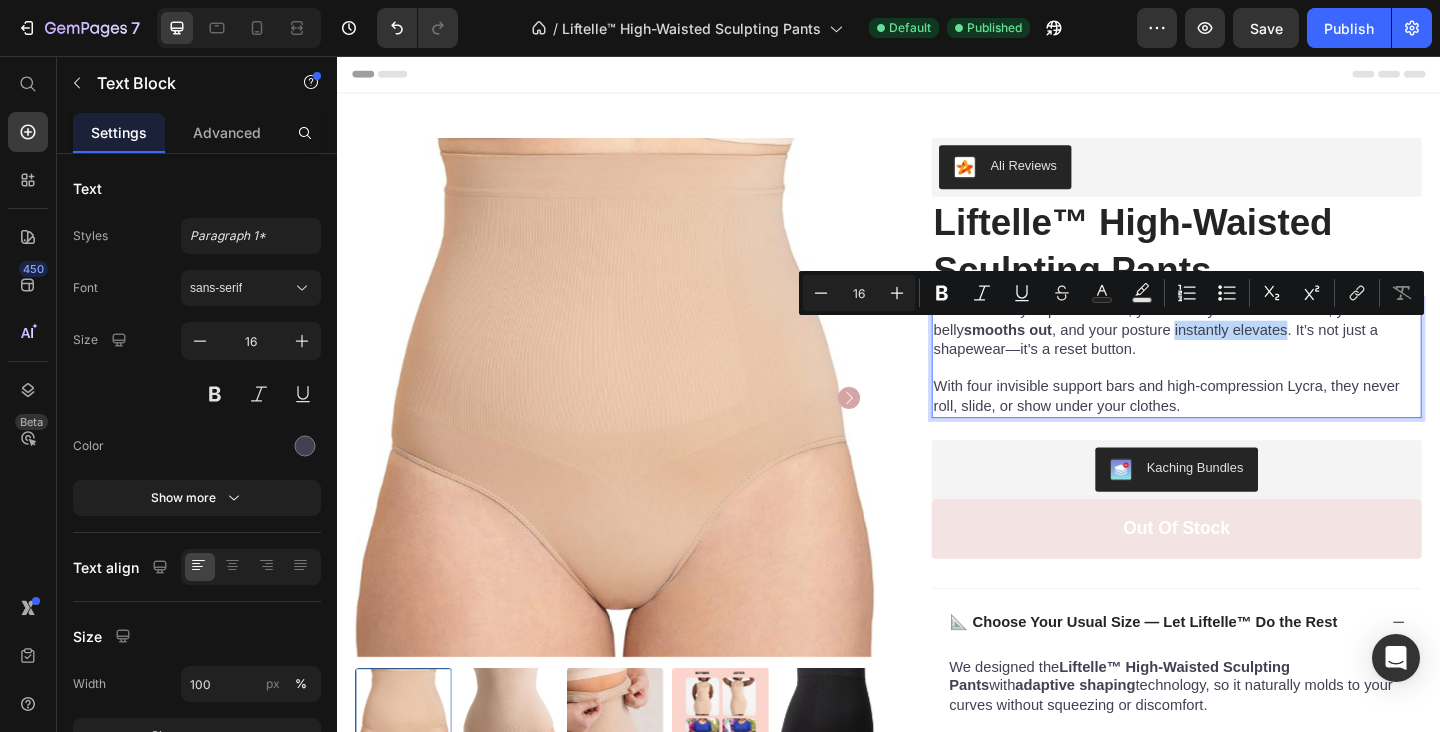 drag, startPoint x: 1215, startPoint y: 356, endPoint x: 1336, endPoint y: 362, distance: 121.14867 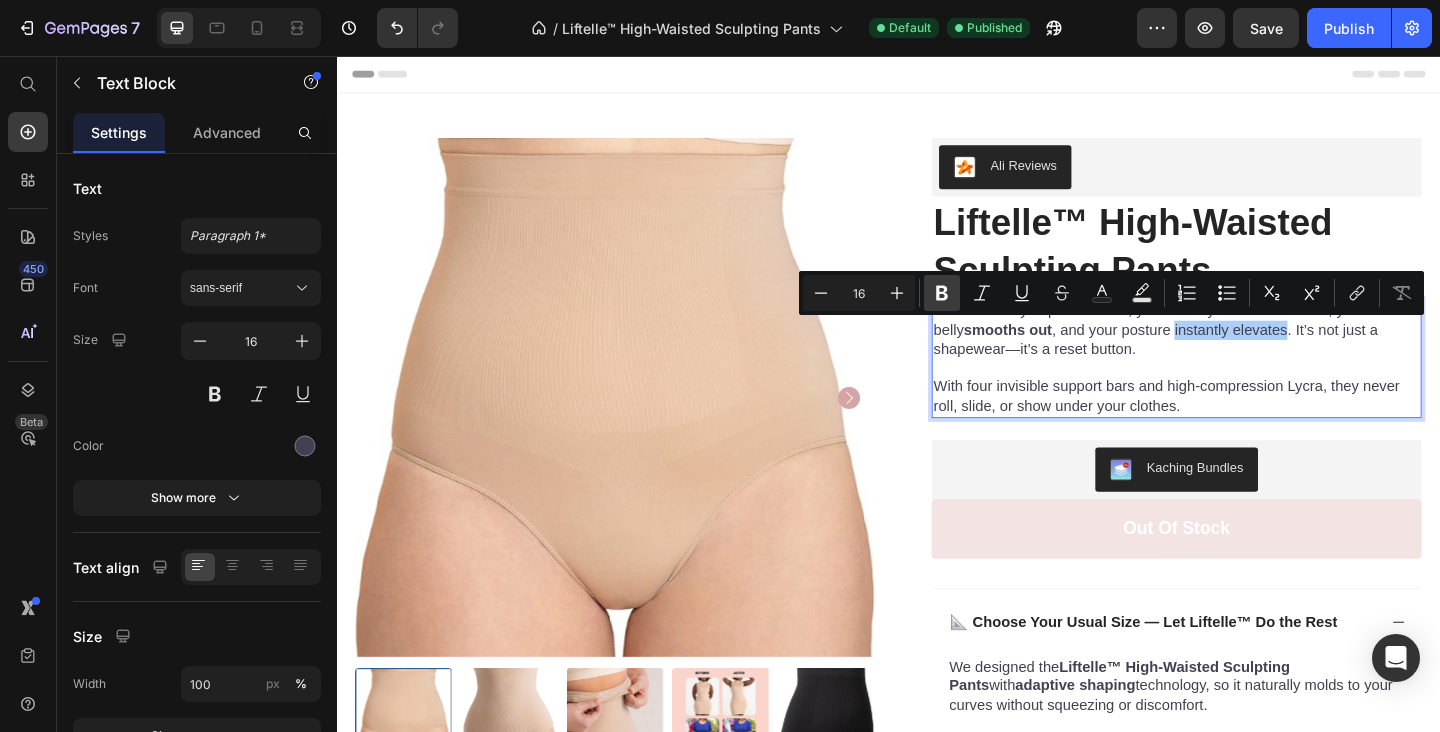 drag, startPoint x: 951, startPoint y: 301, endPoint x: 715, endPoint y: 324, distance: 237.11812 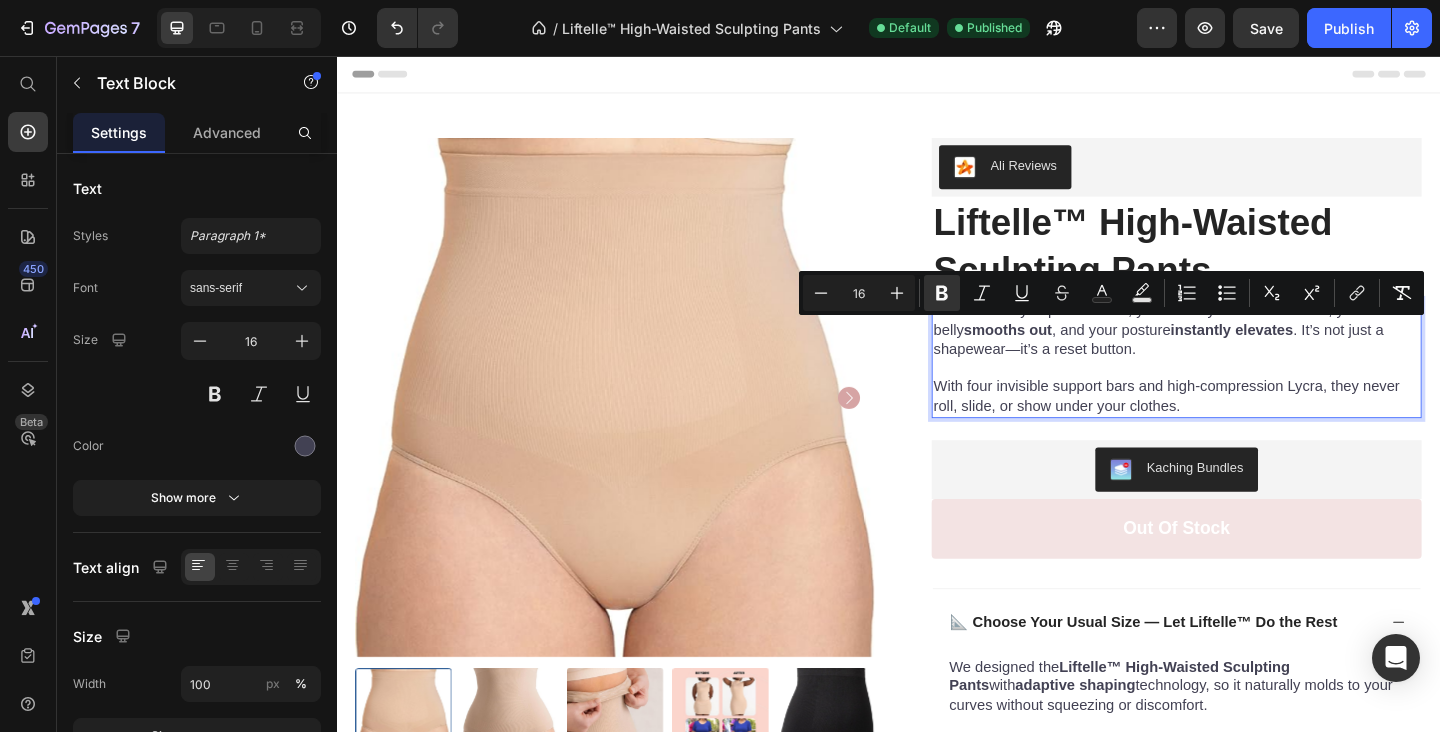 drag, startPoint x: 1084, startPoint y: 395, endPoint x: 1138, endPoint y: 390, distance: 54.230988 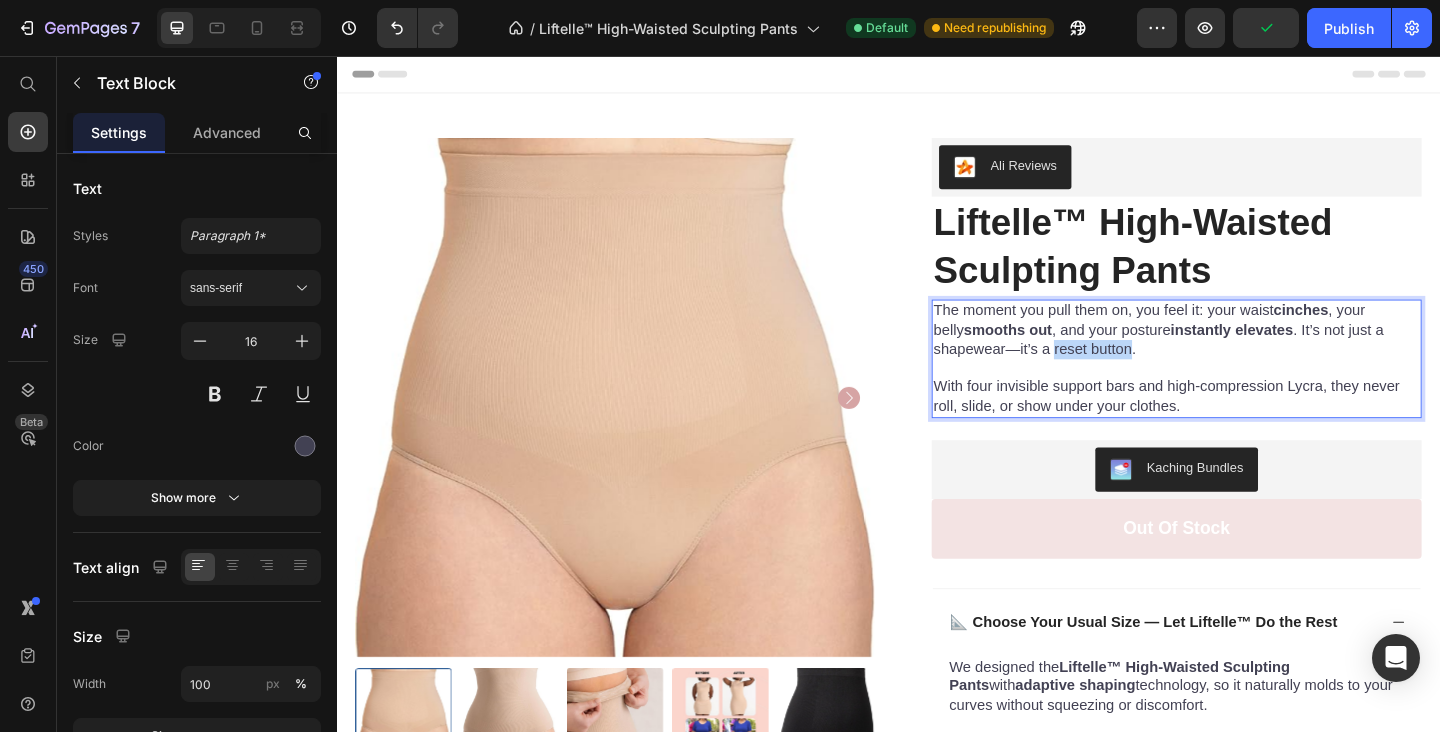 drag, startPoint x: 1202, startPoint y: 381, endPoint x: 1116, endPoint y: 380, distance: 86.00581 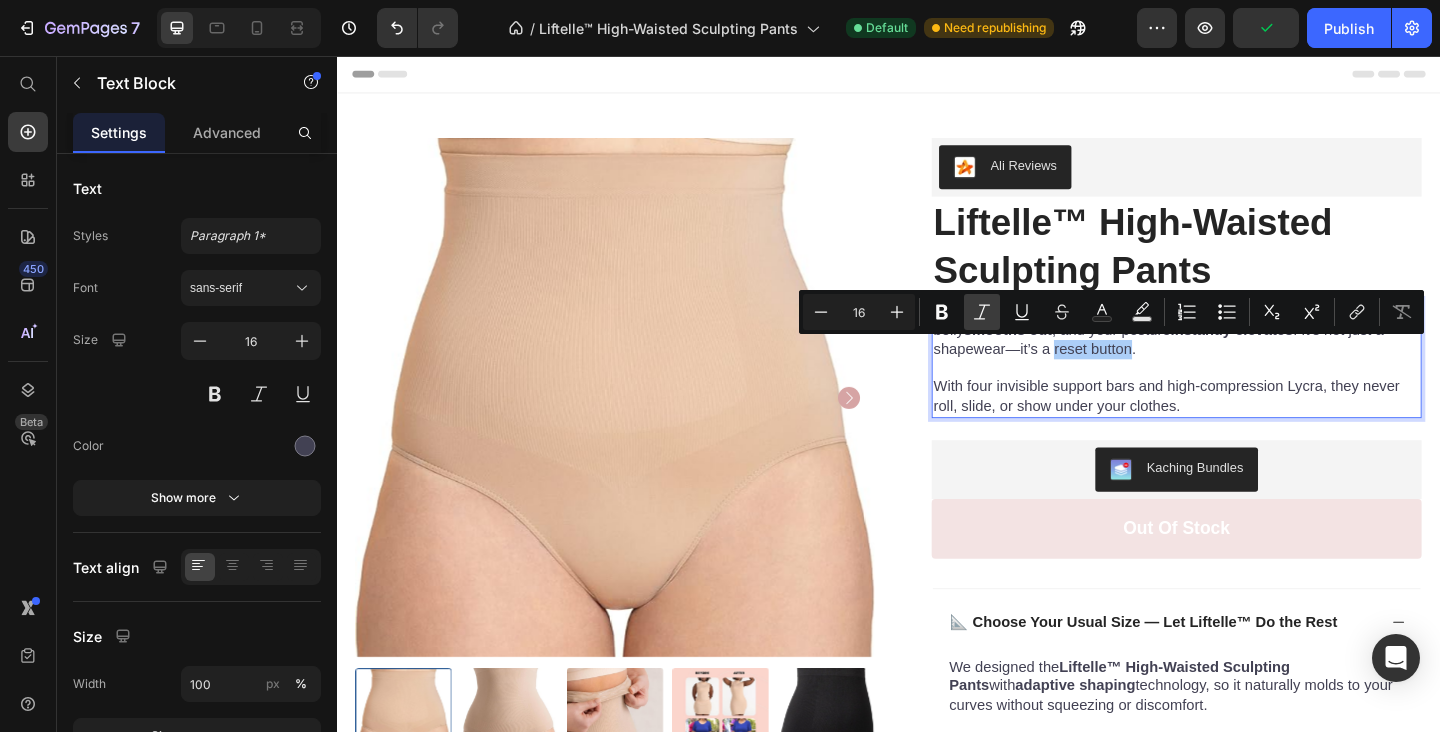 click 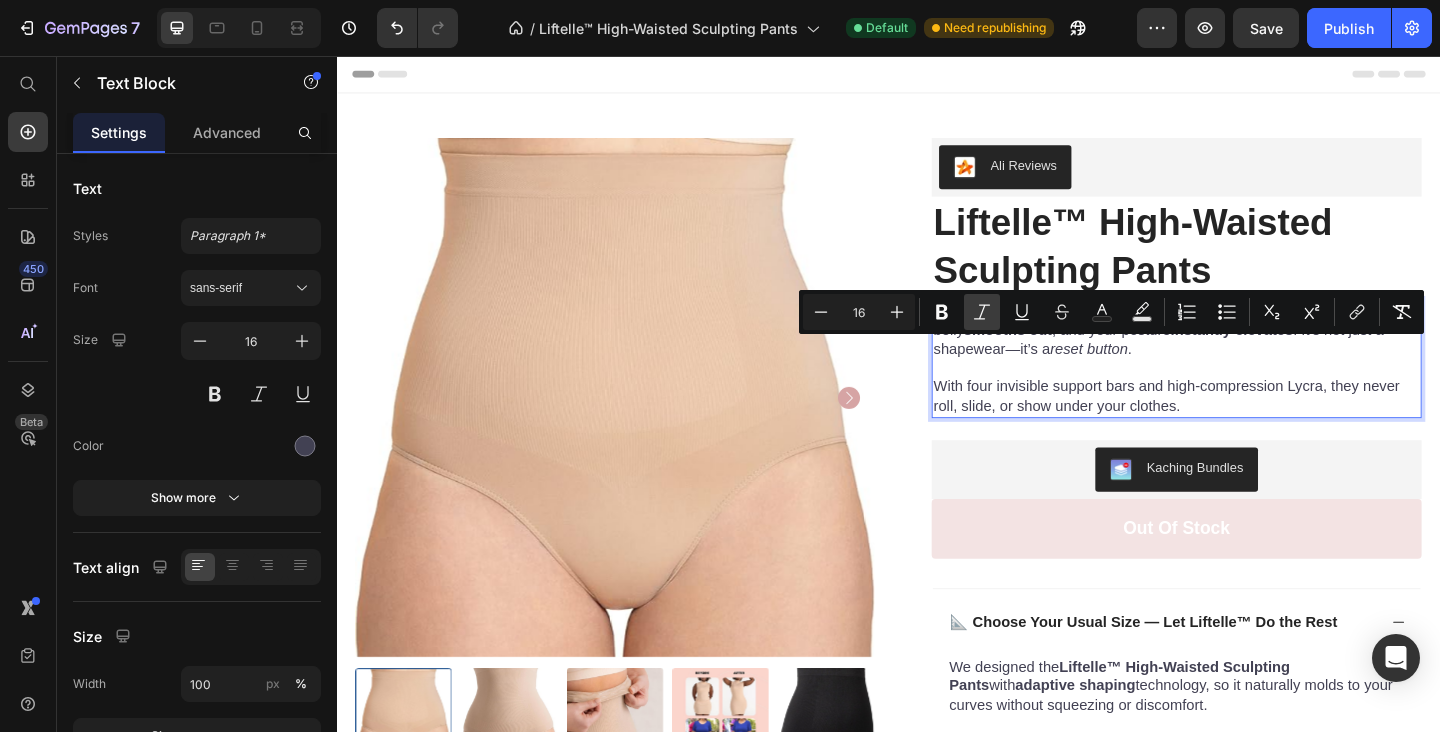 click 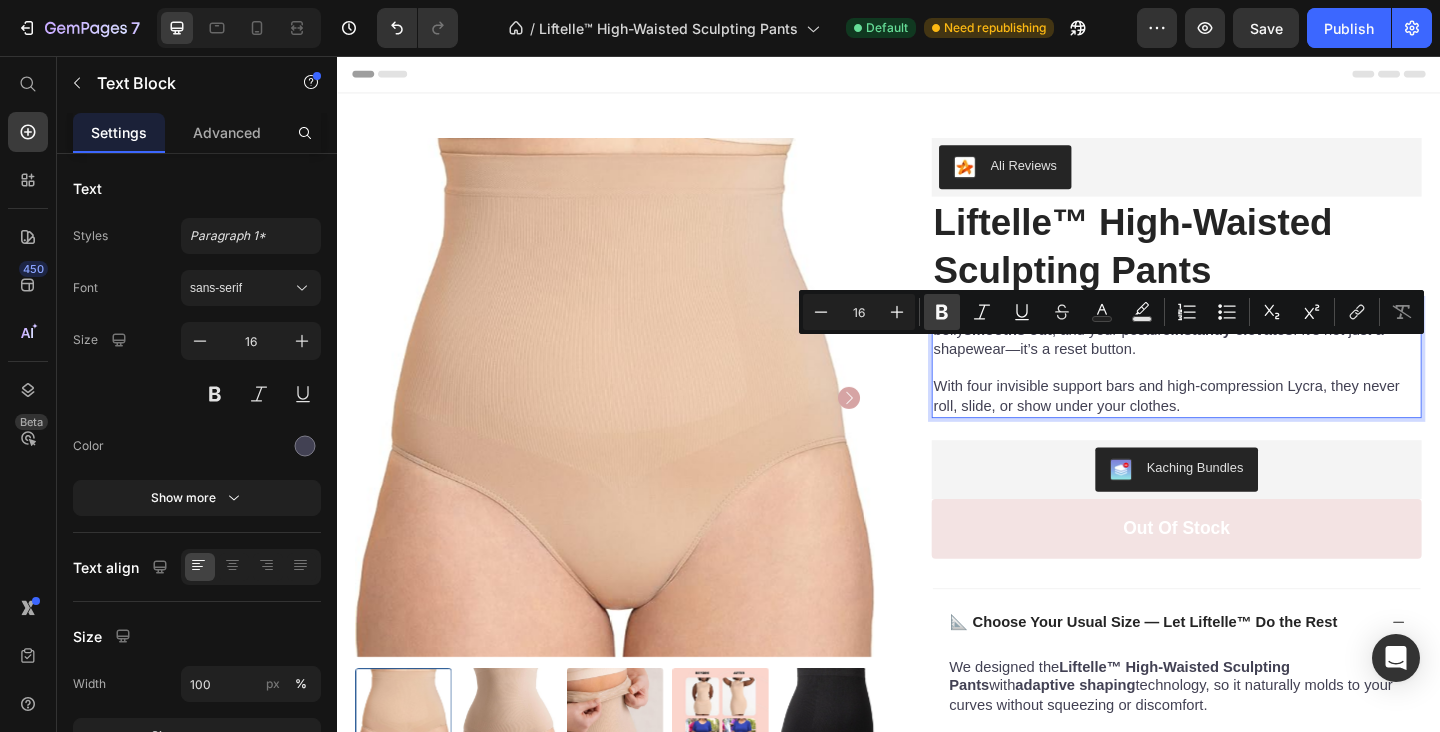 drag, startPoint x: 954, startPoint y: 312, endPoint x: 713, endPoint y: 317, distance: 241.05186 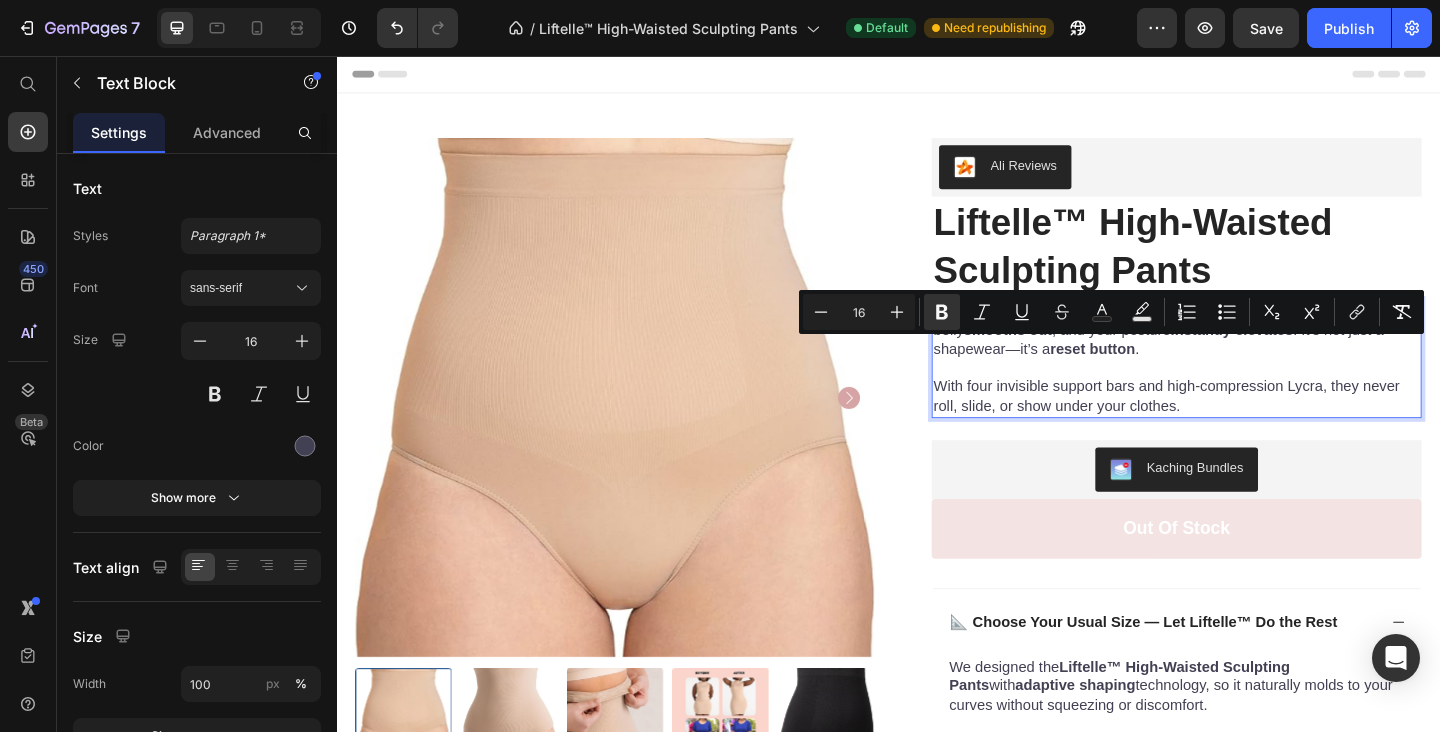 click at bounding box center [1250, 395] 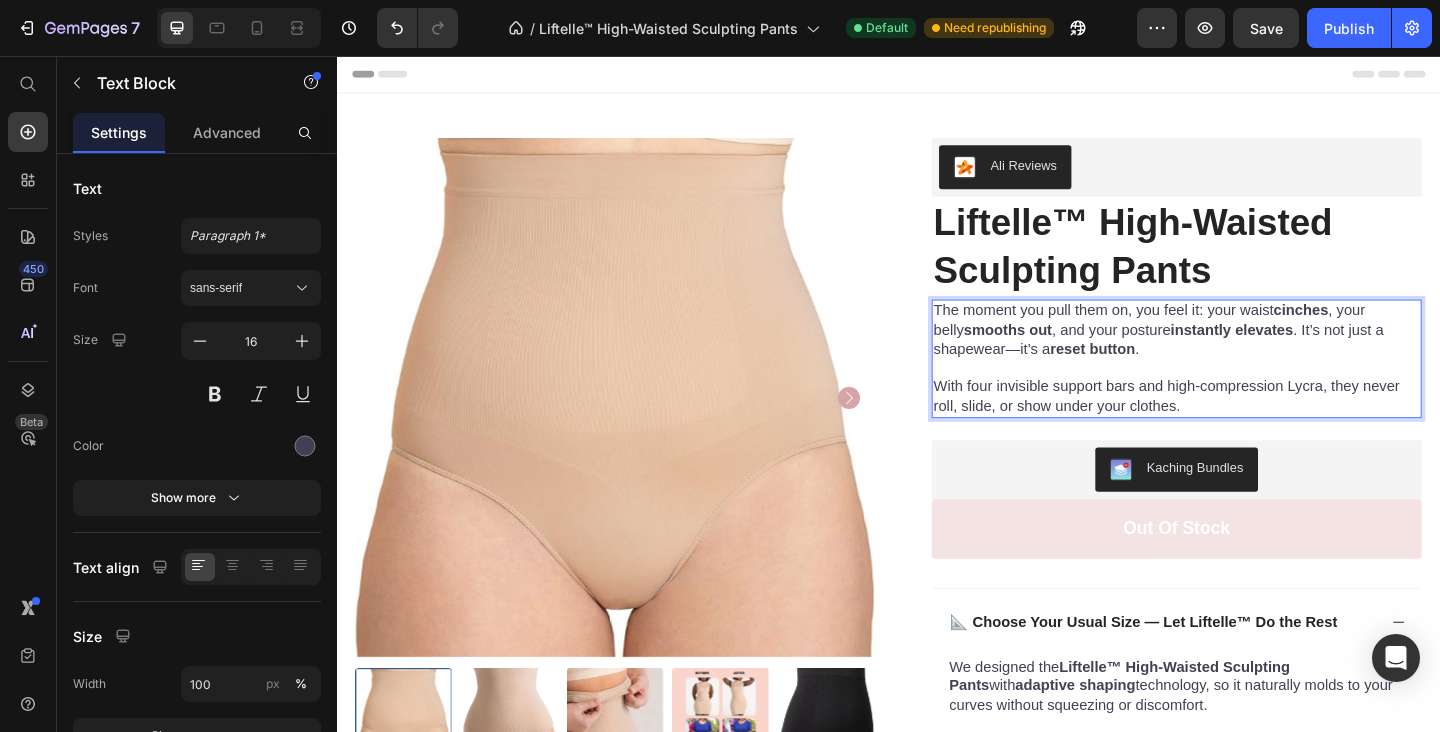 click on "The moment you pull them on, you feel it: your waist  cinches , your belly  smooths out , and your posture  instantly elevates . It’s not just a shapewear—it’s a  reset button ." at bounding box center (1250, 354) 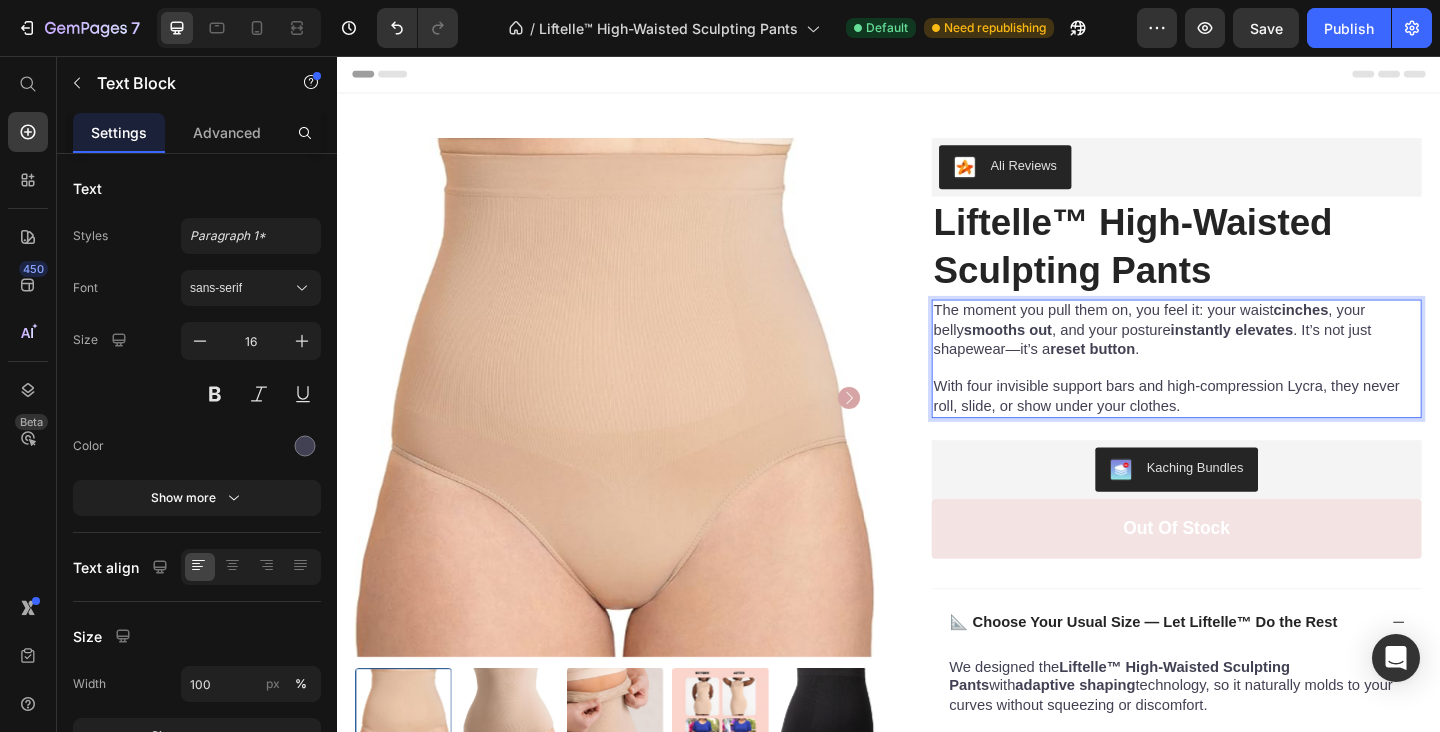 click on "With four invisible support bars and high-compression Lycra, they never roll, slide, or show under your clothes." at bounding box center (1250, 427) 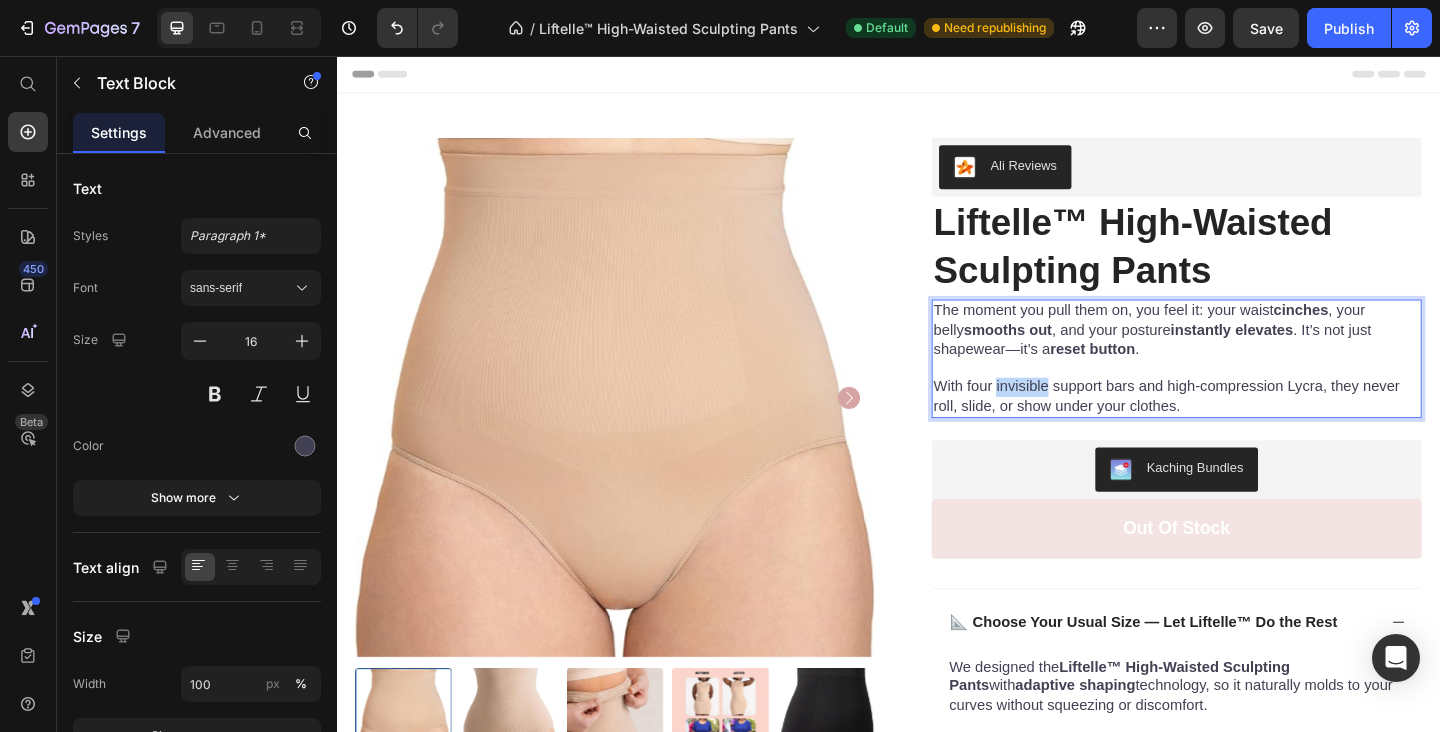 click on "With four invisible support bars and high-compression Lycra, they never roll, slide, or show under your clothes." at bounding box center (1250, 427) 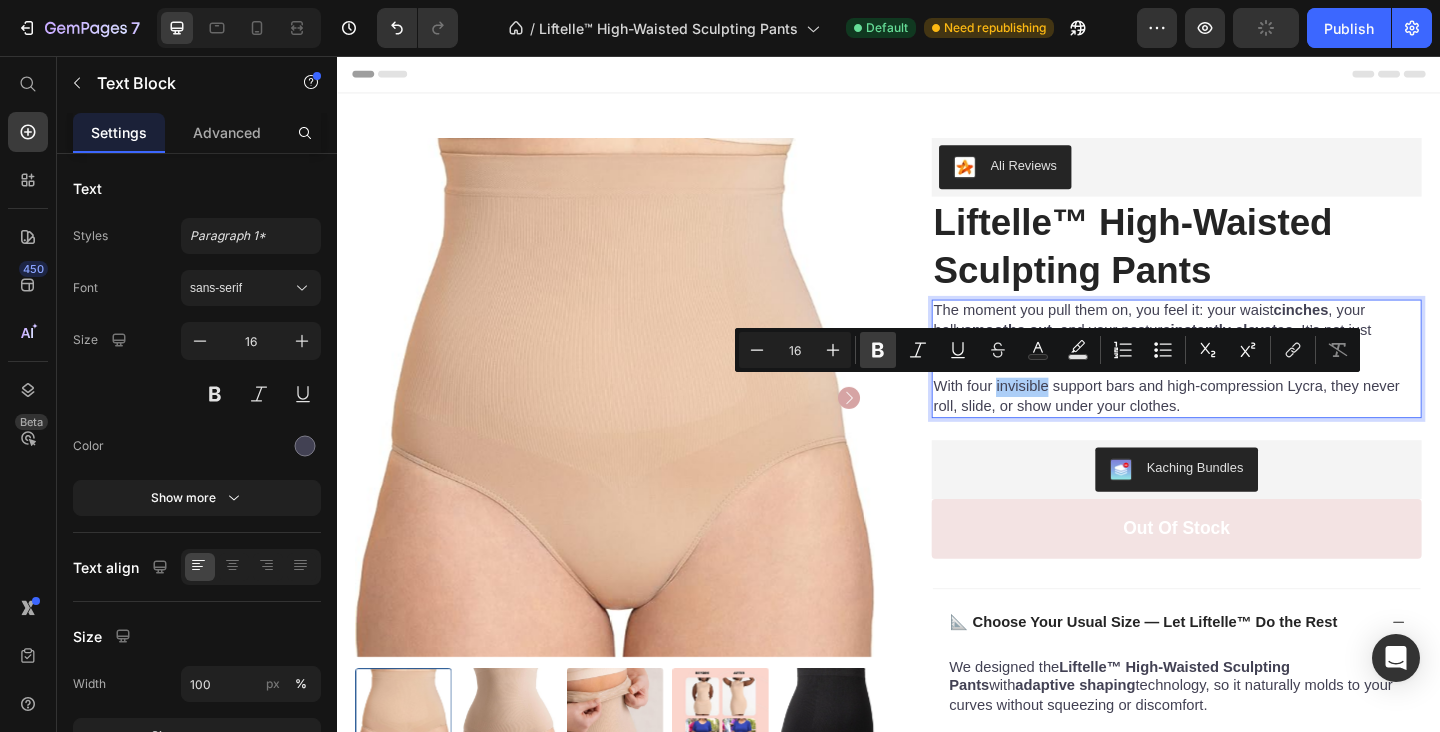 click 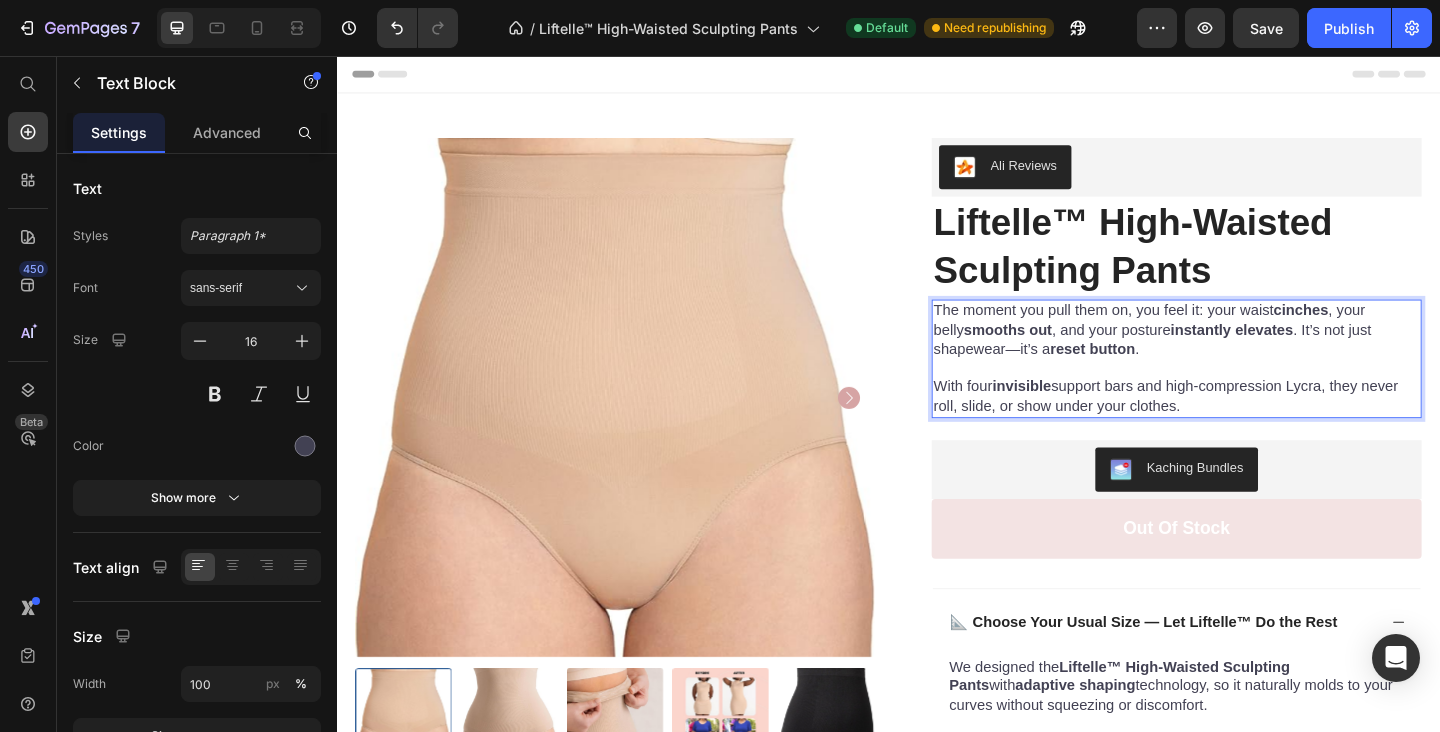 click on "With four  invisible  support bars and high-compression Lycra, they never roll, slide, or show under your clothes." at bounding box center [1250, 427] 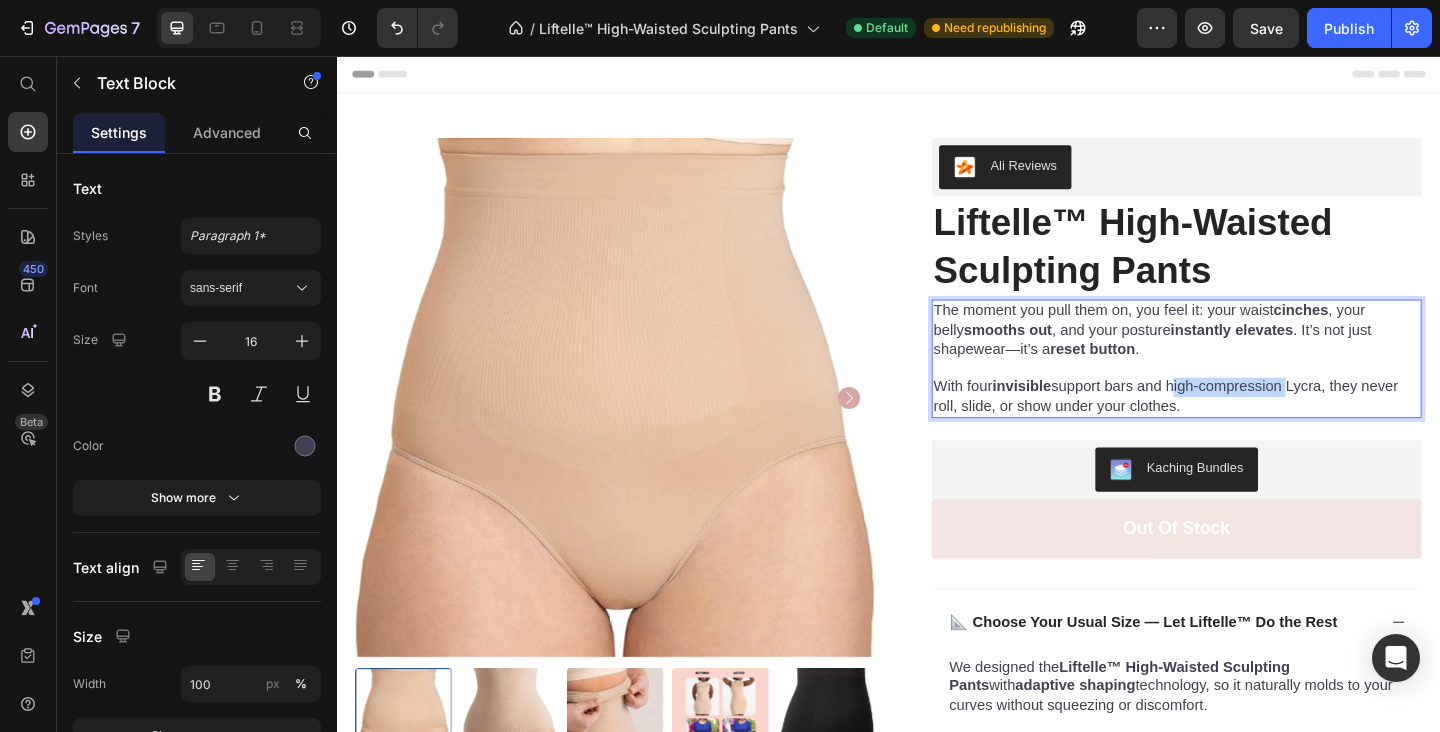 drag, startPoint x: 1247, startPoint y: 417, endPoint x: 1372, endPoint y: 422, distance: 125.09996 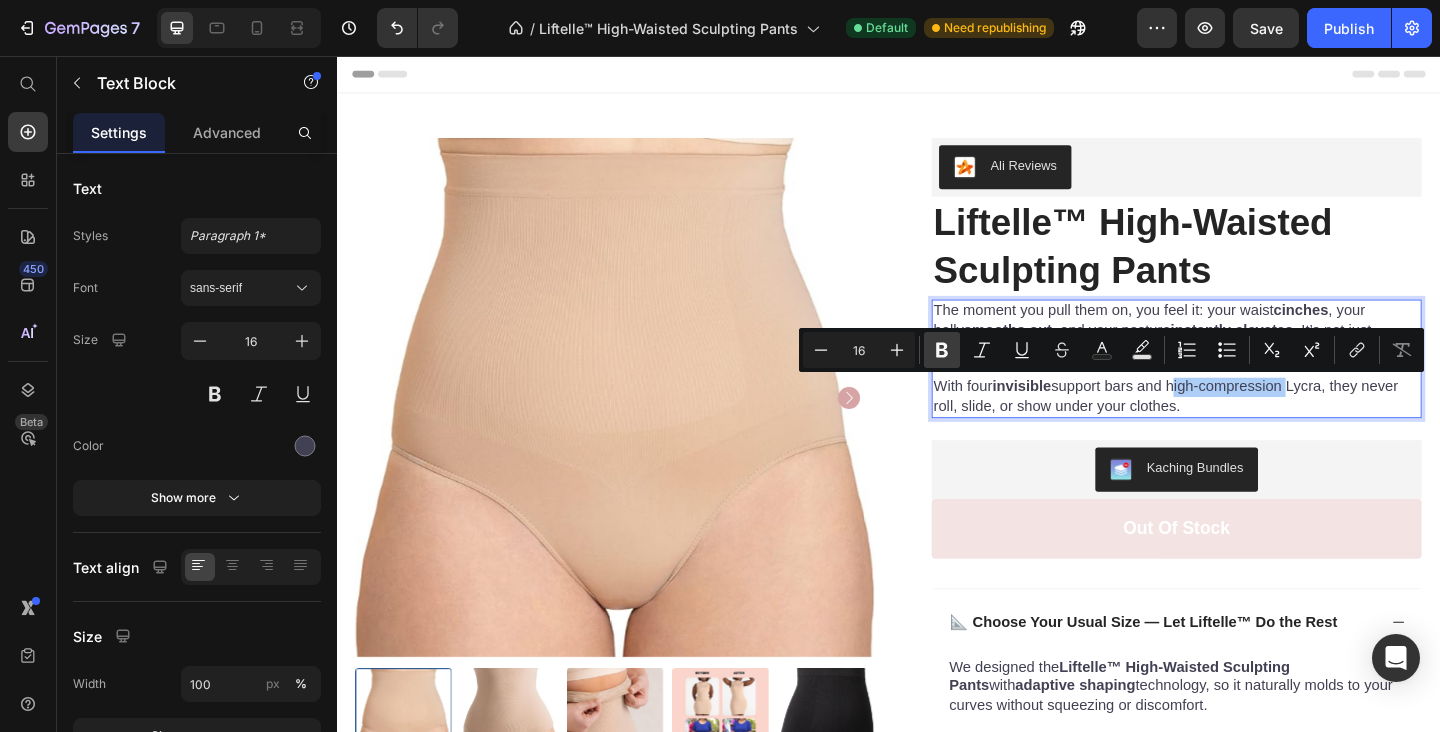 click 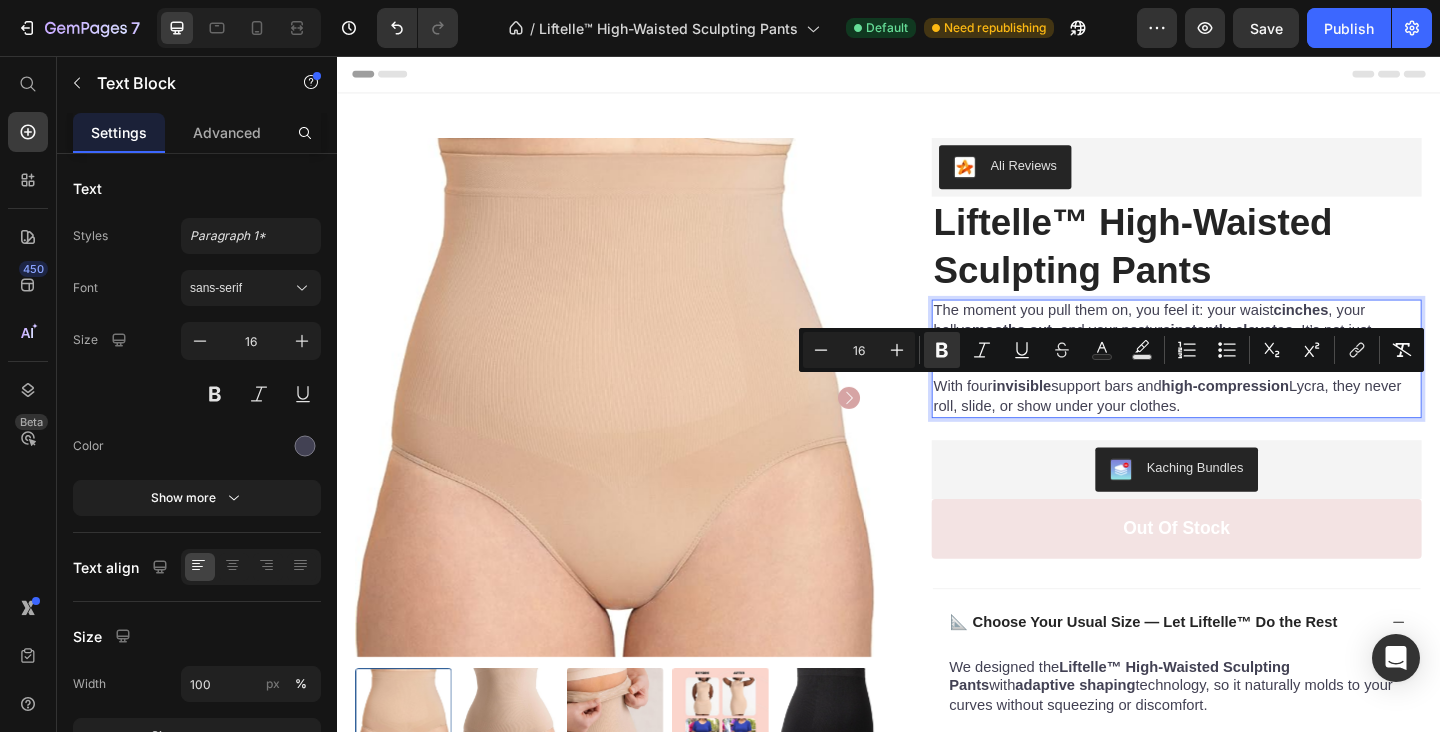 drag, startPoint x: 1114, startPoint y: 418, endPoint x: 1125, endPoint y: 421, distance: 11.401754 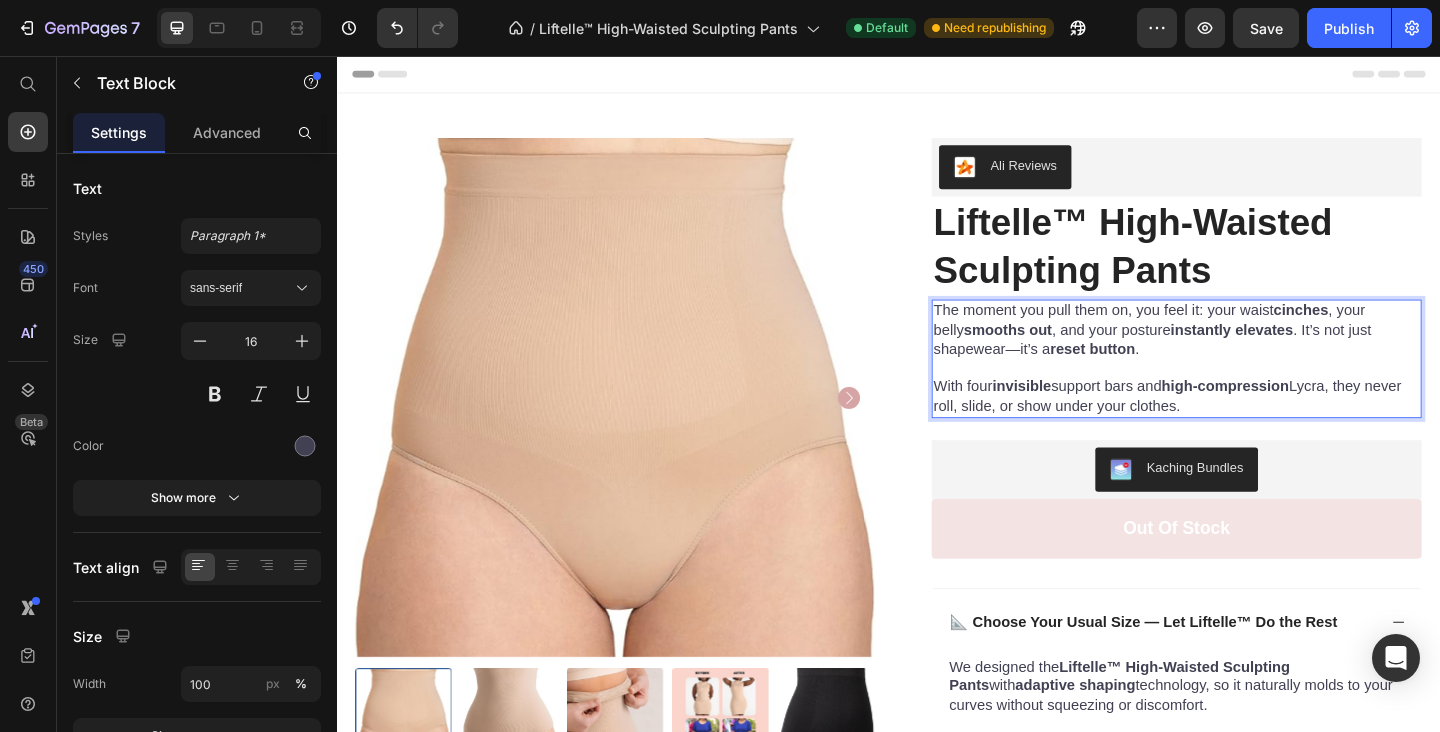 click on "With four  invisible  support bars and  high-compression  Lycra, they never roll, slide, or show under your clothes." at bounding box center (1250, 427) 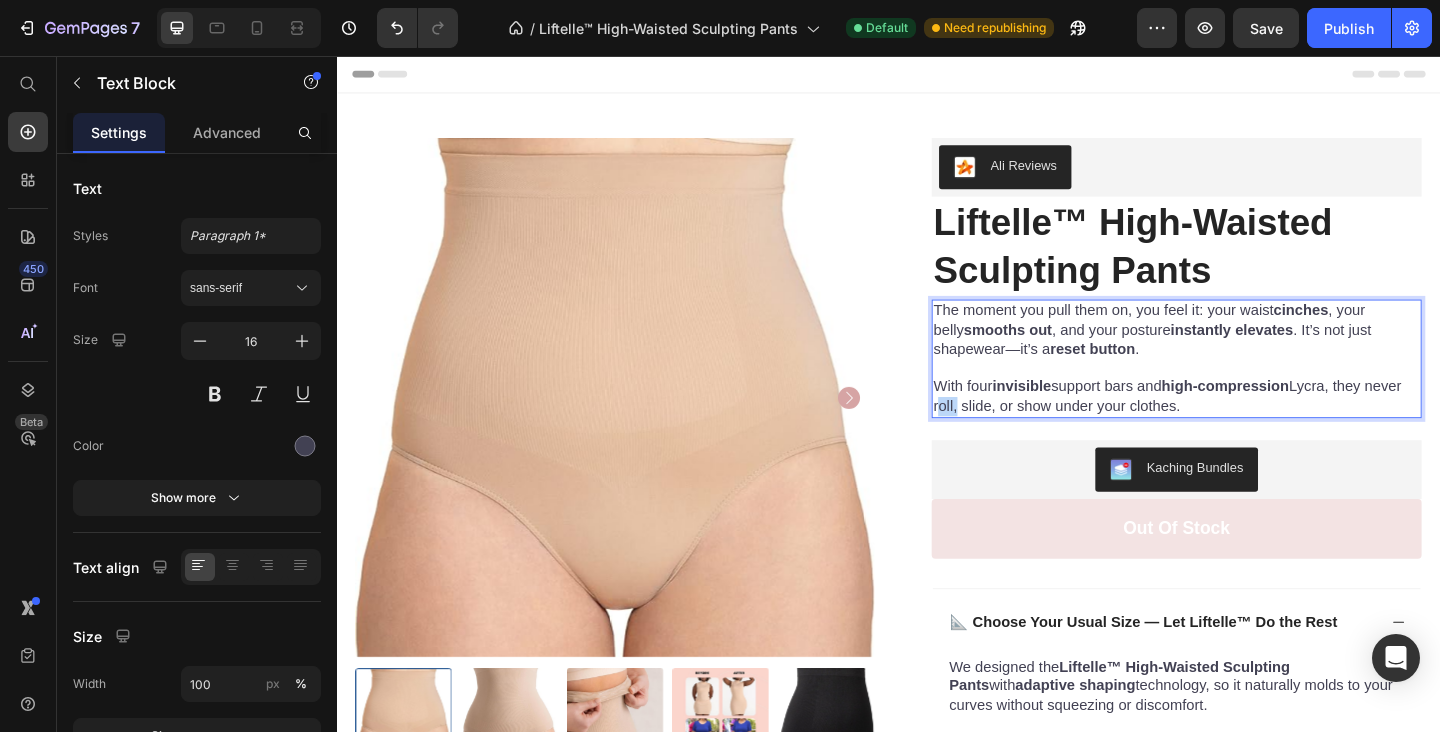 click on "With four  invisible  support bars and  high-compression  Lycra, they never roll, slide, or show under your clothes." at bounding box center [1250, 427] 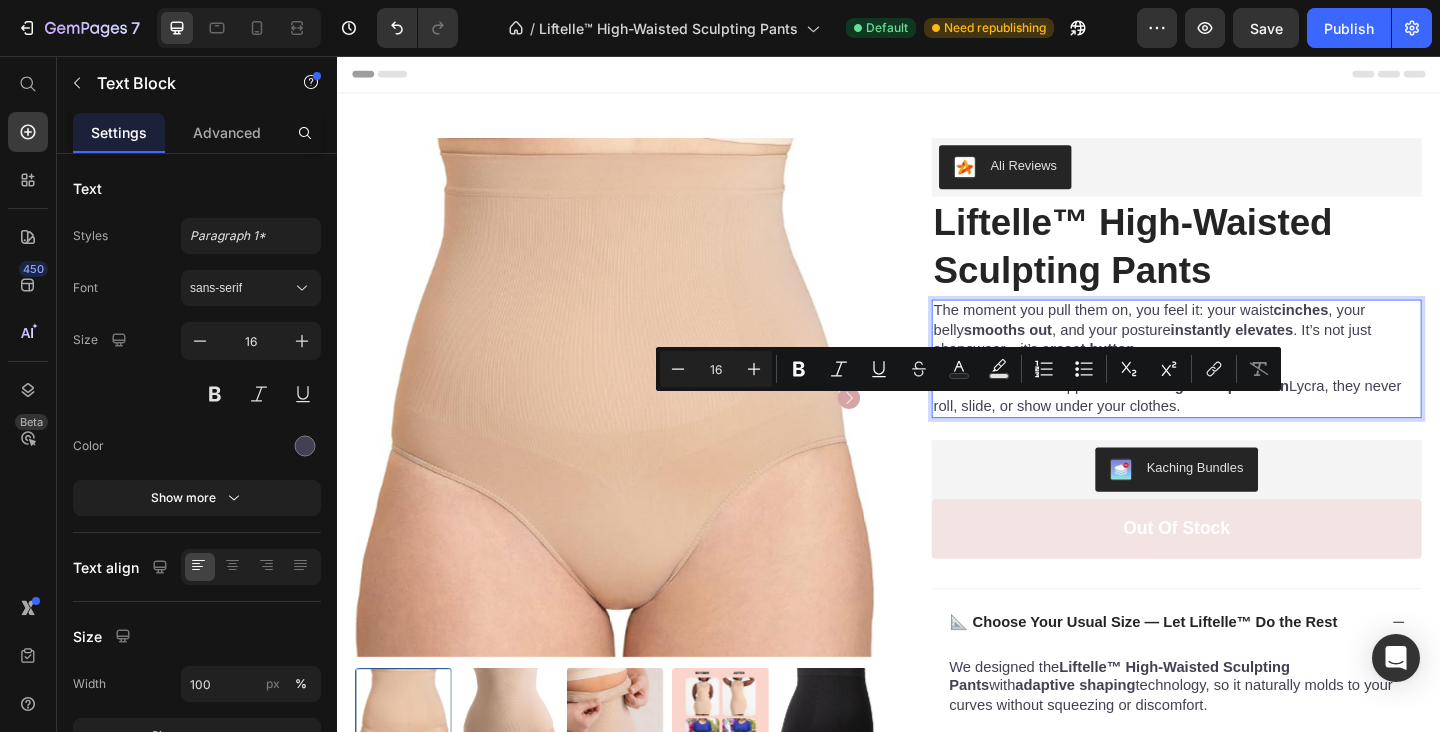 click on "With four  invisible  support bars and  high-compression  Lycra, they never roll, slide, or show under your clothes." at bounding box center (1250, 427) 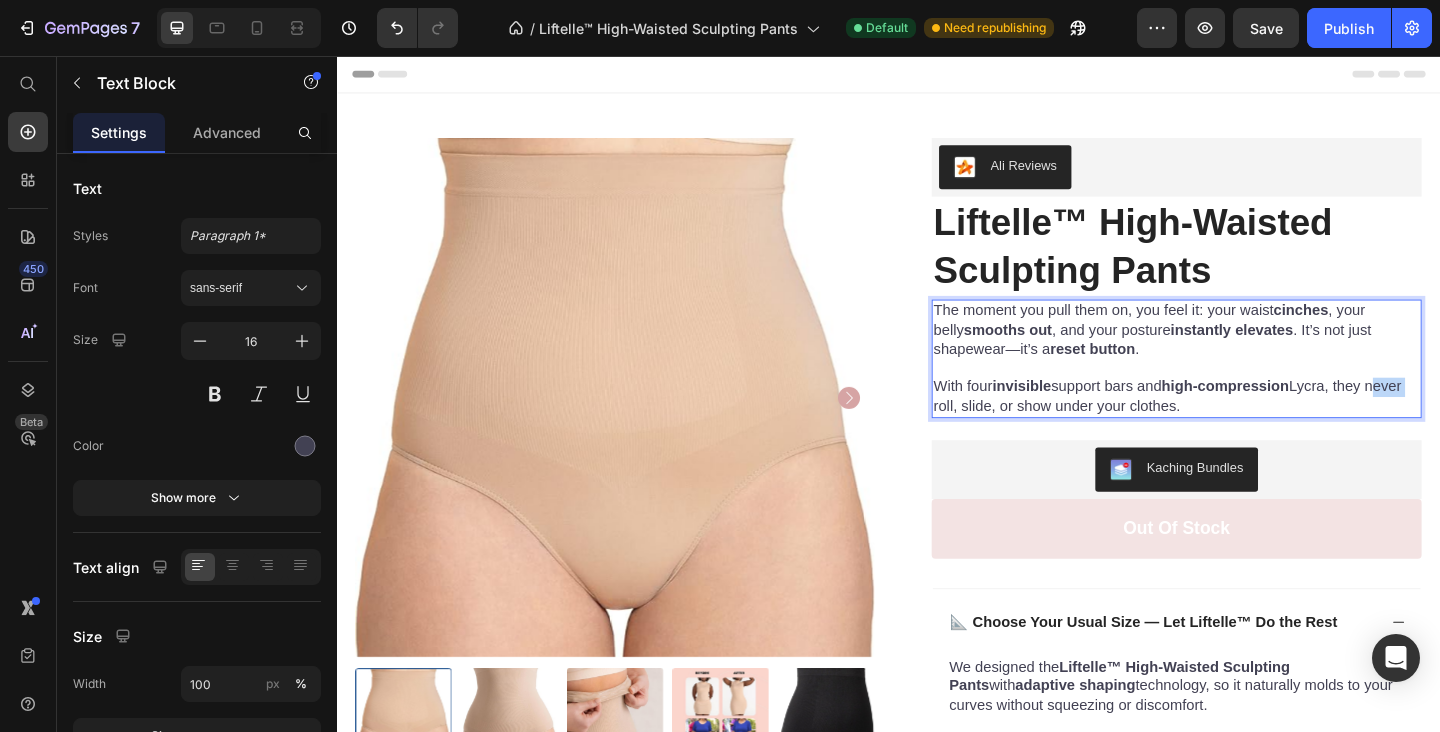 click on "With four  invisible  support bars and  high-compression  Lycra, they never roll, slide, or show under your clothes." at bounding box center (1250, 427) 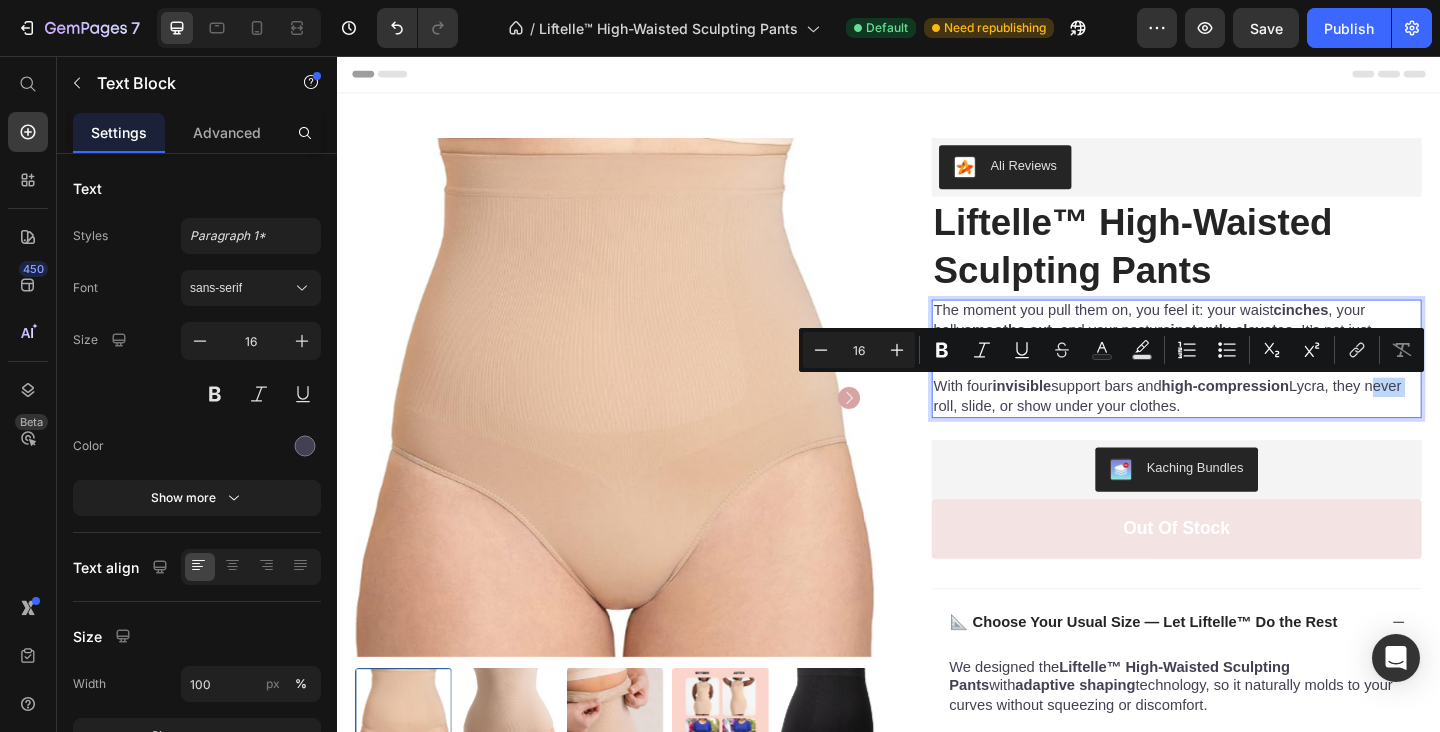 click on "Minus 16 Plus Bold Italic Underline       Strikethrough
Text Color
Text Background Color Numbered List Bulleted List Subscript Superscript       link Remove Format" at bounding box center (1111, 350) 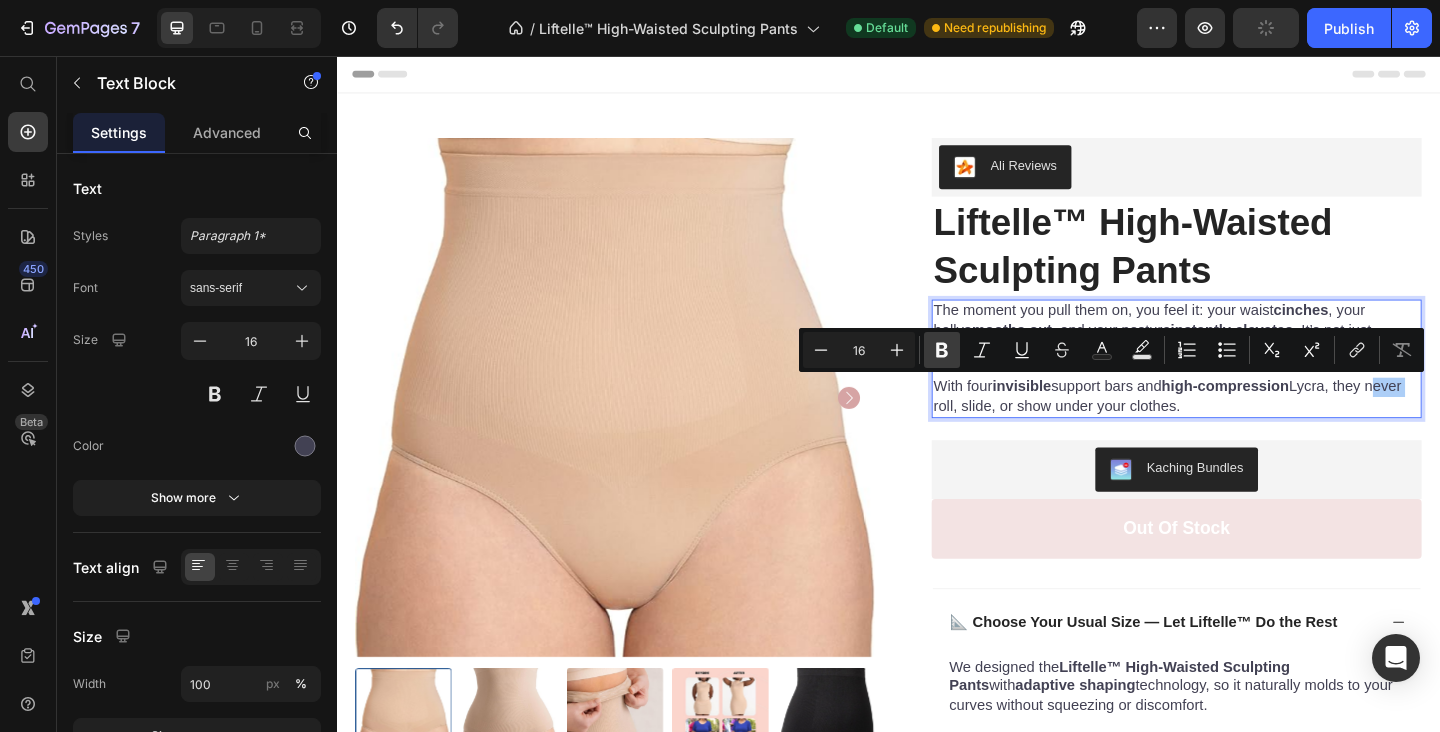 click on "Bold" at bounding box center (942, 350) 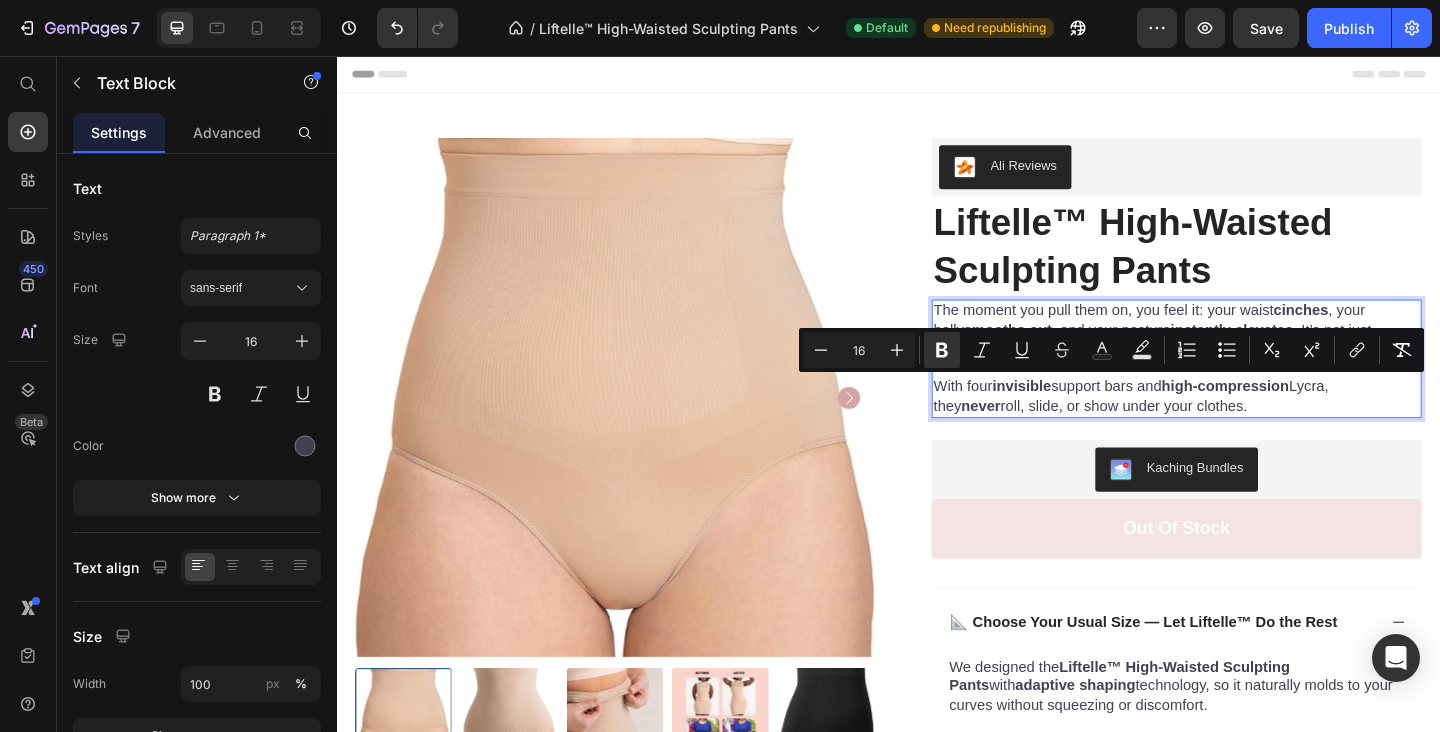 click on "high-compression" at bounding box center (1303, 415) 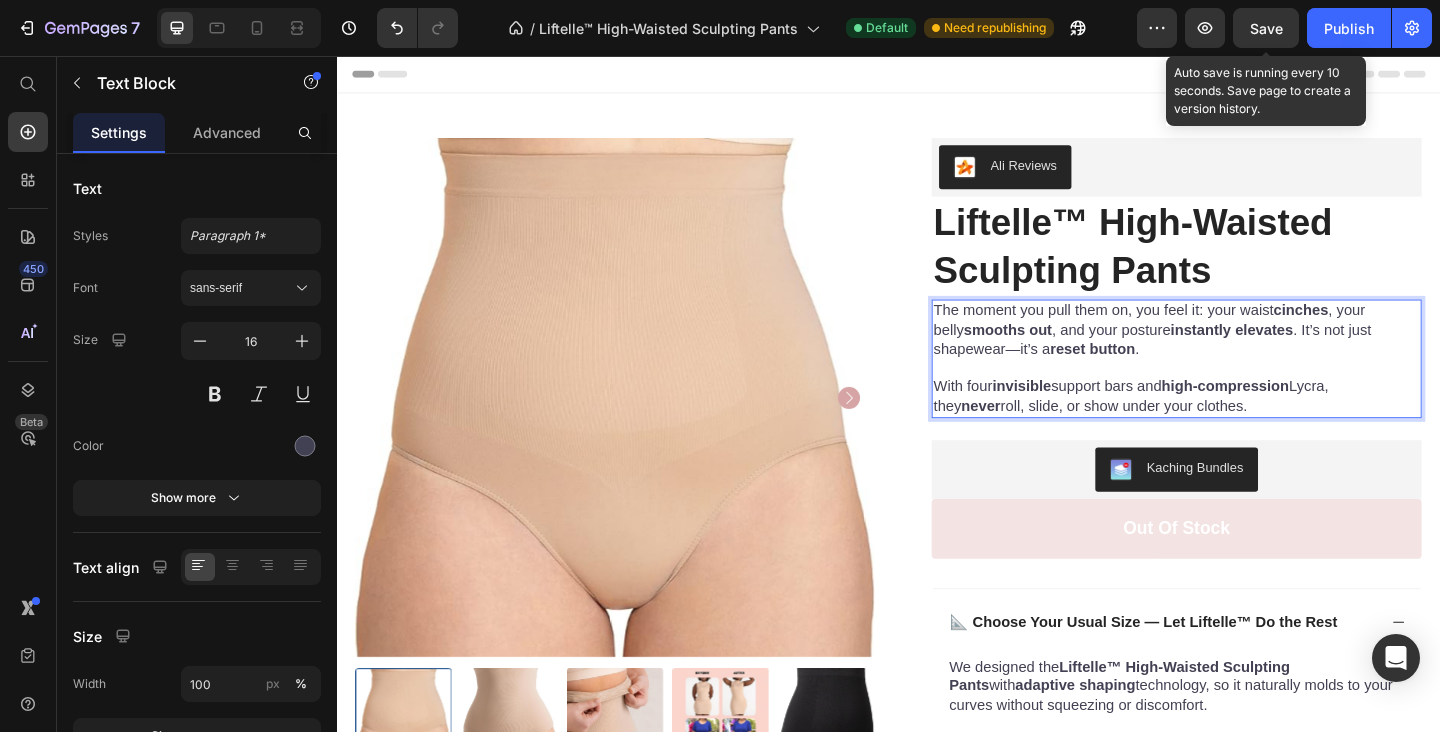 click on "Save" at bounding box center [1266, 28] 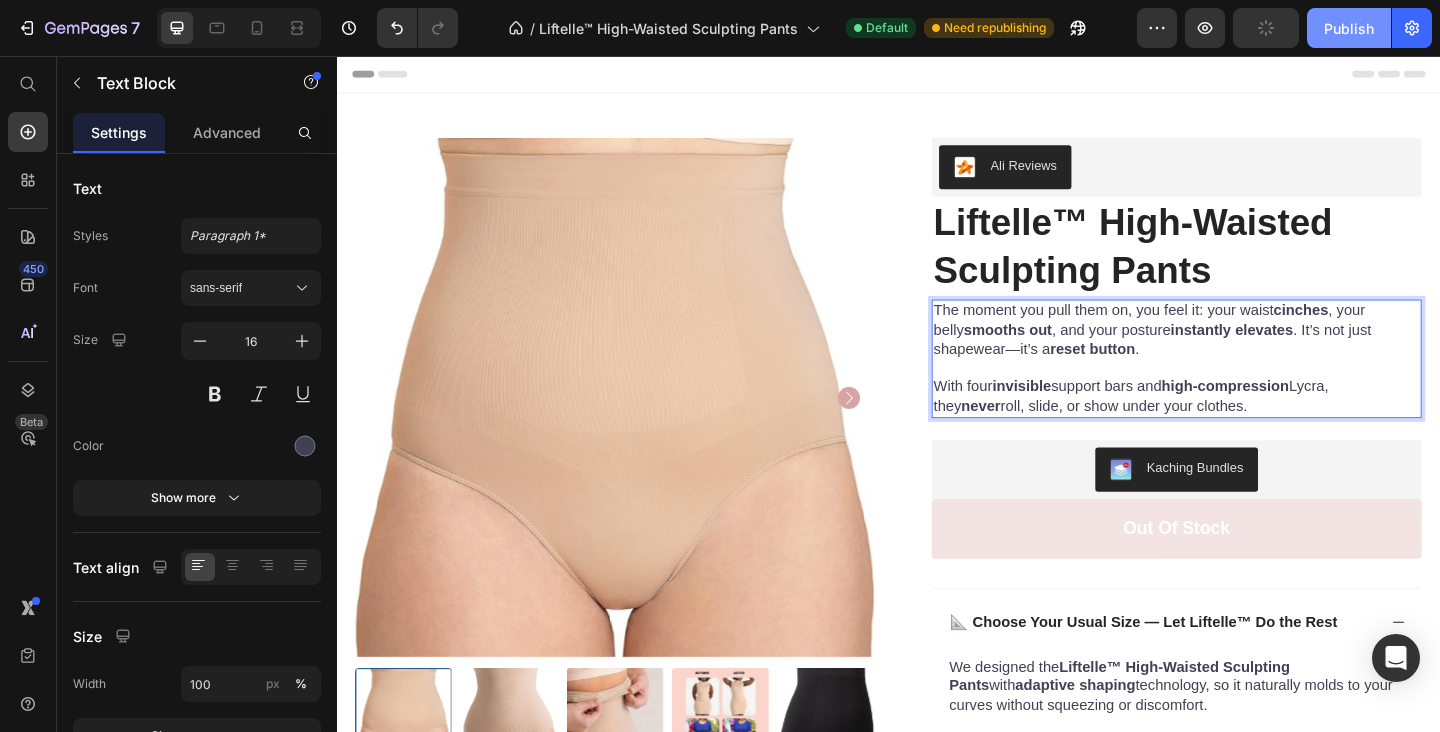 click on "Publish" at bounding box center (1349, 28) 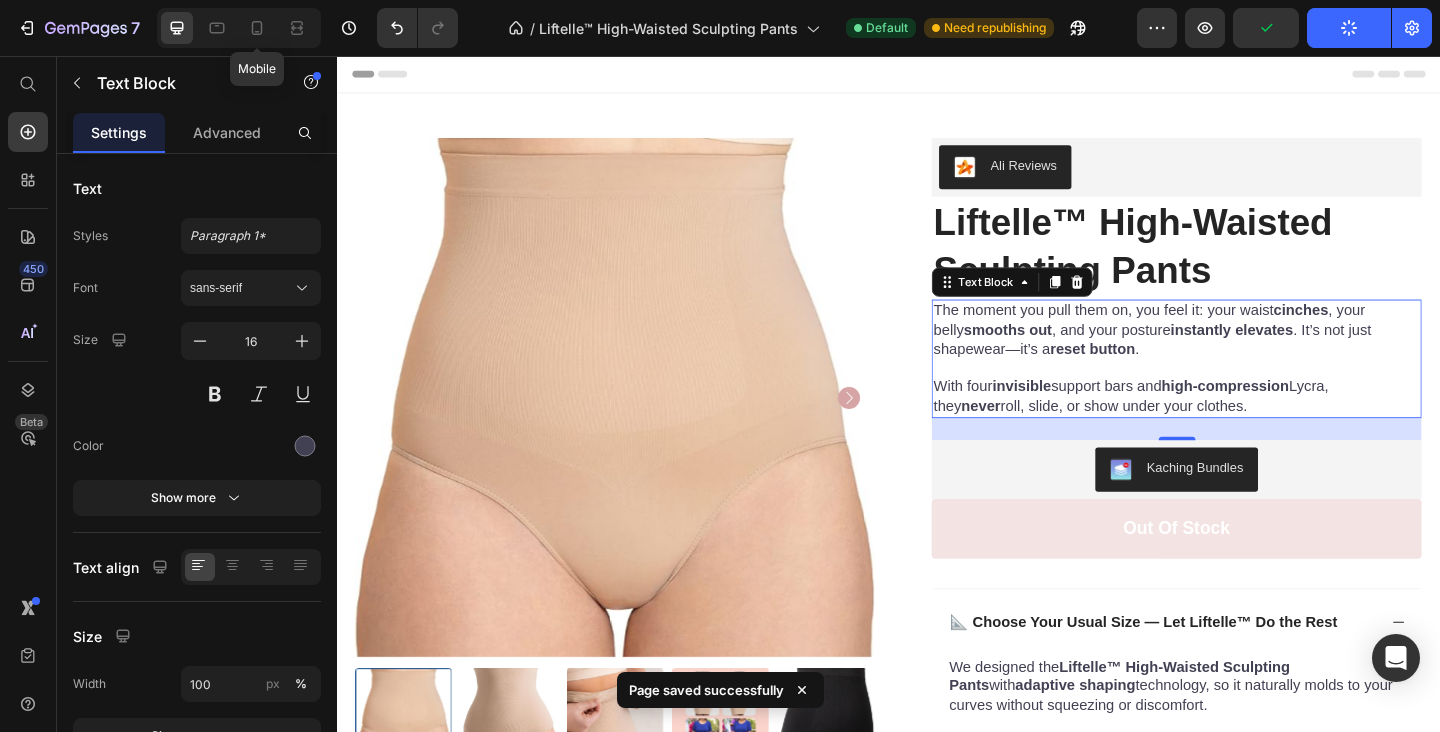 drag, startPoint x: 268, startPoint y: 39, endPoint x: 474, endPoint y: 51, distance: 206.34921 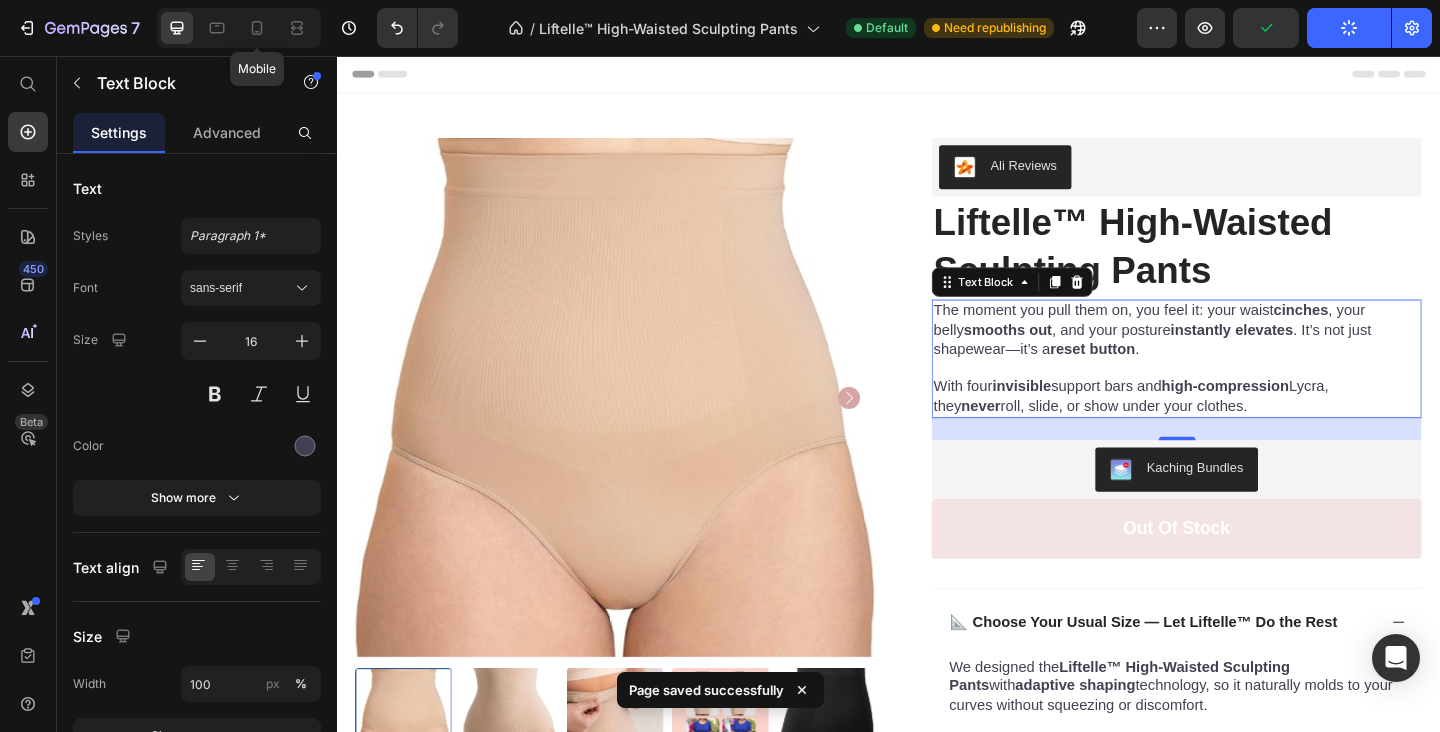 click 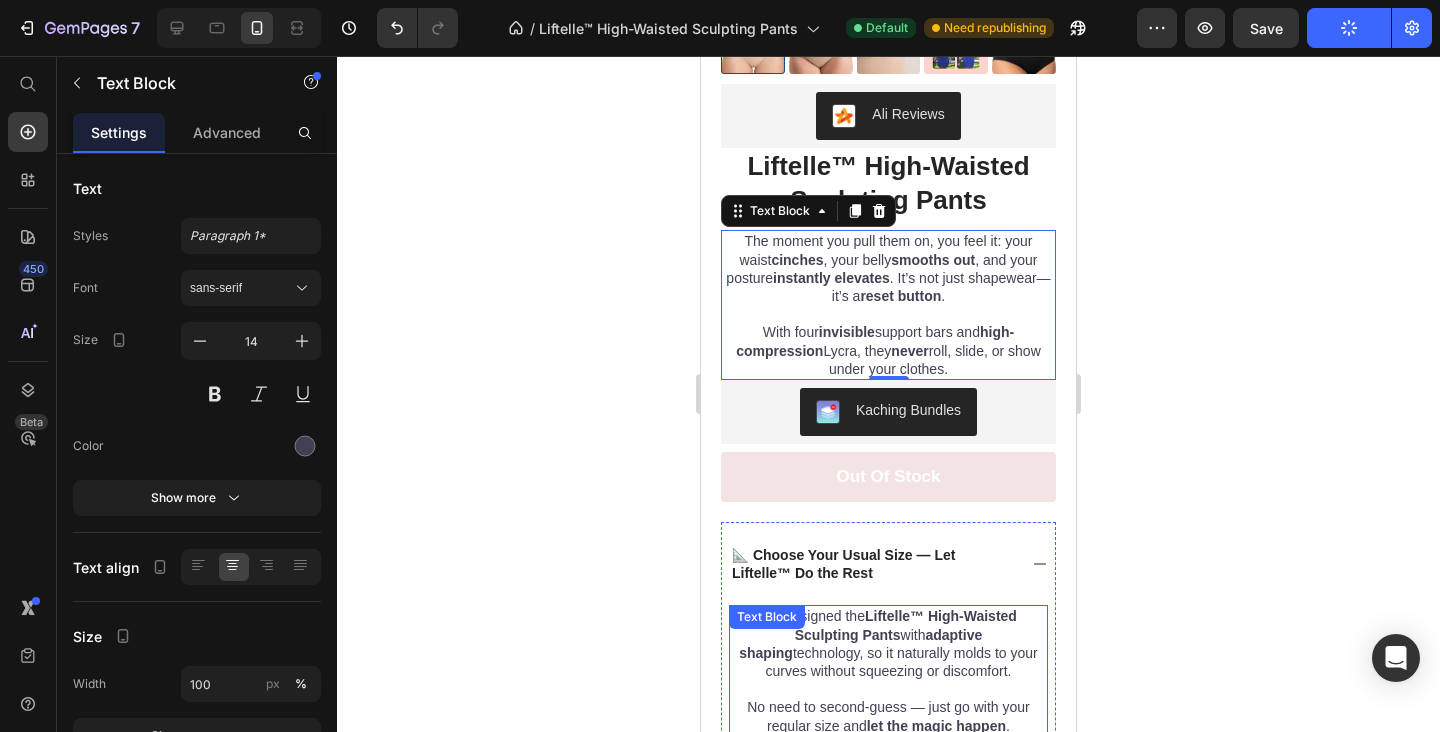 scroll, scrollTop: 448, scrollLeft: 0, axis: vertical 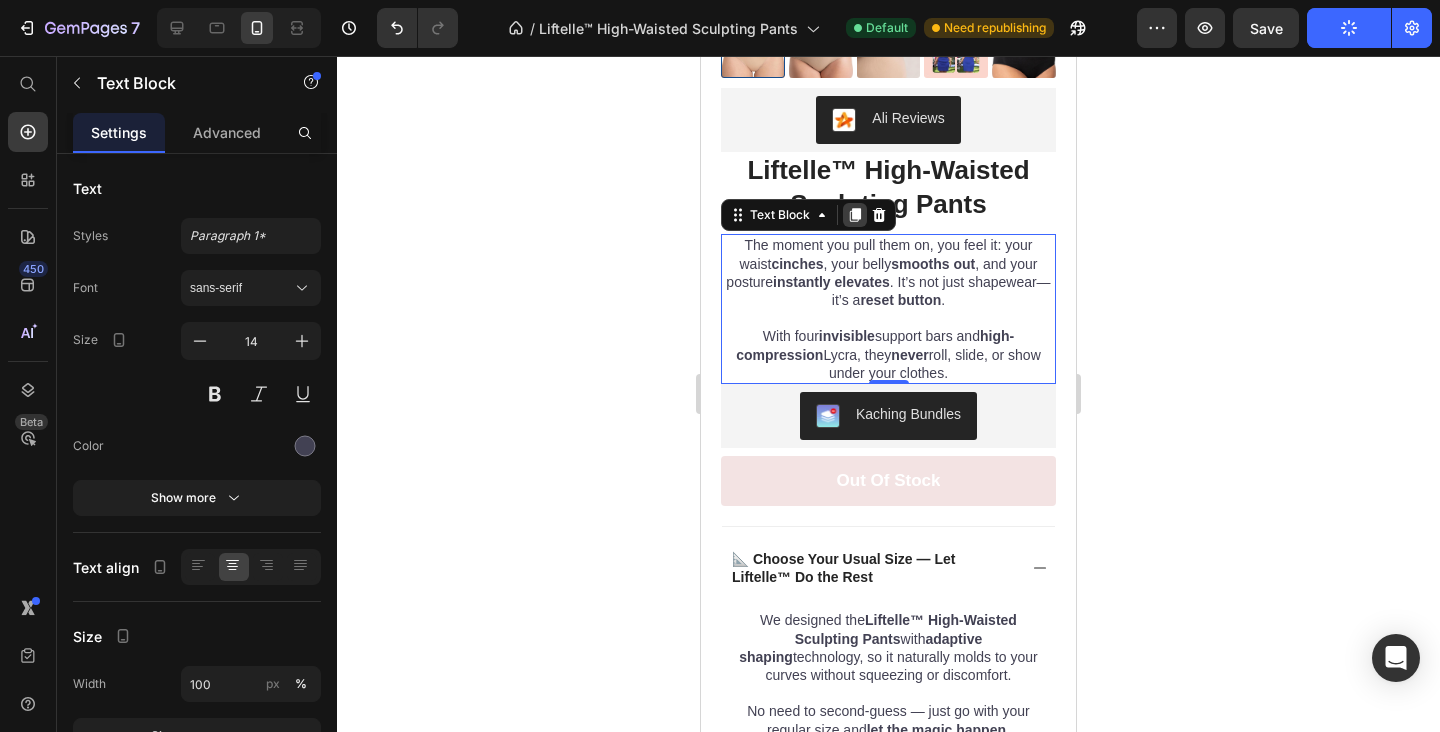 click 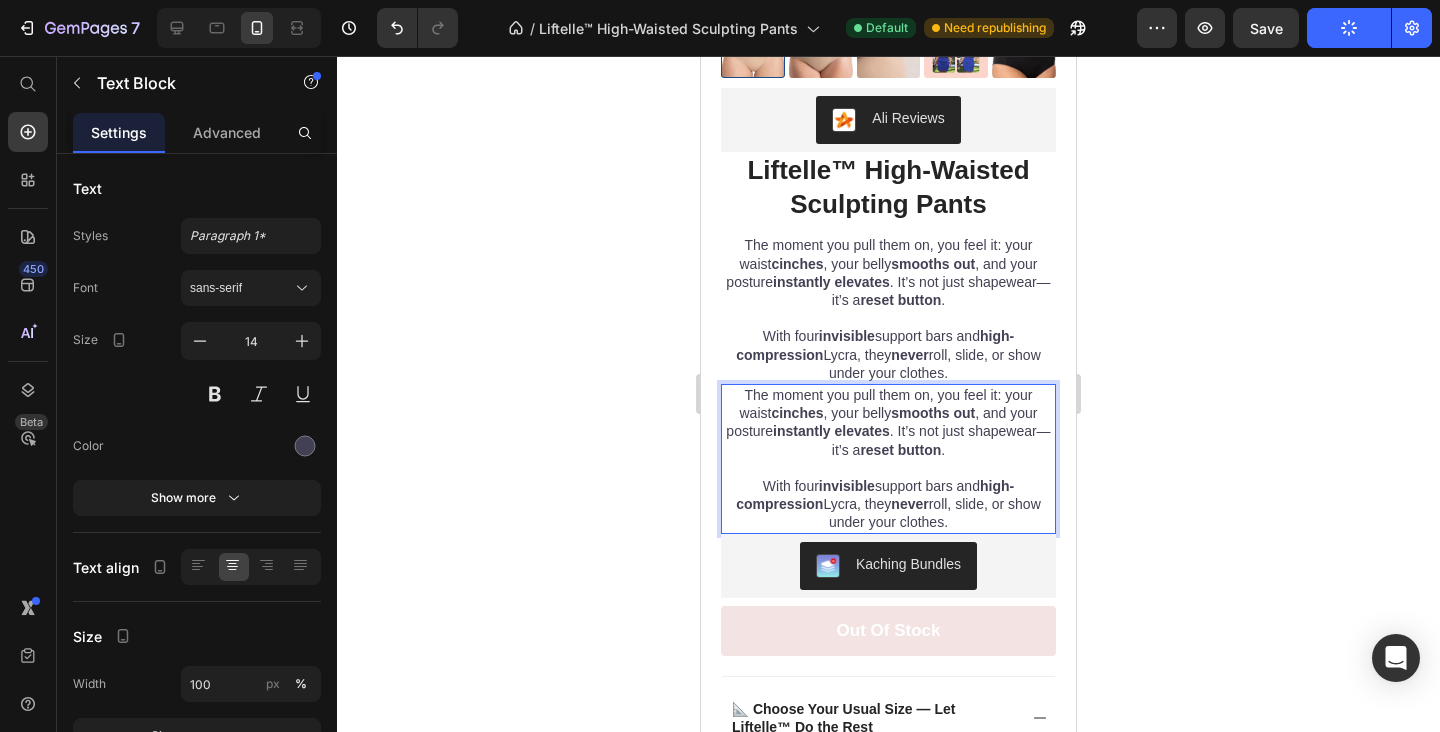 drag, startPoint x: 649, startPoint y: 428, endPoint x: 677, endPoint y: 421, distance: 28.86174 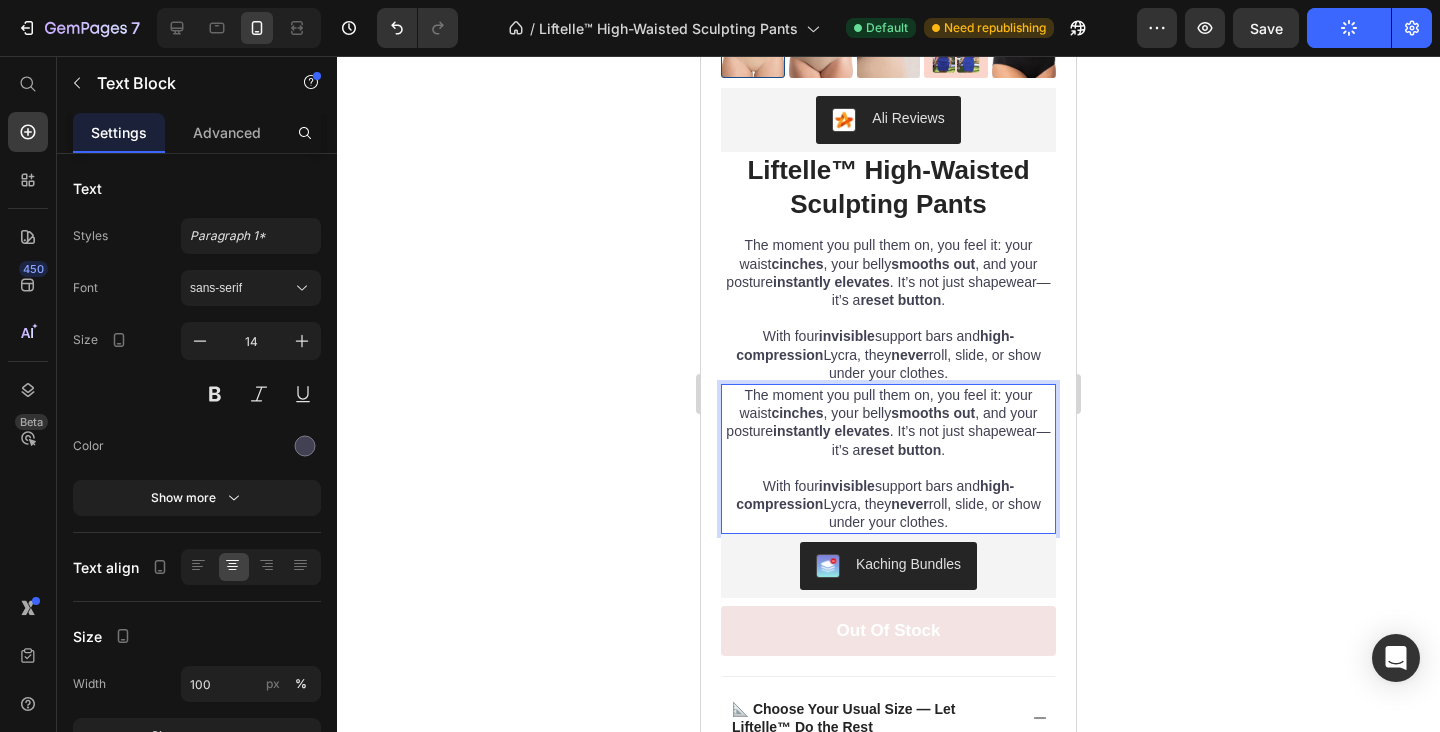 click 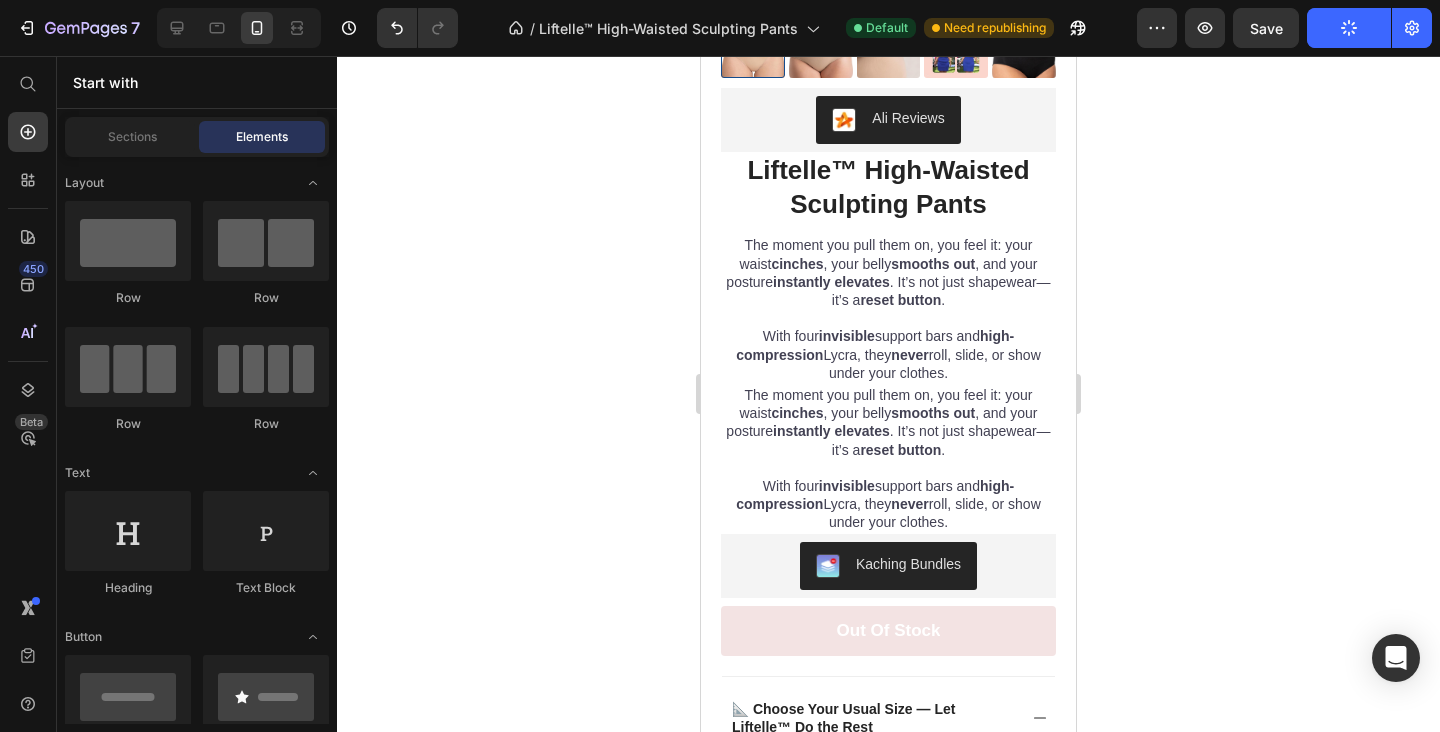 click on "The moment you pull them on, you feel it: your waist  cinches , your belly  smooths out , and your posture  instantly elevates . It’s not just shapewear—it’s a  reset button ." at bounding box center (888, 422) 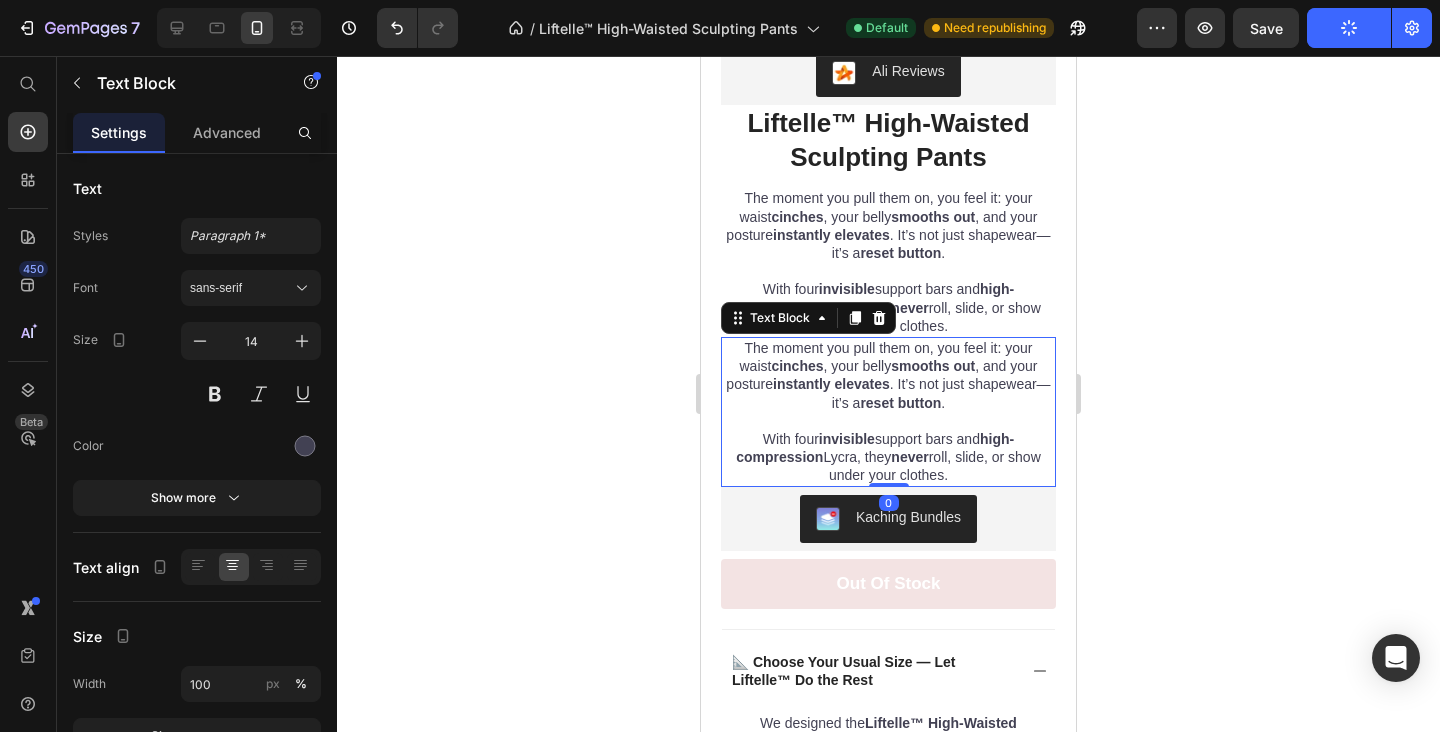 scroll, scrollTop: 548, scrollLeft: 0, axis: vertical 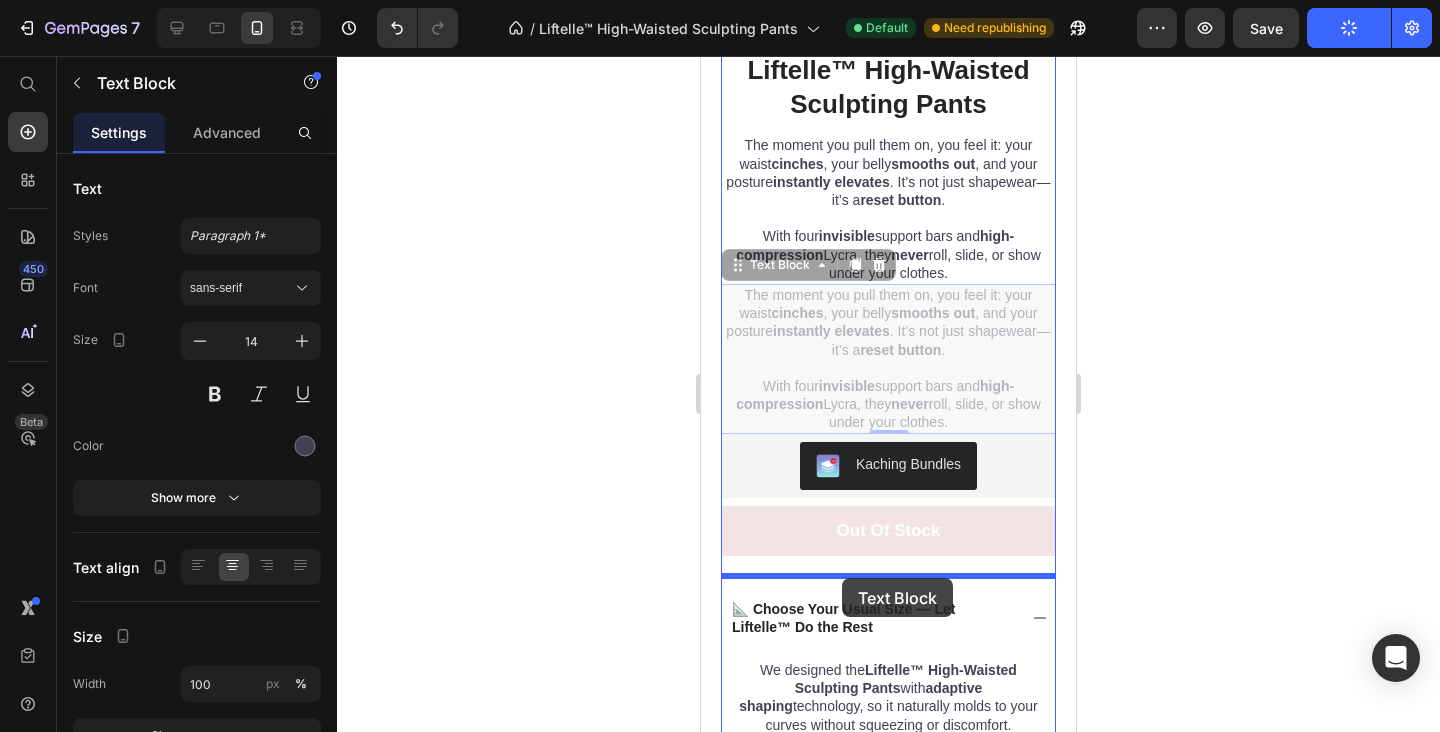 drag, startPoint x: 739, startPoint y: 275, endPoint x: 842, endPoint y: 577, distance: 319.08148 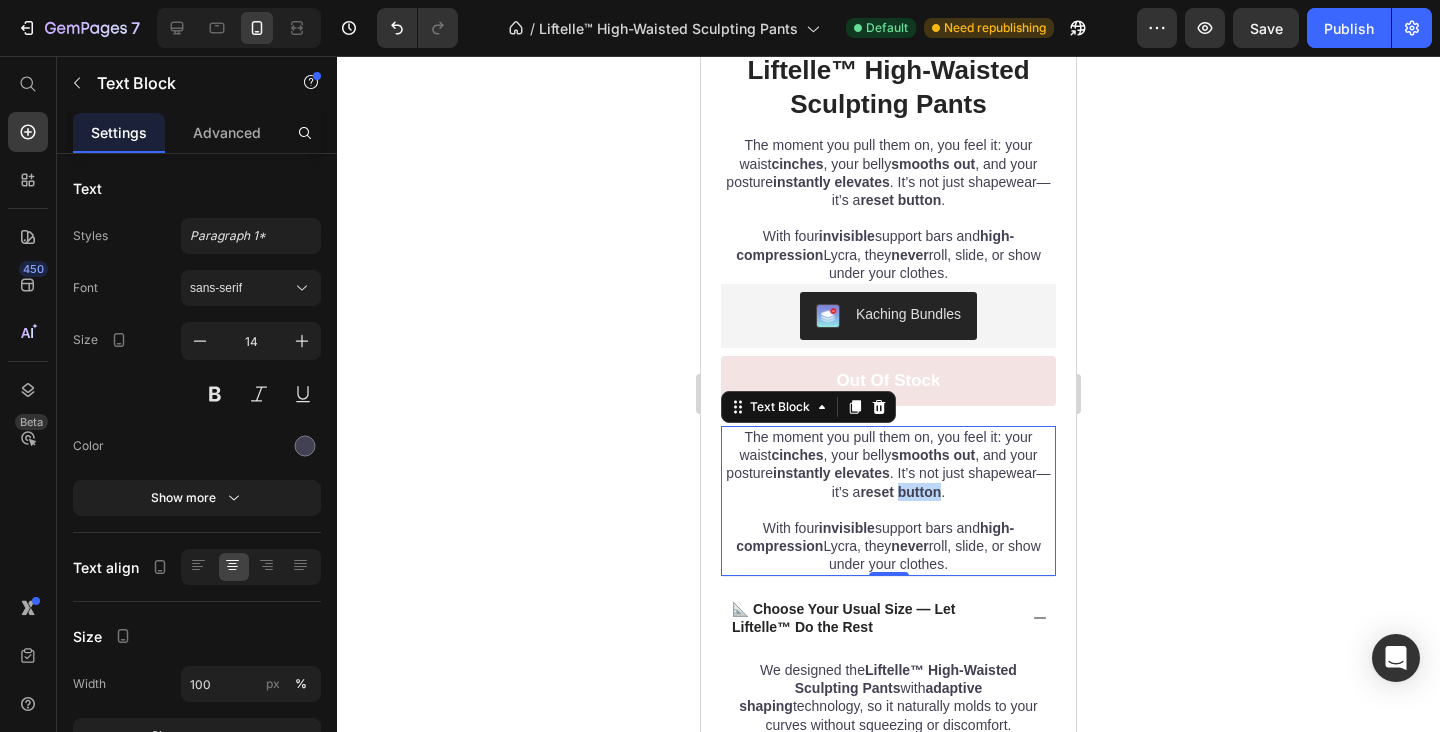 click on "reset button" at bounding box center (900, 492) 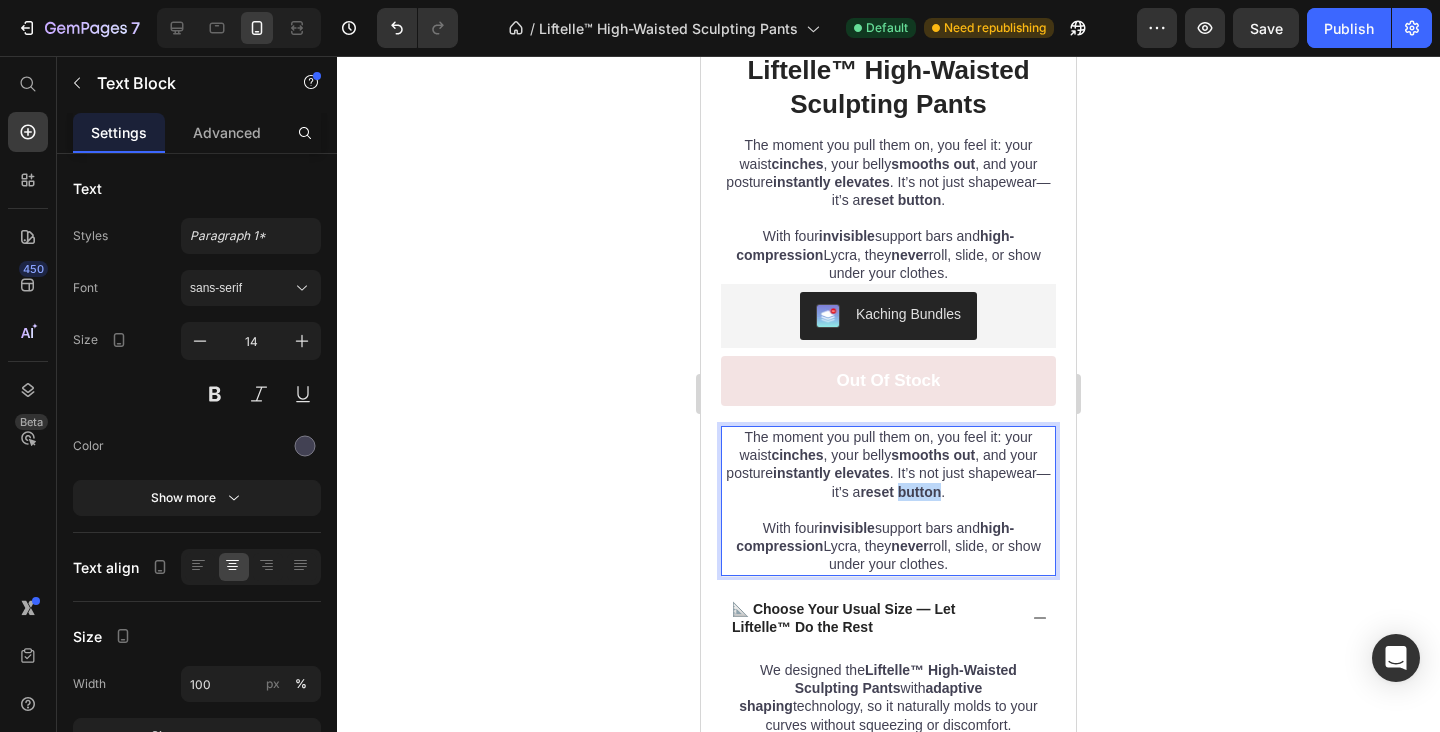 drag, startPoint x: 989, startPoint y: 571, endPoint x: 720, endPoint y: 386, distance: 326.47513 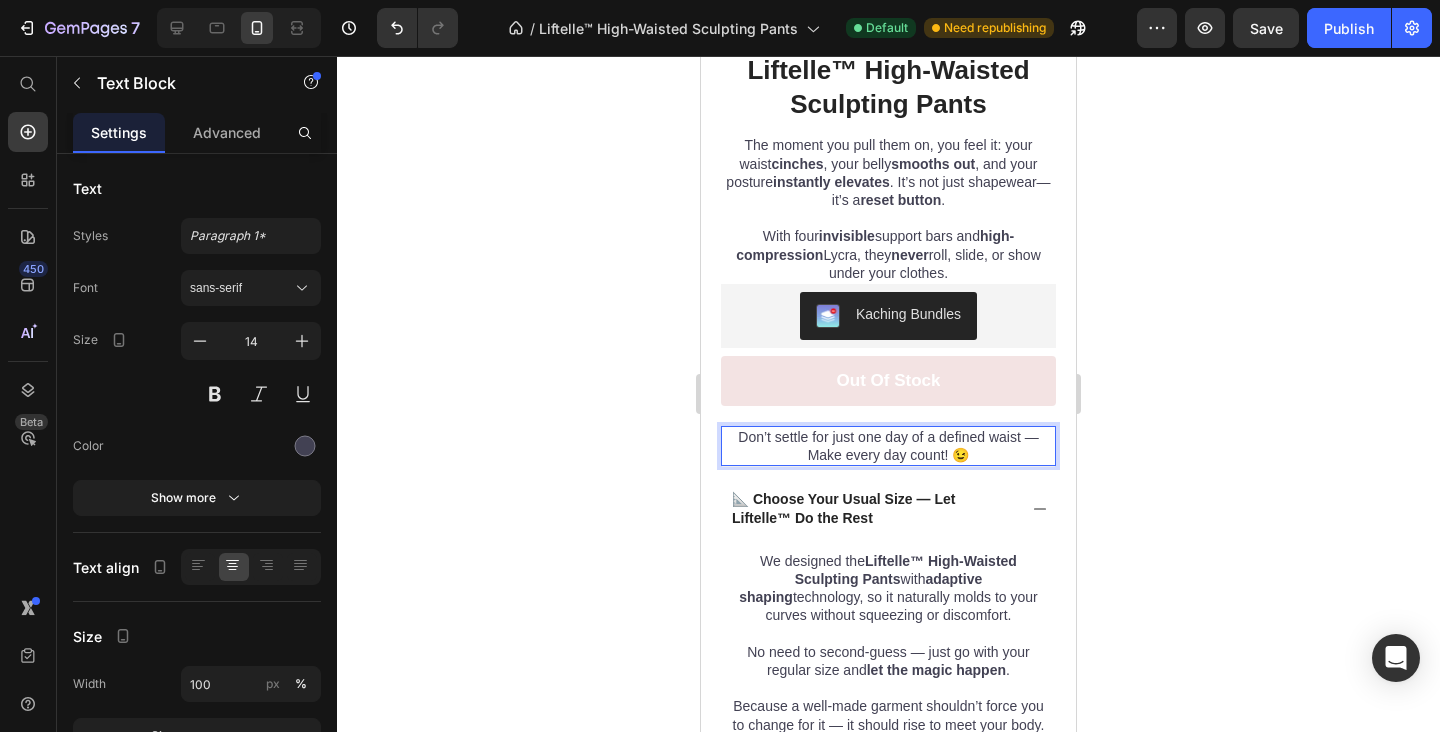 click on "Don’t settle for just one day of a defined waist — Make every day count! 😉" at bounding box center (888, 446) 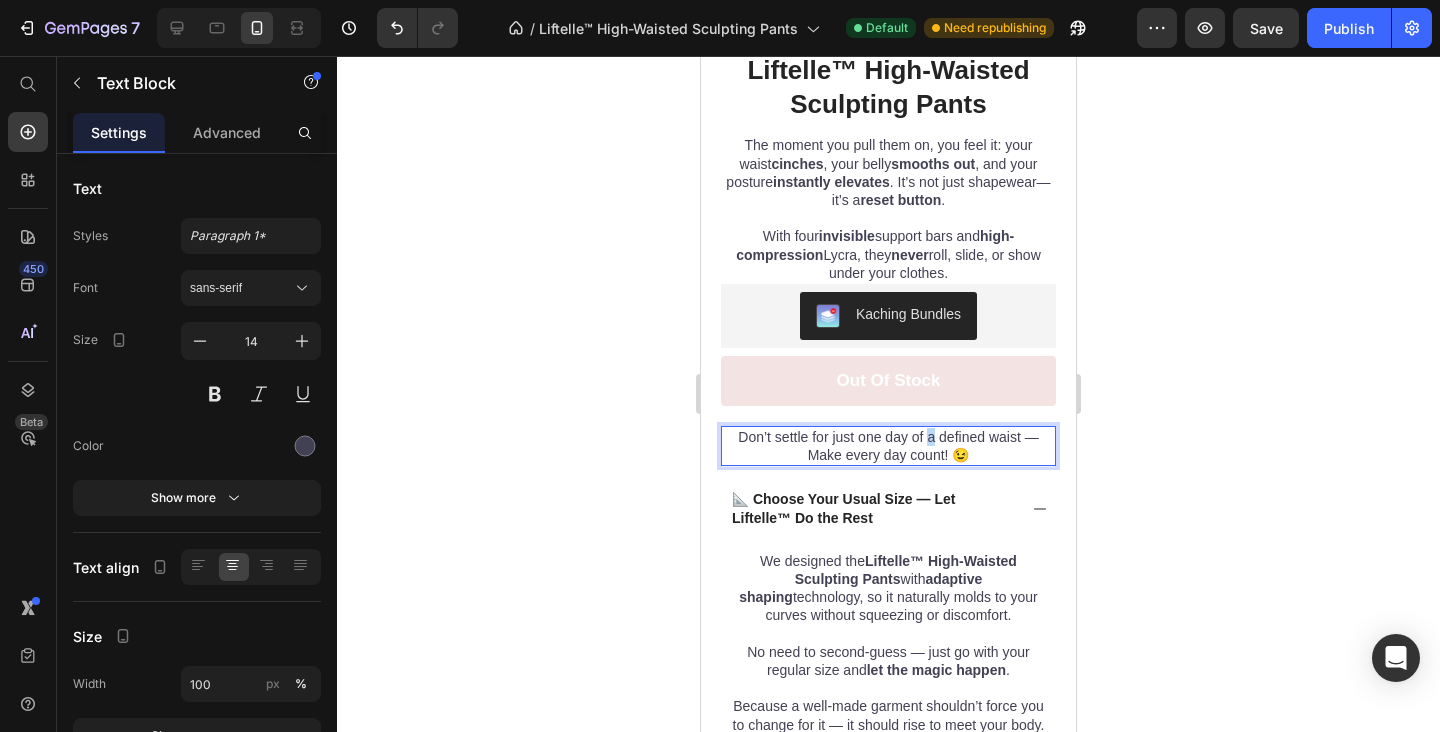 click on "Don’t settle for just one day of a defined waist — Make every day count! 😉" at bounding box center (888, 446) 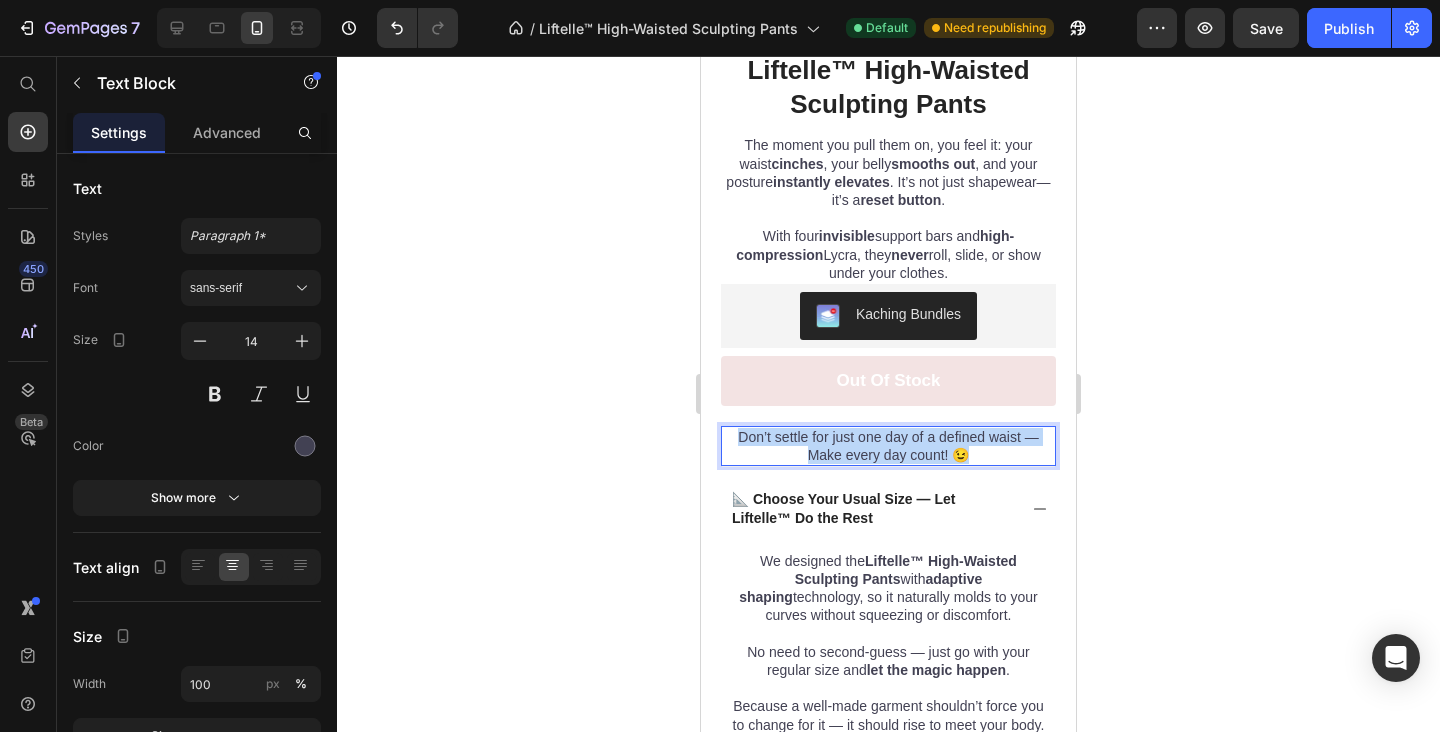 click on "Don’t settle for just one day of a defined waist — Make every day count! 😉" at bounding box center [888, 446] 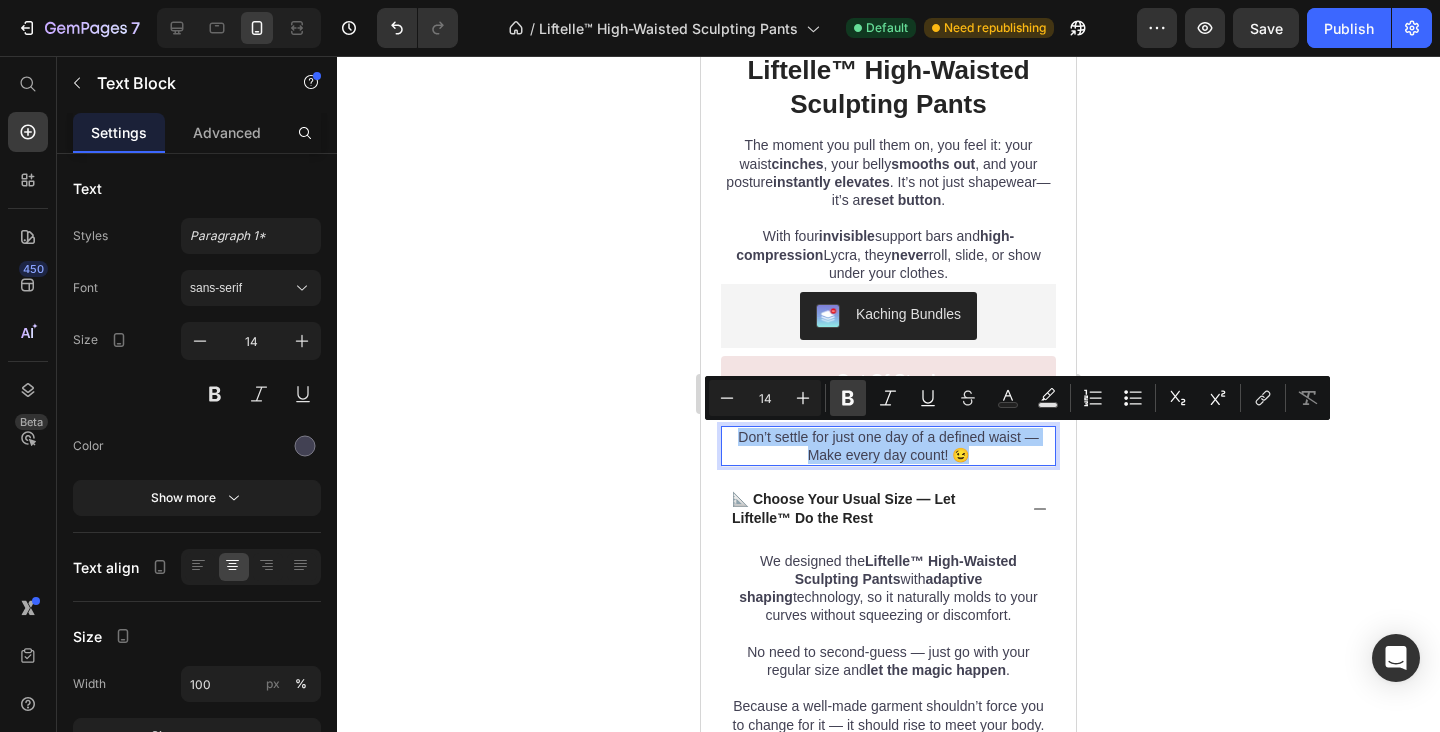 drag, startPoint x: 849, startPoint y: 398, endPoint x: 341, endPoint y: 223, distance: 537.29785 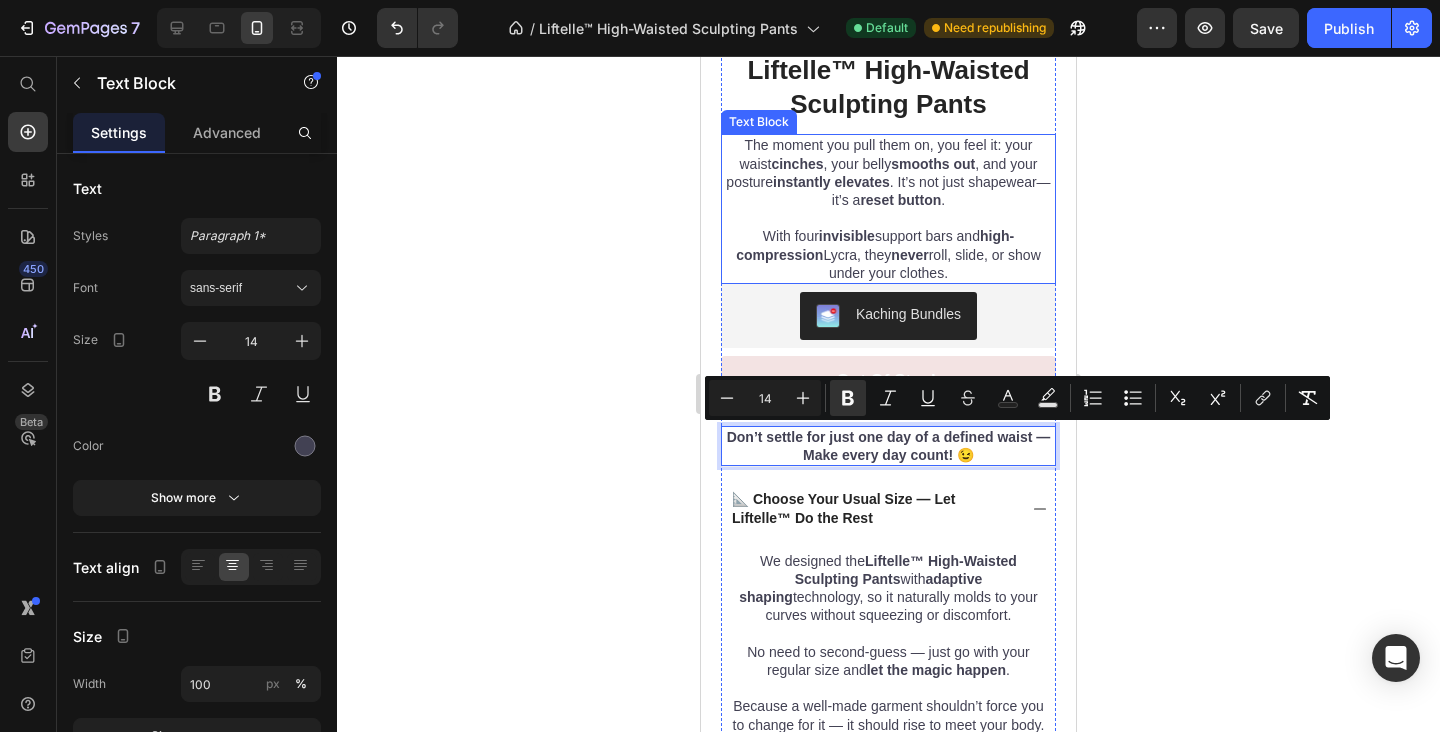 click 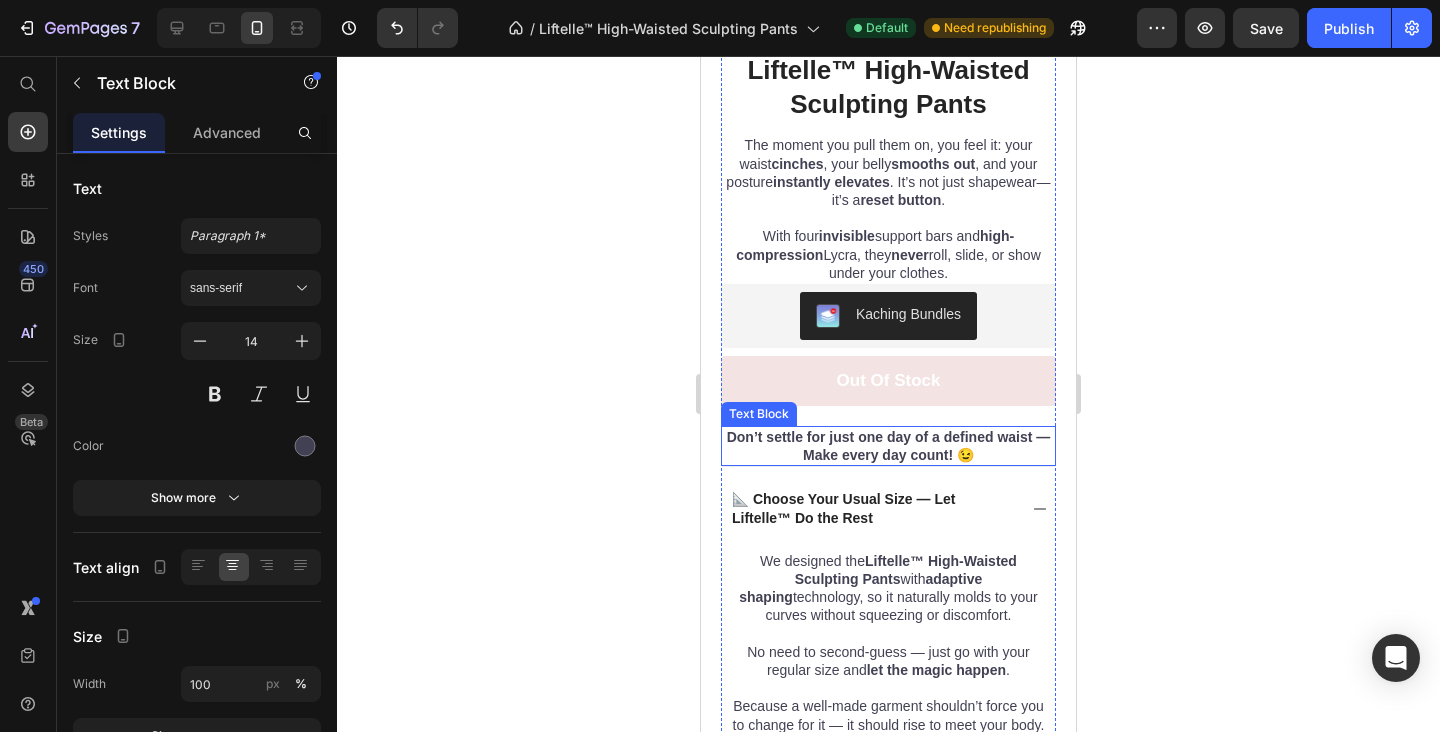 click on "Don’t settle for just one day of a defined waist — Make every day count! 😉" at bounding box center [888, 446] 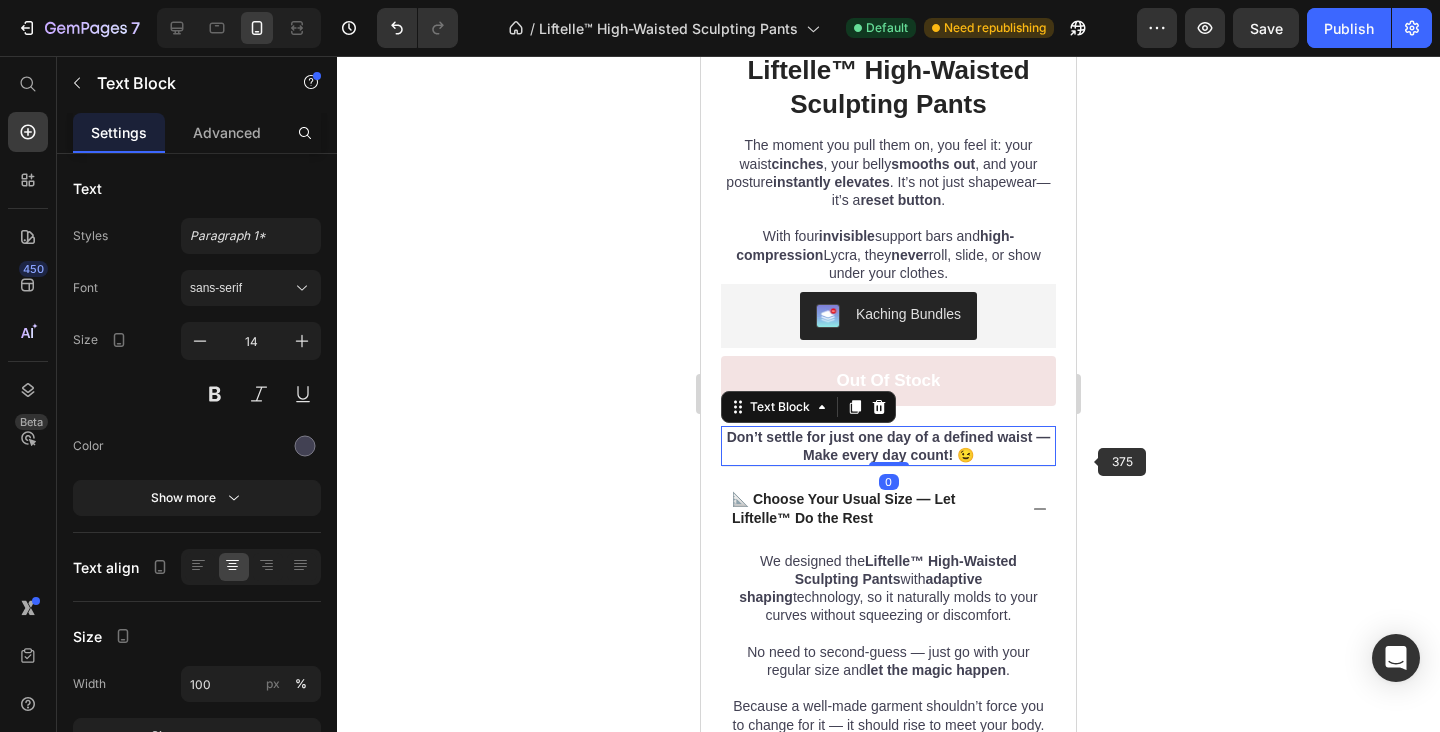 click 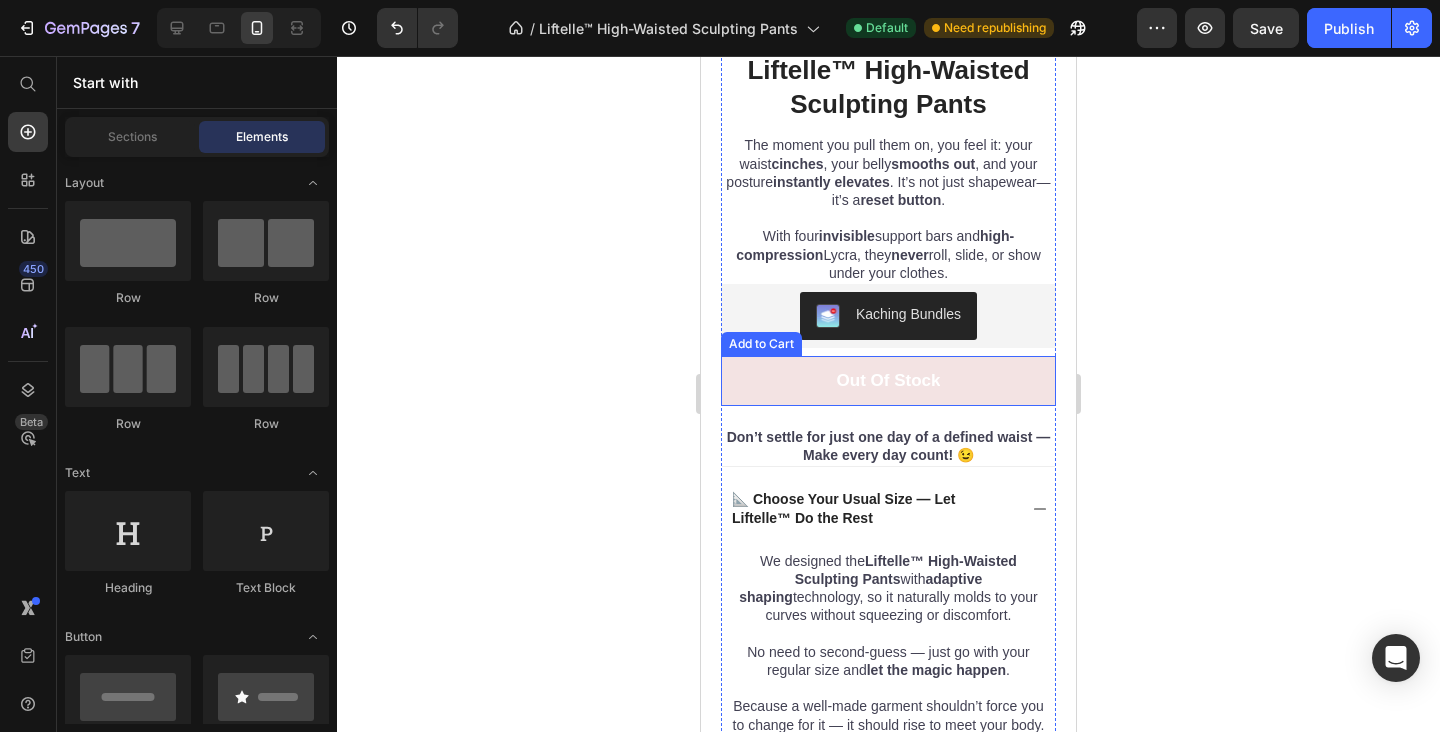 click on "out of stock" at bounding box center (888, 381) 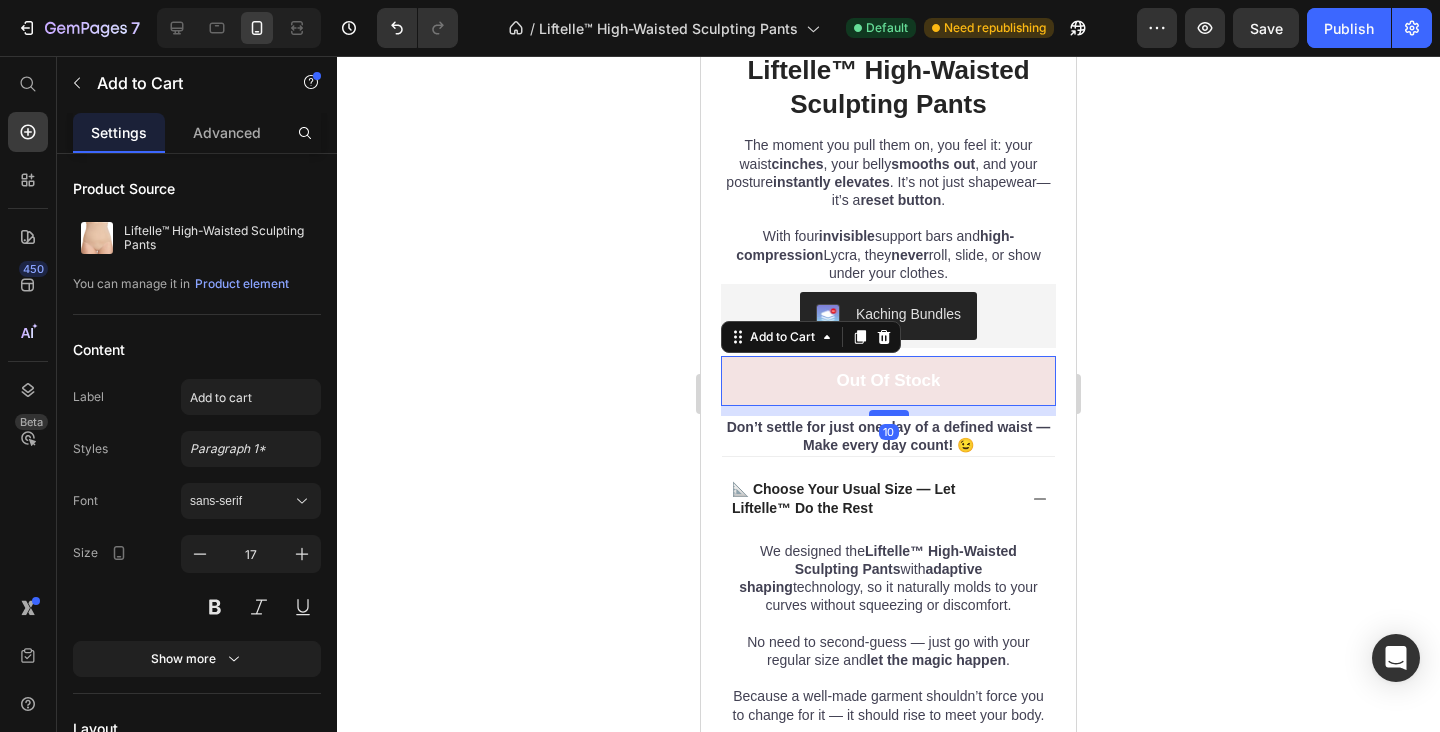 drag, startPoint x: 903, startPoint y: 422, endPoint x: 904, endPoint y: 412, distance: 10.049875 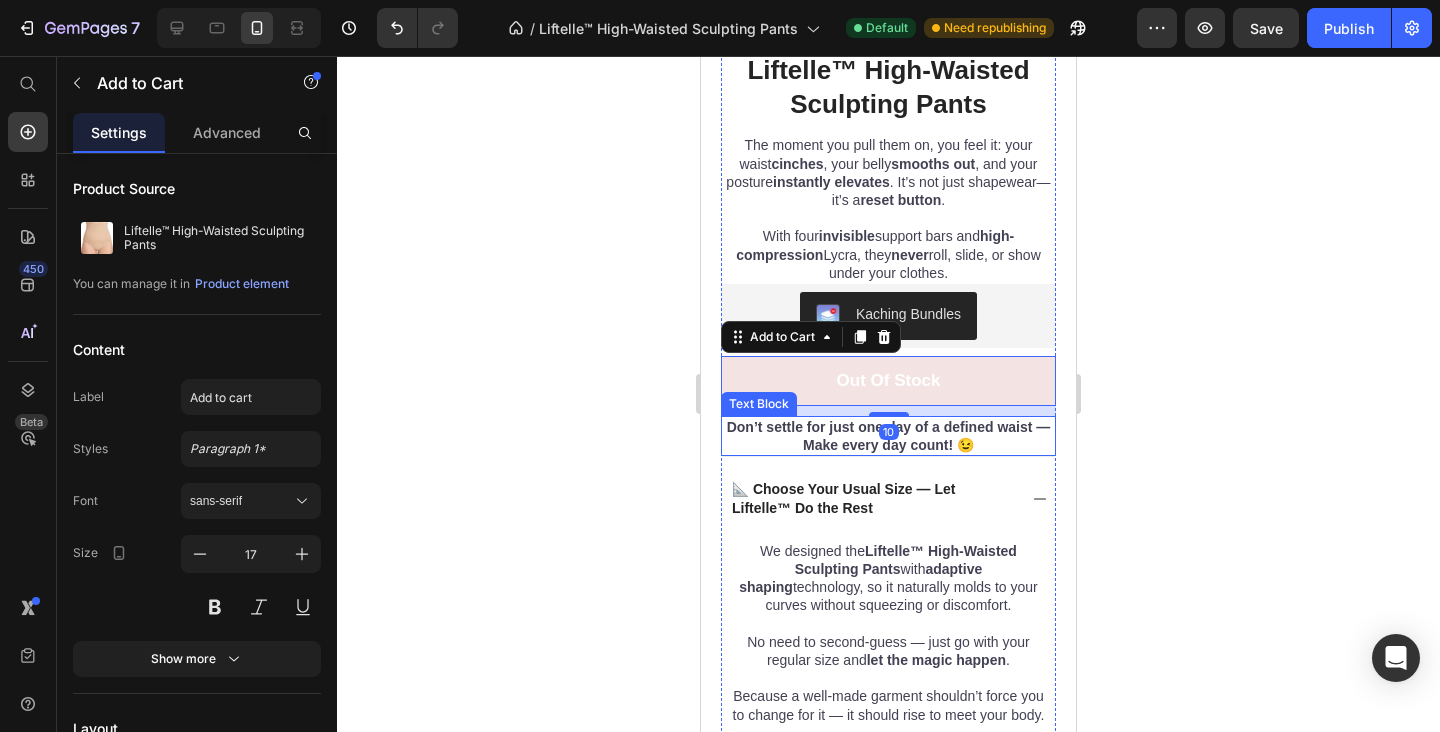 click on "Don’t settle for just one day of a defined waist — Make every day count! 😉" at bounding box center [889, 436] 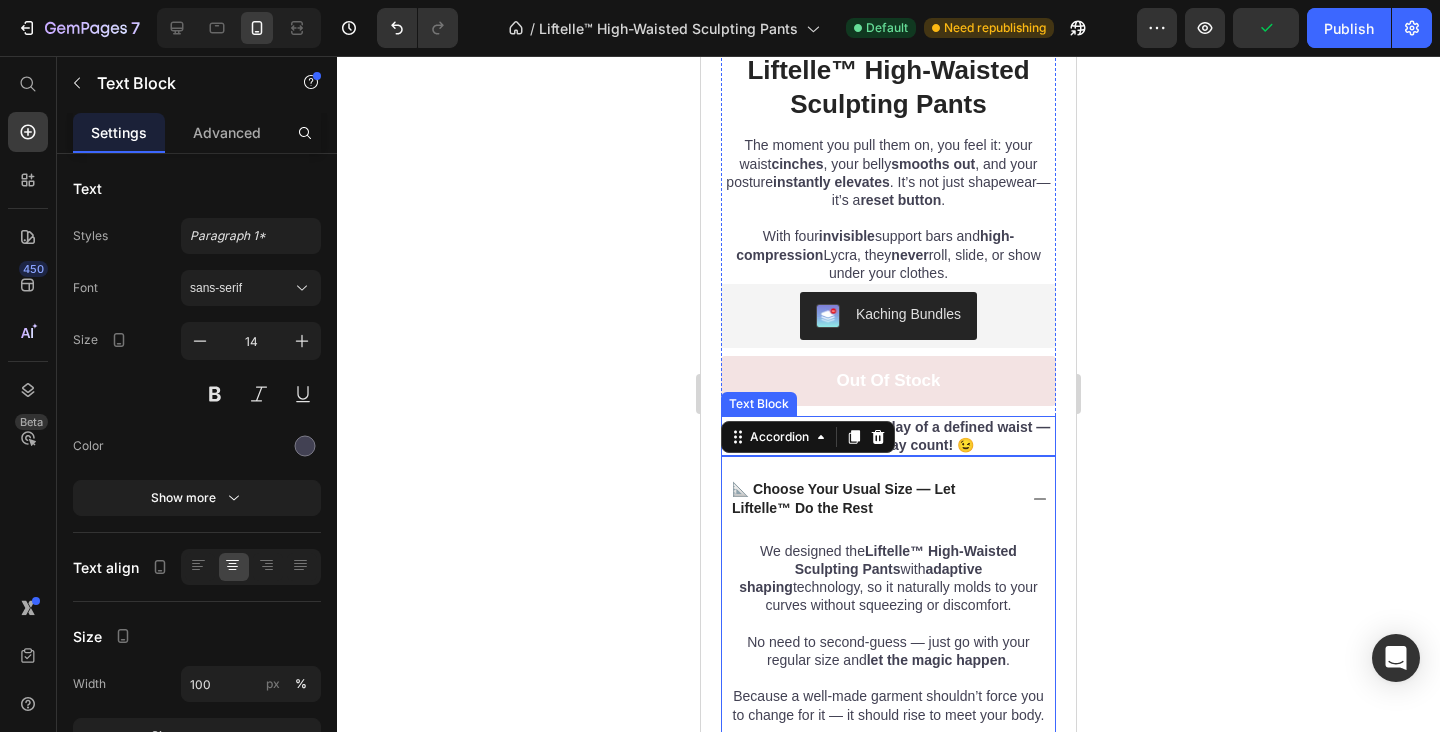 click on "Don’t settle for just one day of a defined waist — Make every day count! 😉" at bounding box center [889, 436] 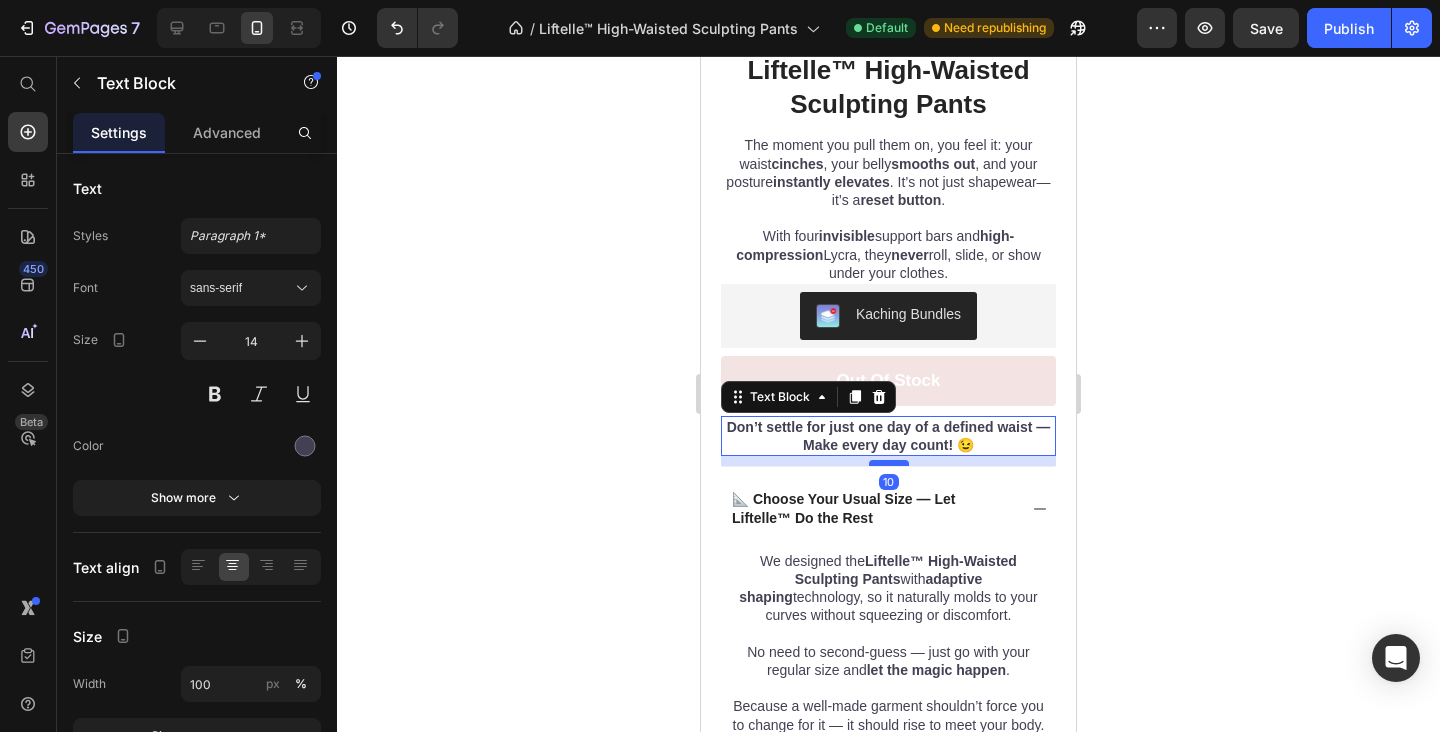 drag, startPoint x: 894, startPoint y: 451, endPoint x: 896, endPoint y: 461, distance: 10.198039 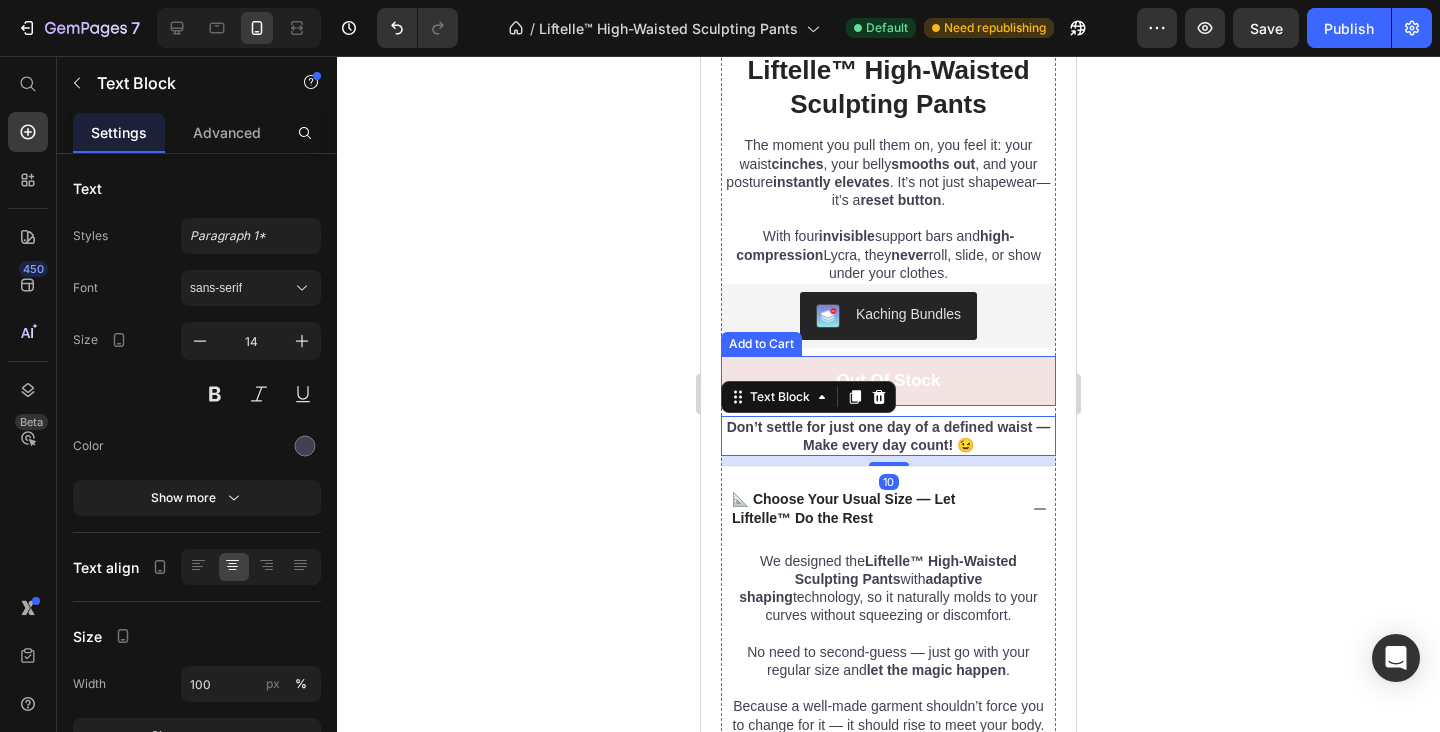 click 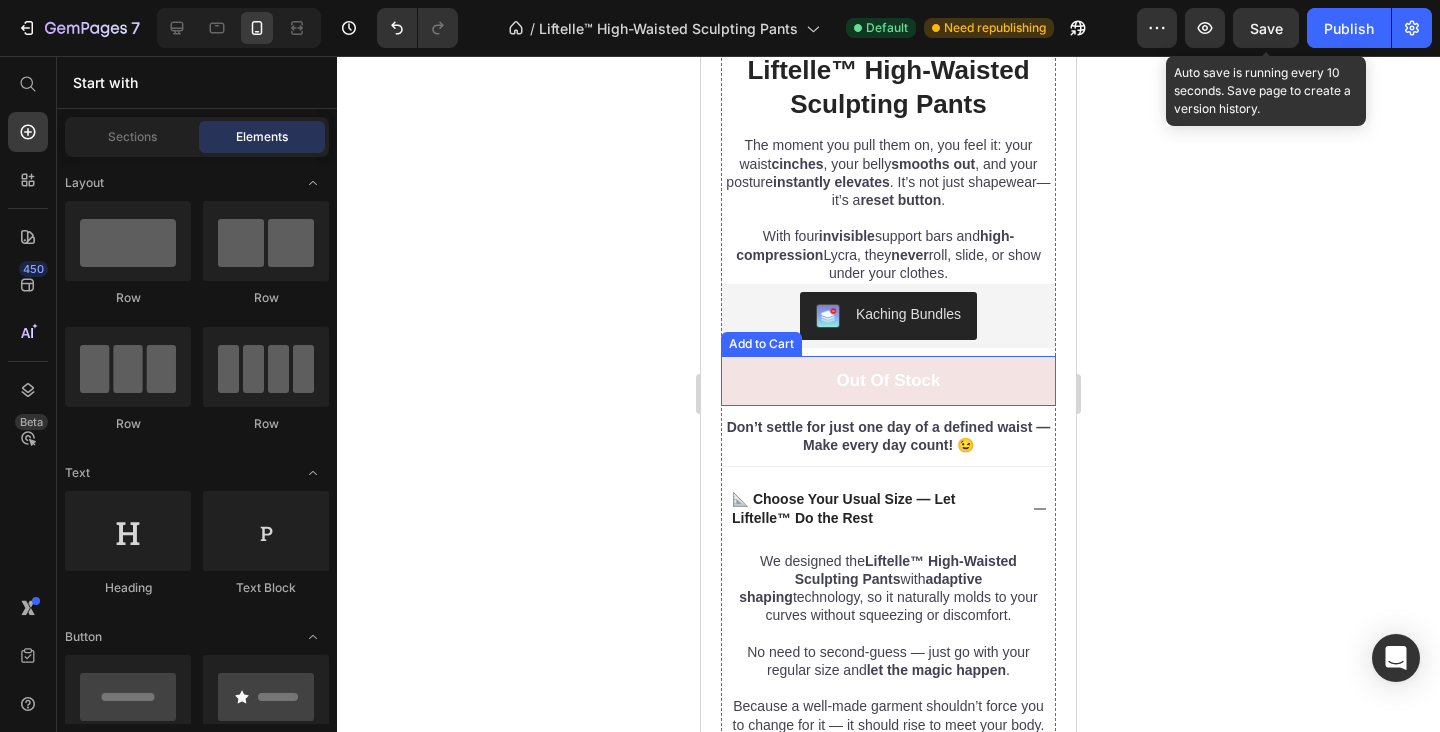 click on "Save" at bounding box center [1266, 28] 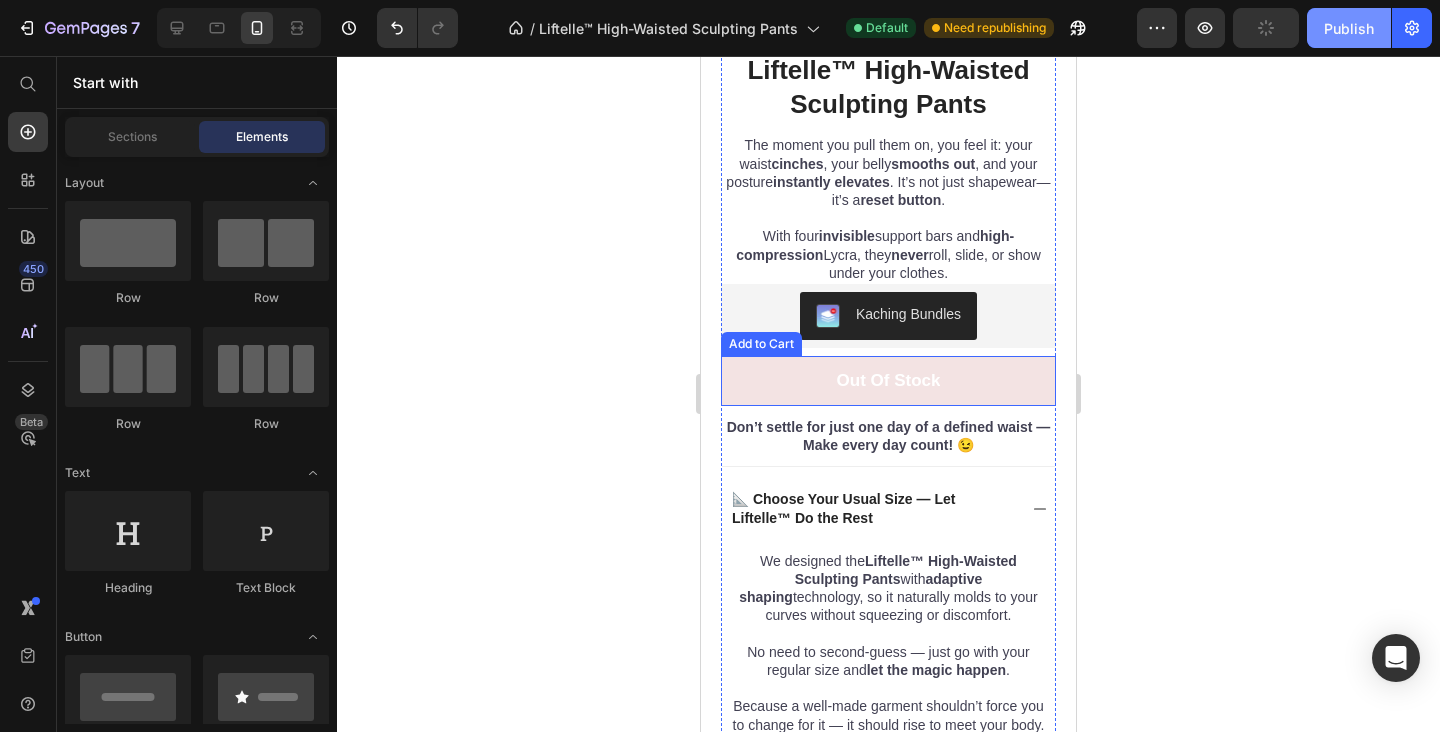click on "Publish" 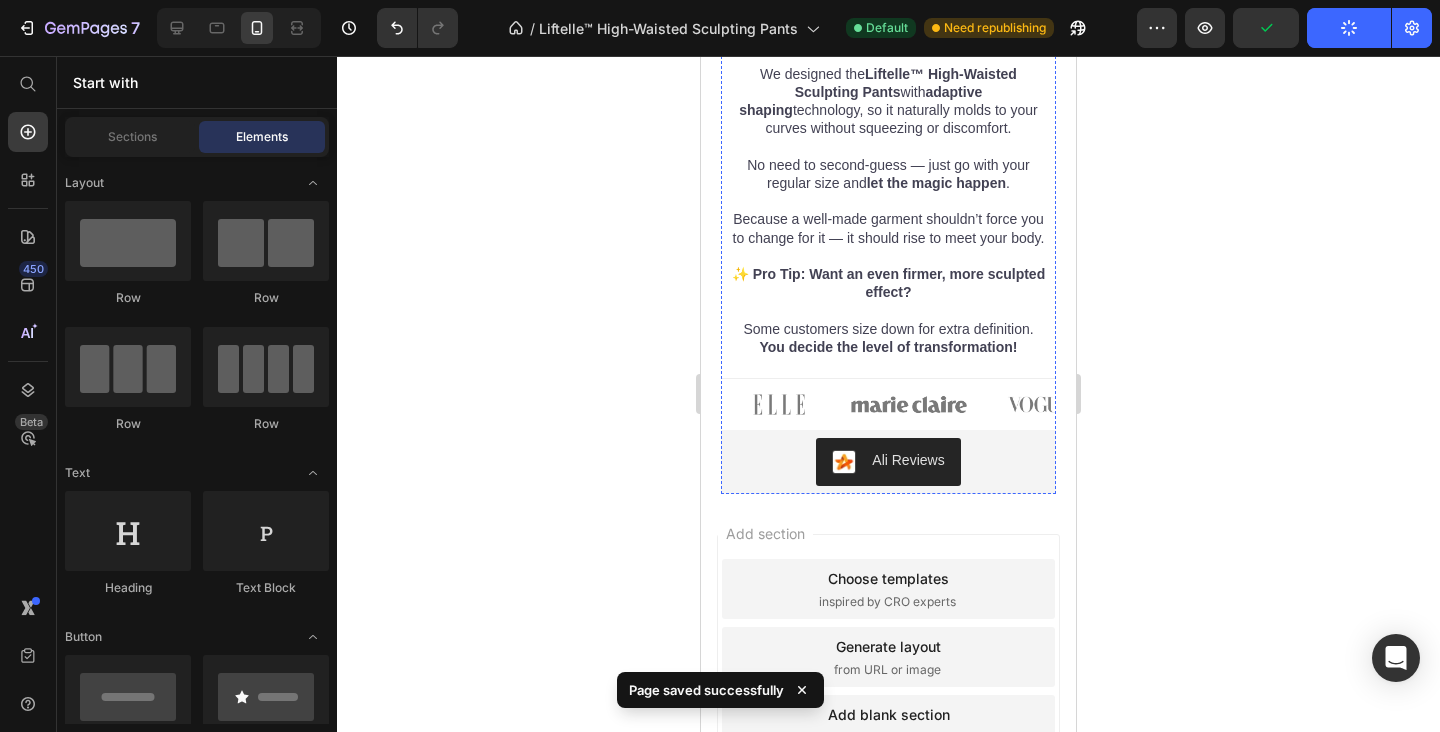 scroll, scrollTop: 896, scrollLeft: 0, axis: vertical 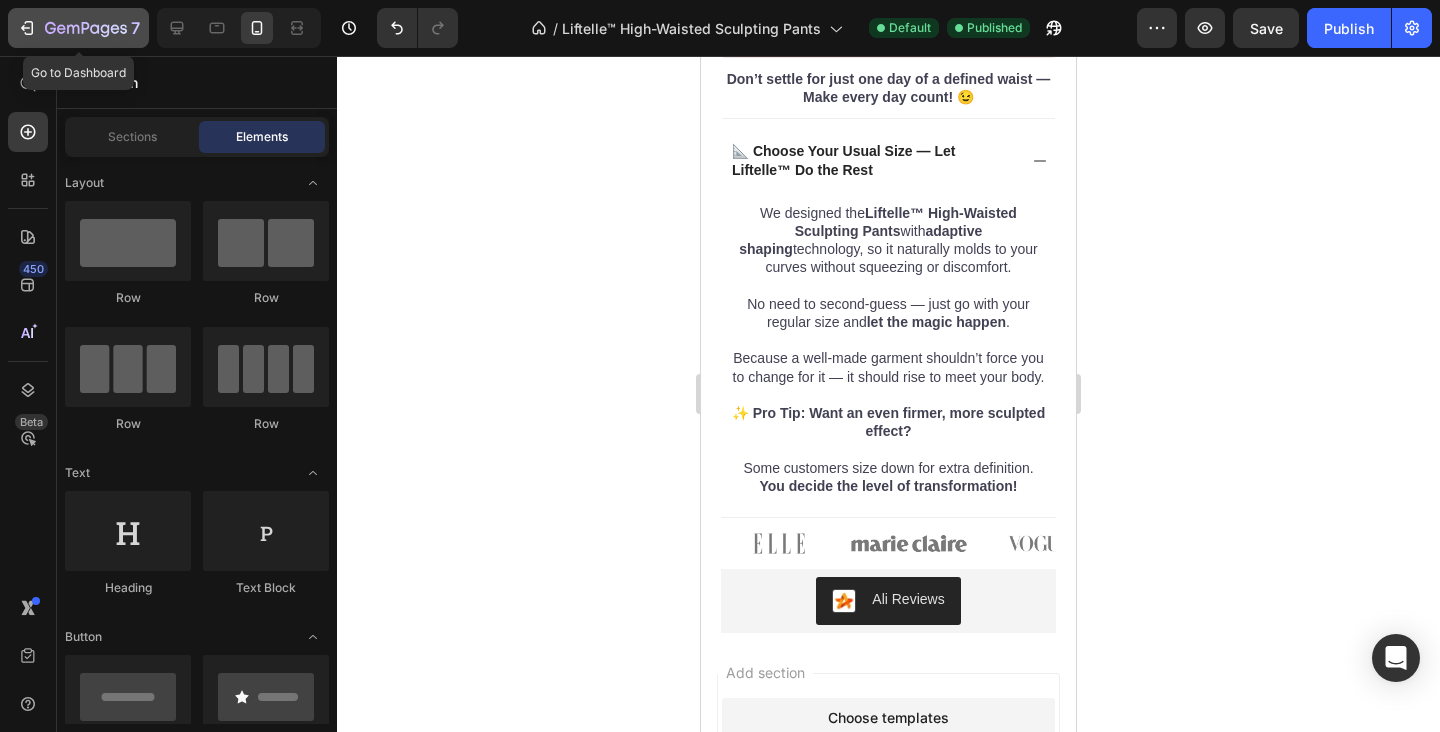 click 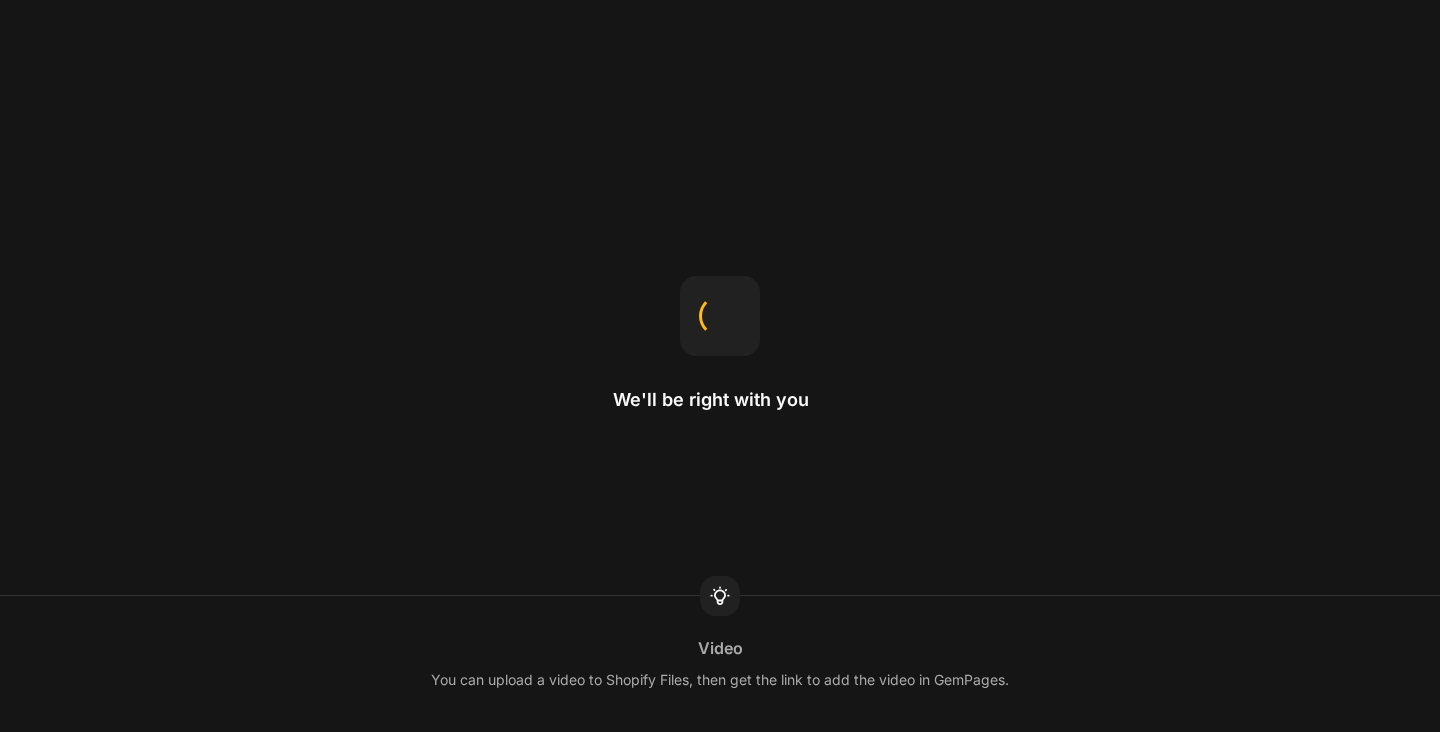 scroll, scrollTop: 0, scrollLeft: 0, axis: both 